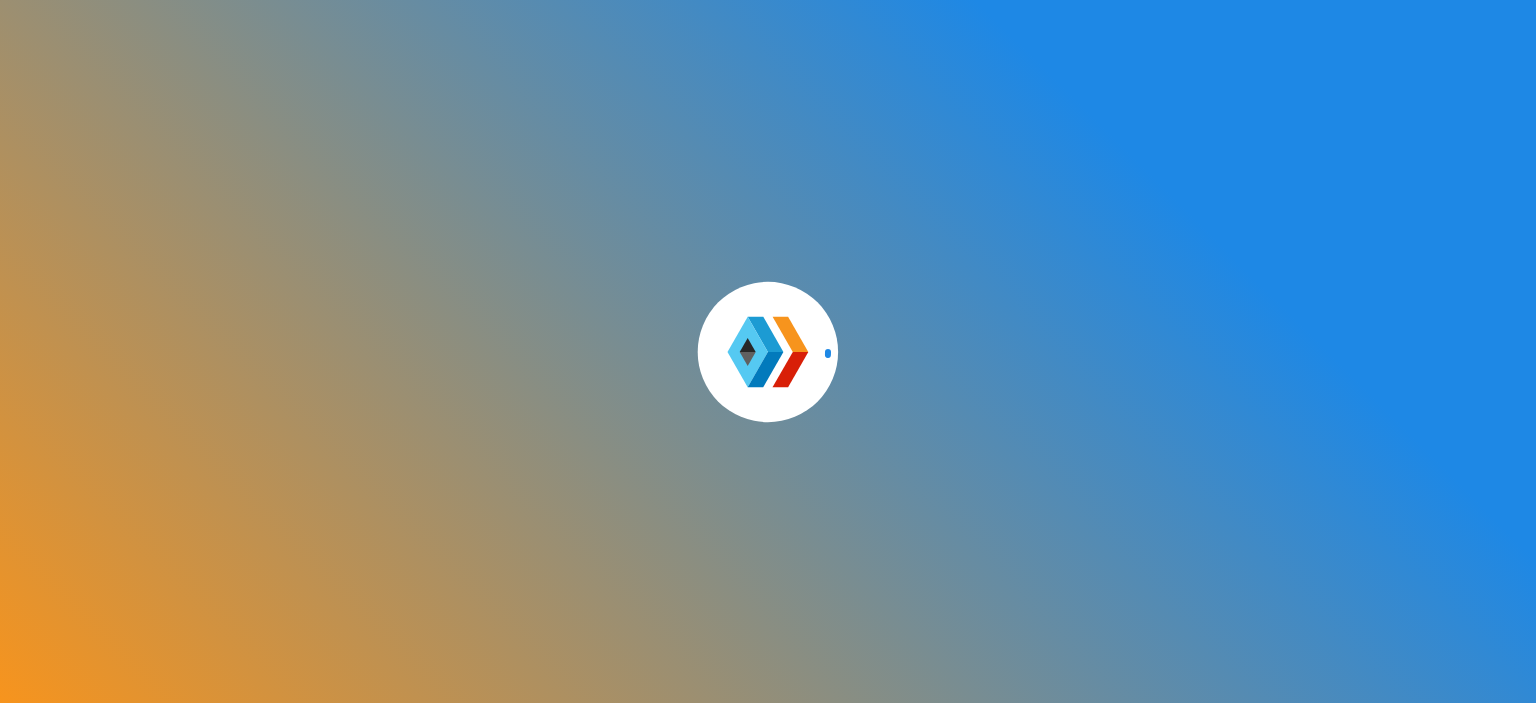 scroll, scrollTop: 0, scrollLeft: 0, axis: both 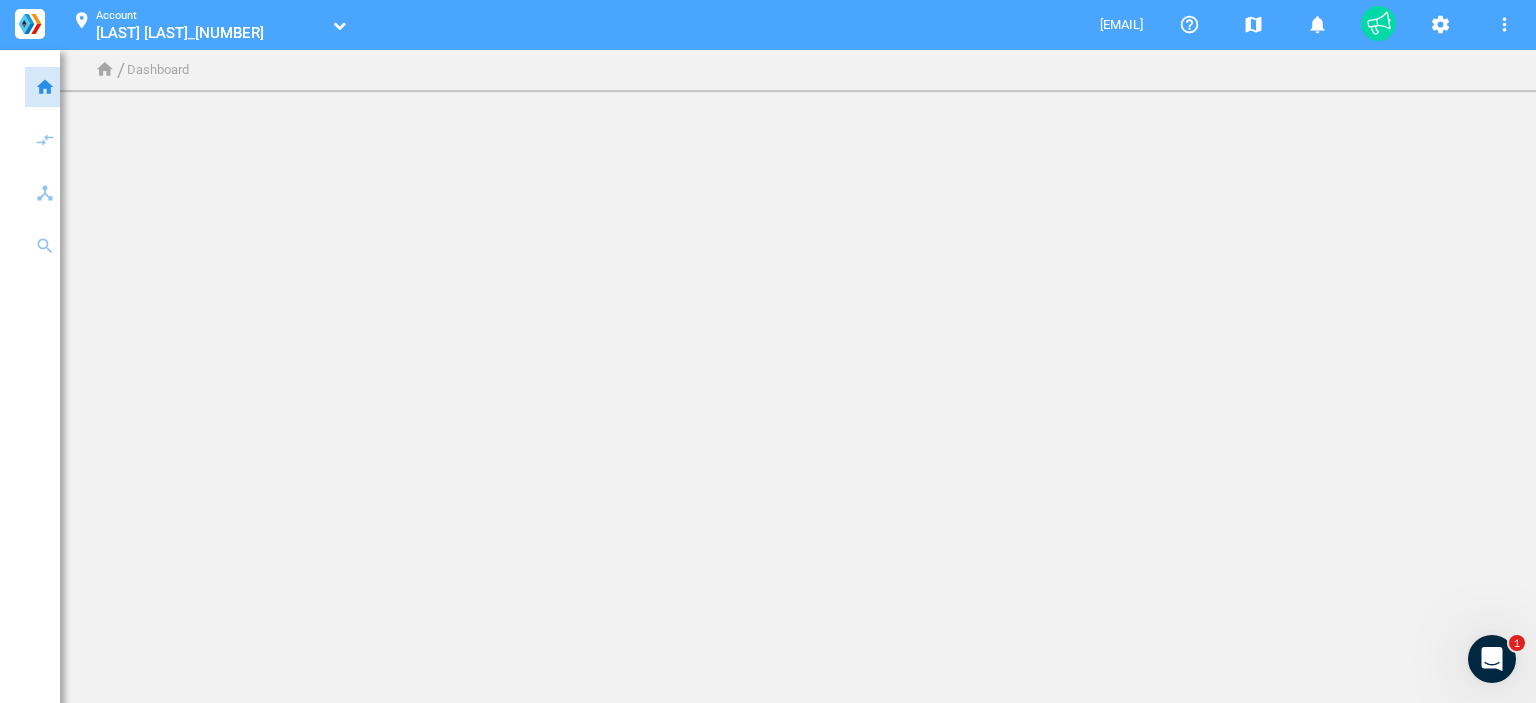 drag, startPoint x: 200, startPoint y: 346, endPoint x: 311, endPoint y: 5, distance: 358.6112 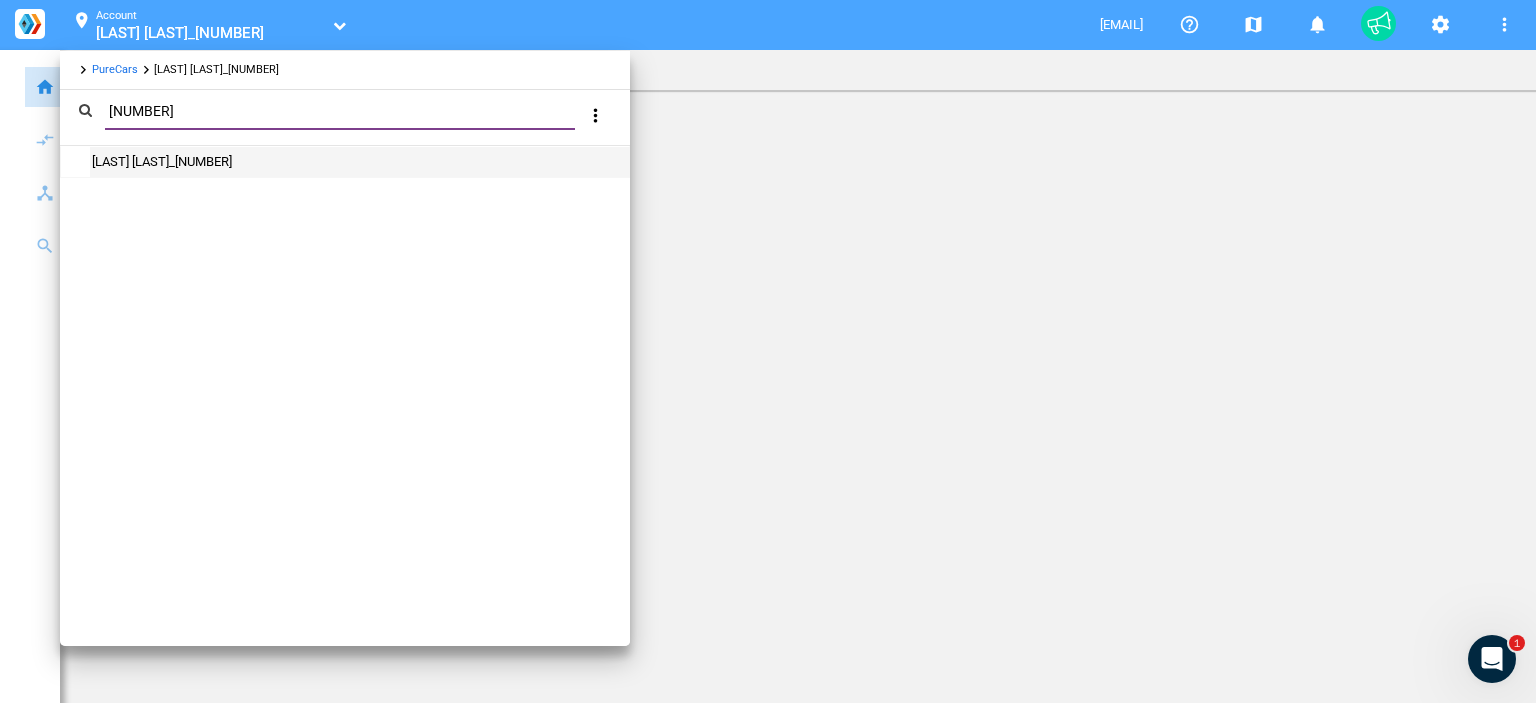 type on "[NUMBER]" 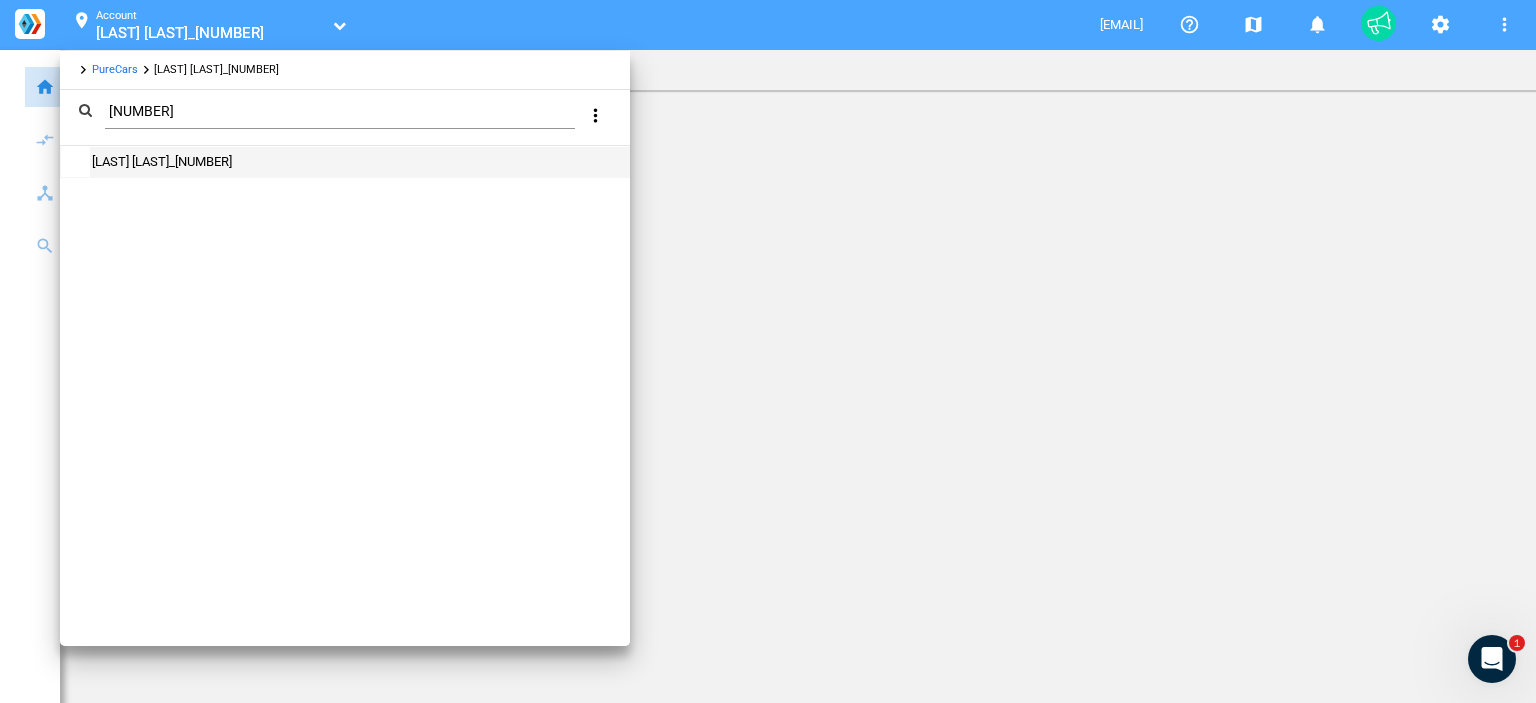 click on "[LAST] [LAST]_[NUMBER]" at bounding box center [161, 161] 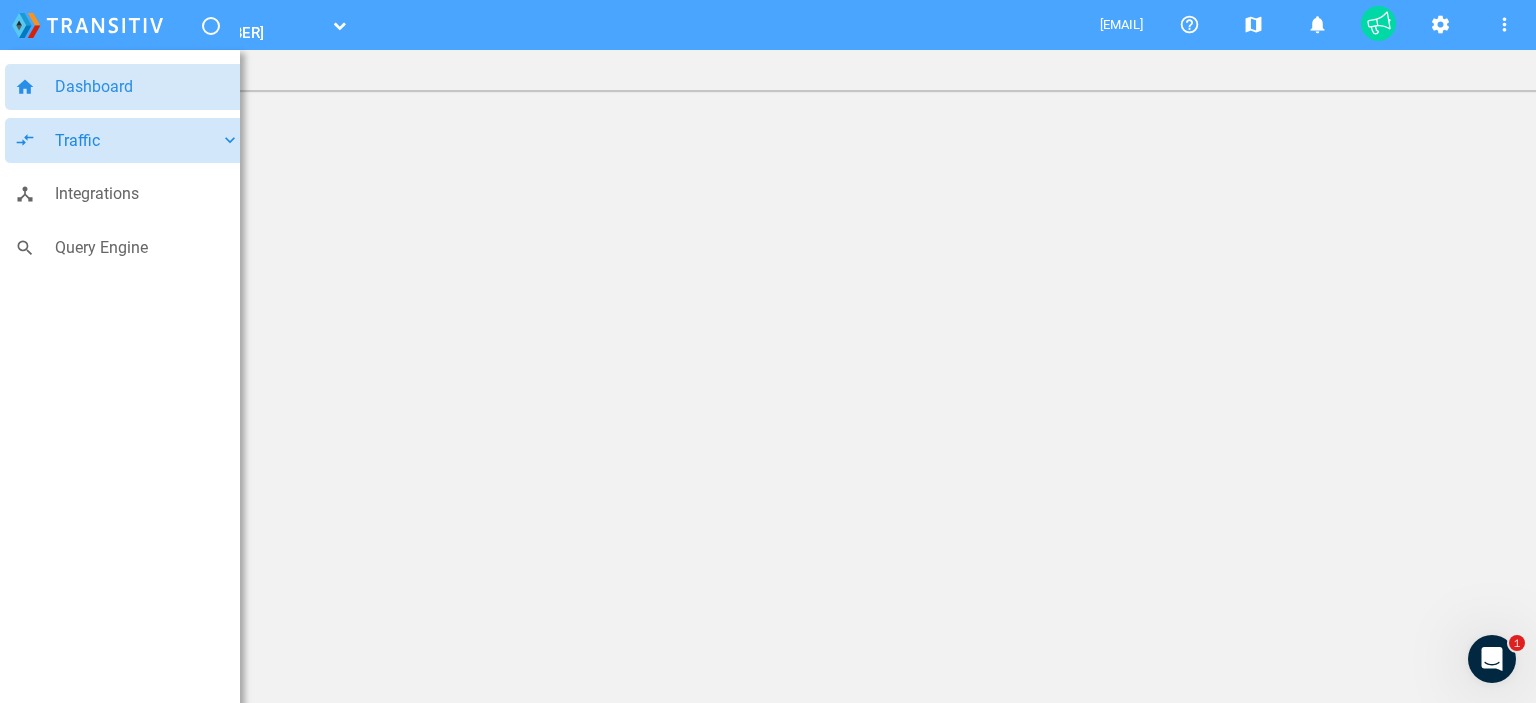click on "keyboard_arrow_down" at bounding box center [230, 140] 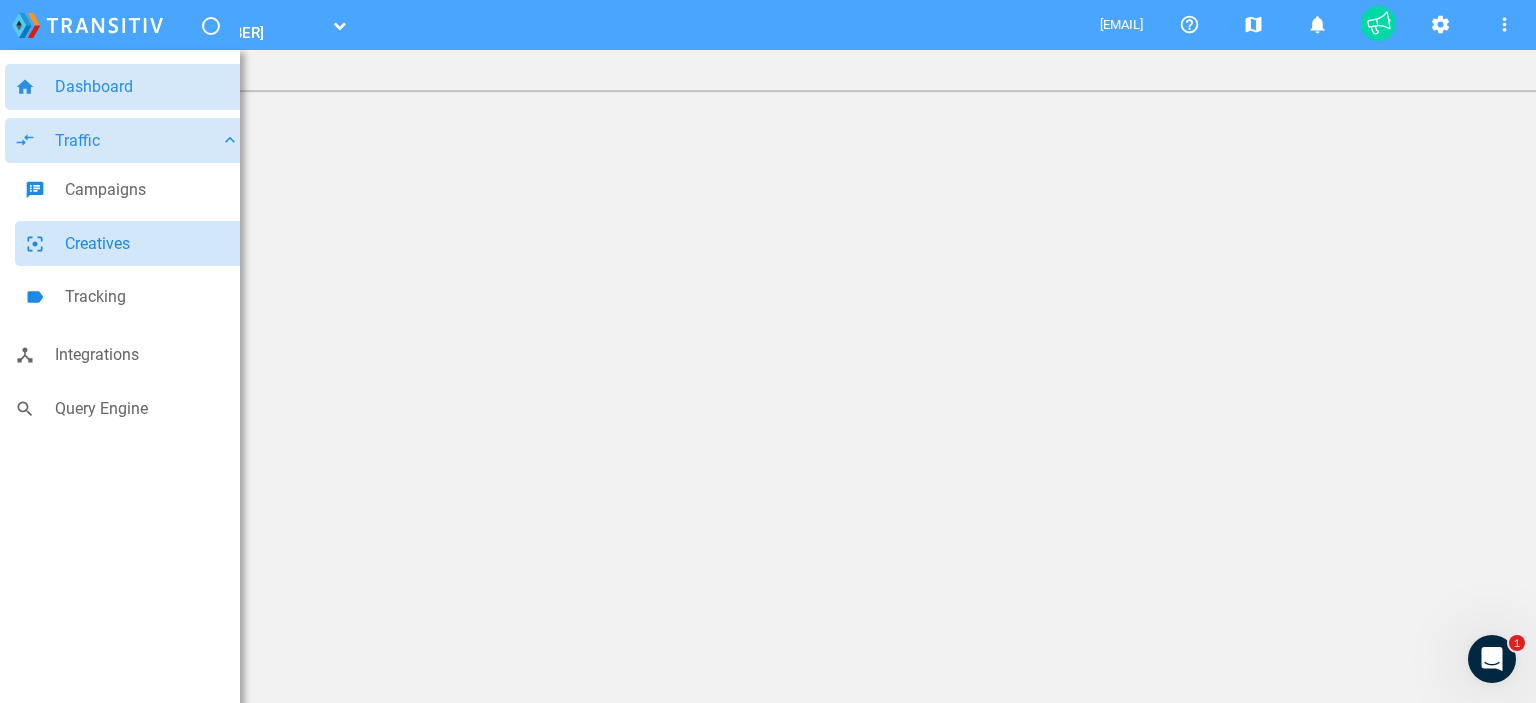 click on "Creatives" at bounding box center (152, 244) 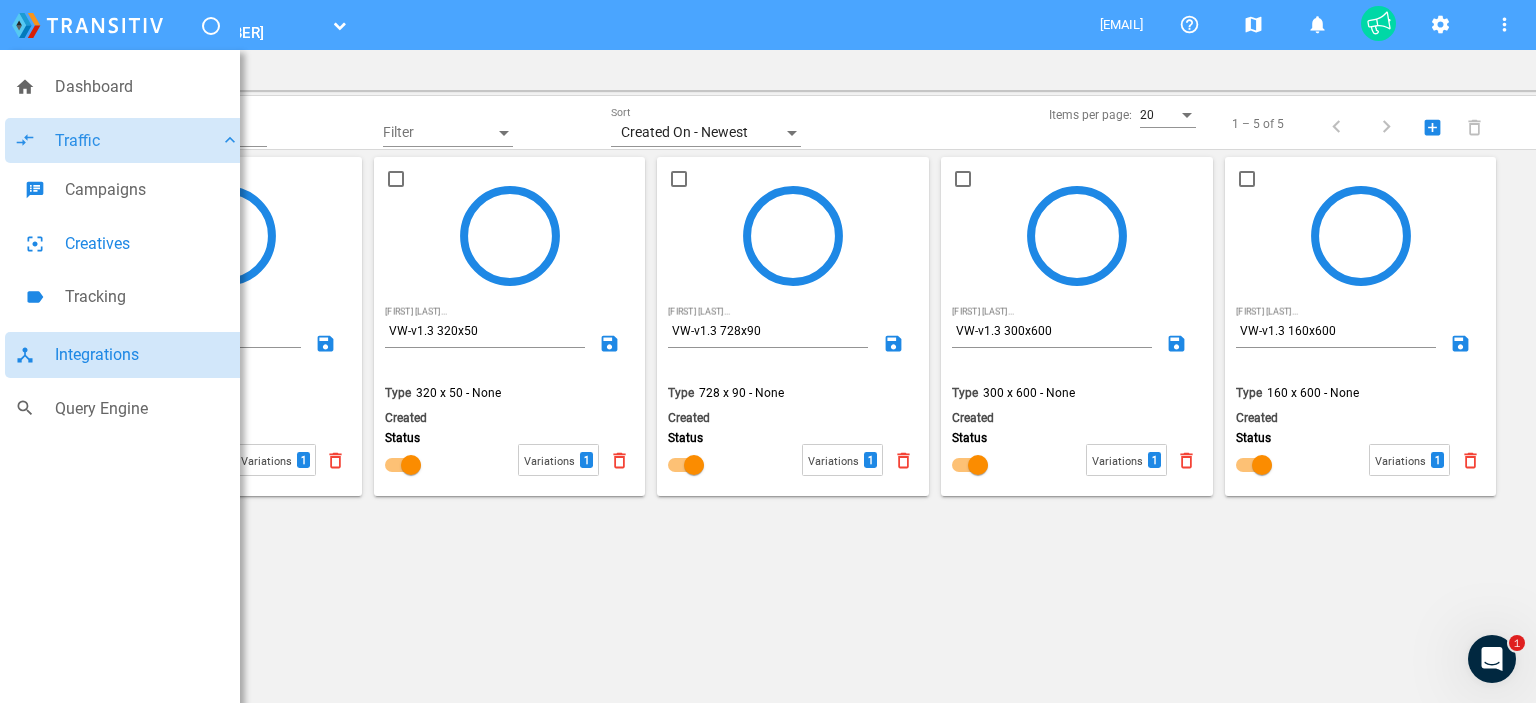 click on "Integrations" at bounding box center [147, 355] 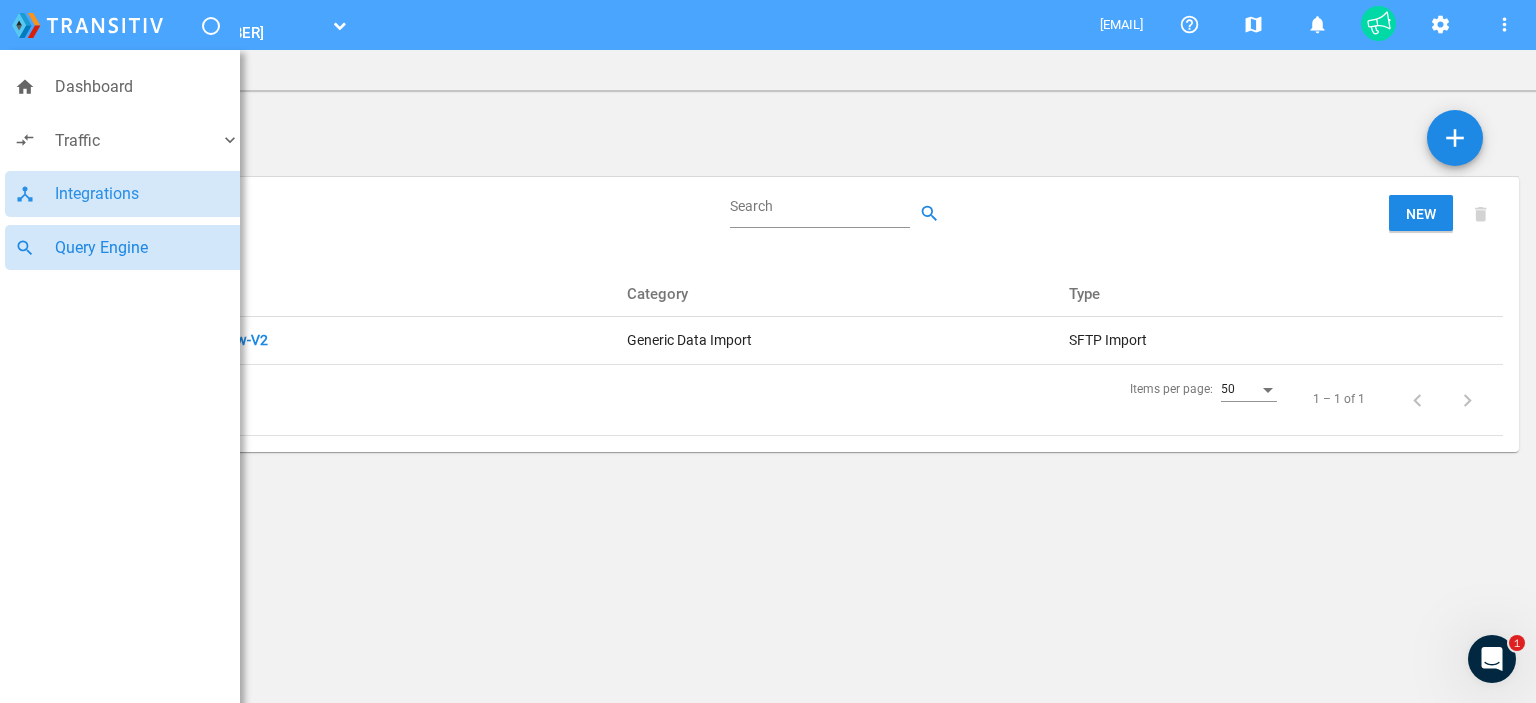 click on "Query Engine" at bounding box center (147, 248) 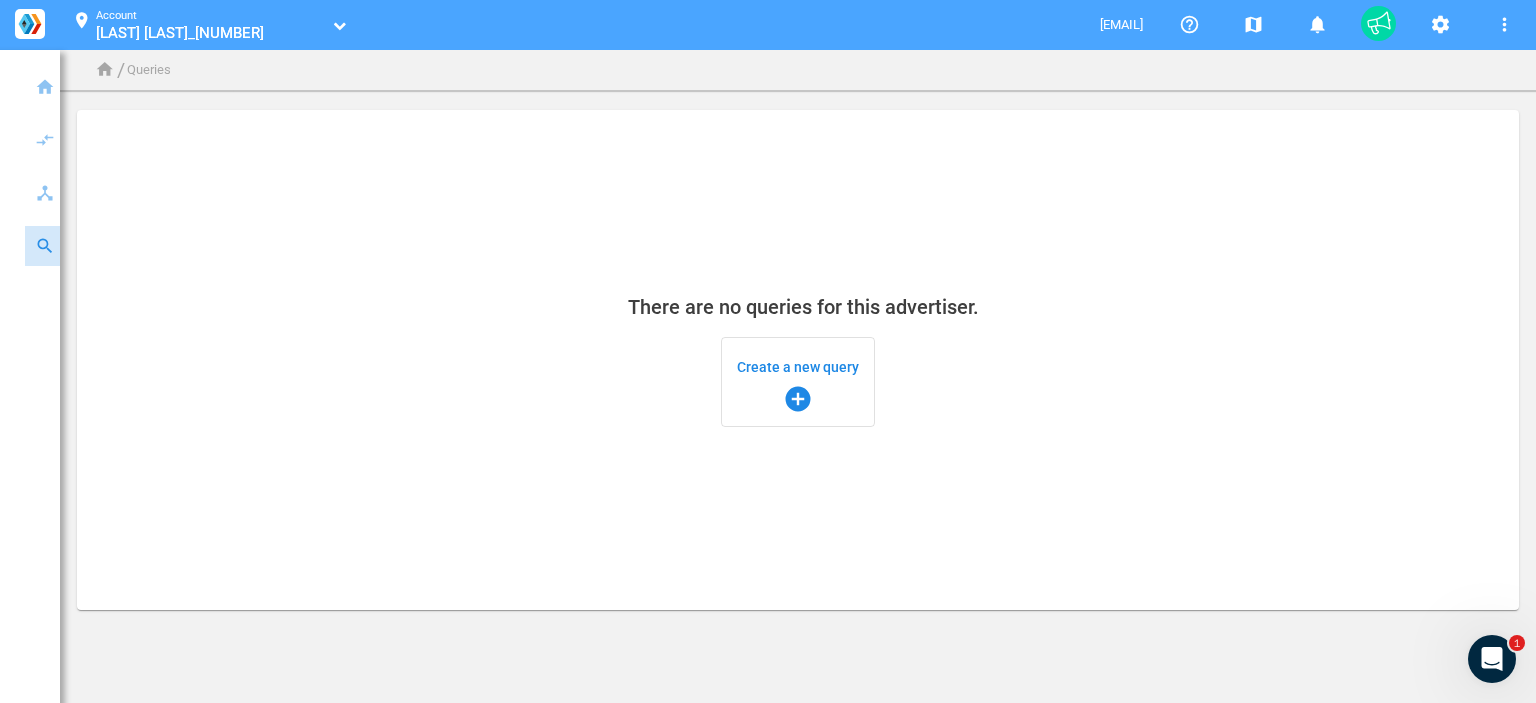 click on "Create a new query  add_circle" at bounding box center (798, 382) 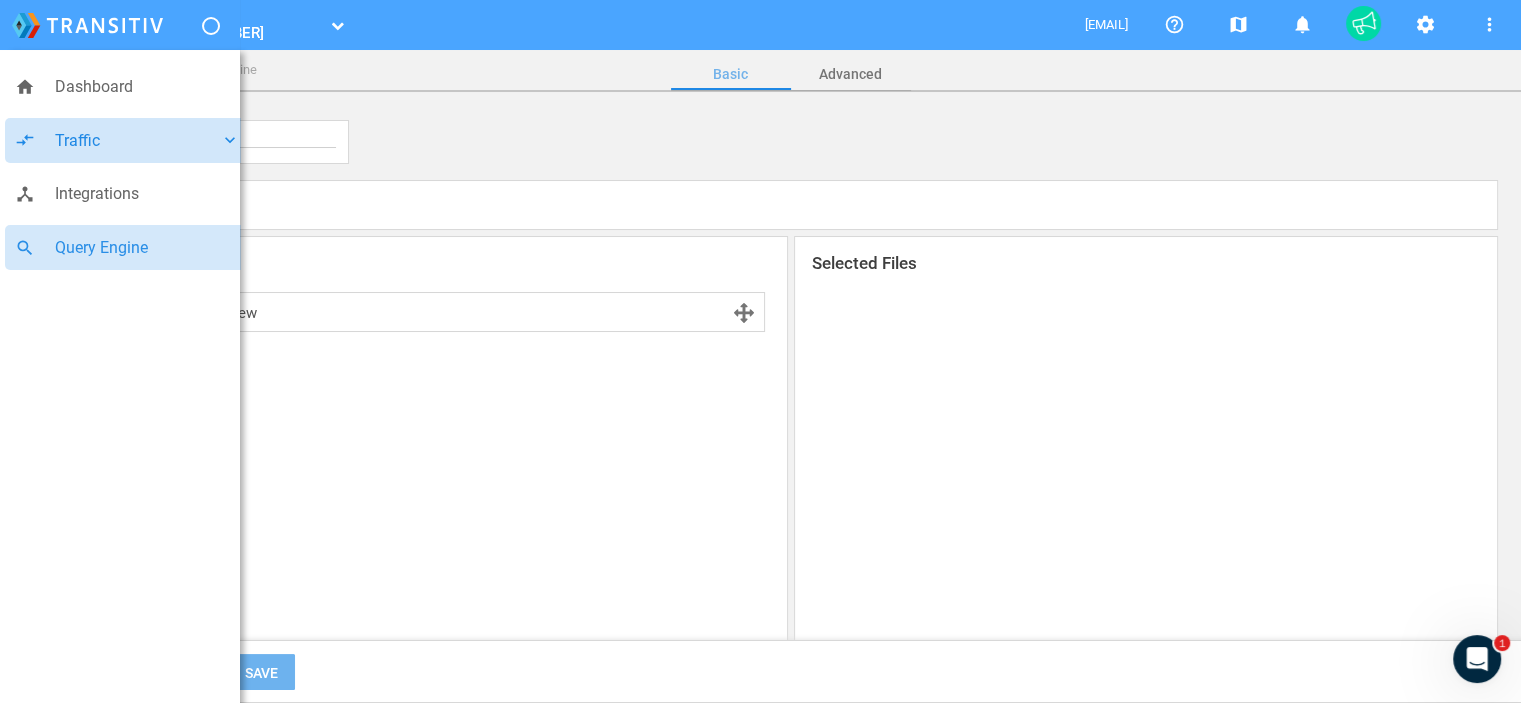 click on "Traffic" at bounding box center (137, 141) 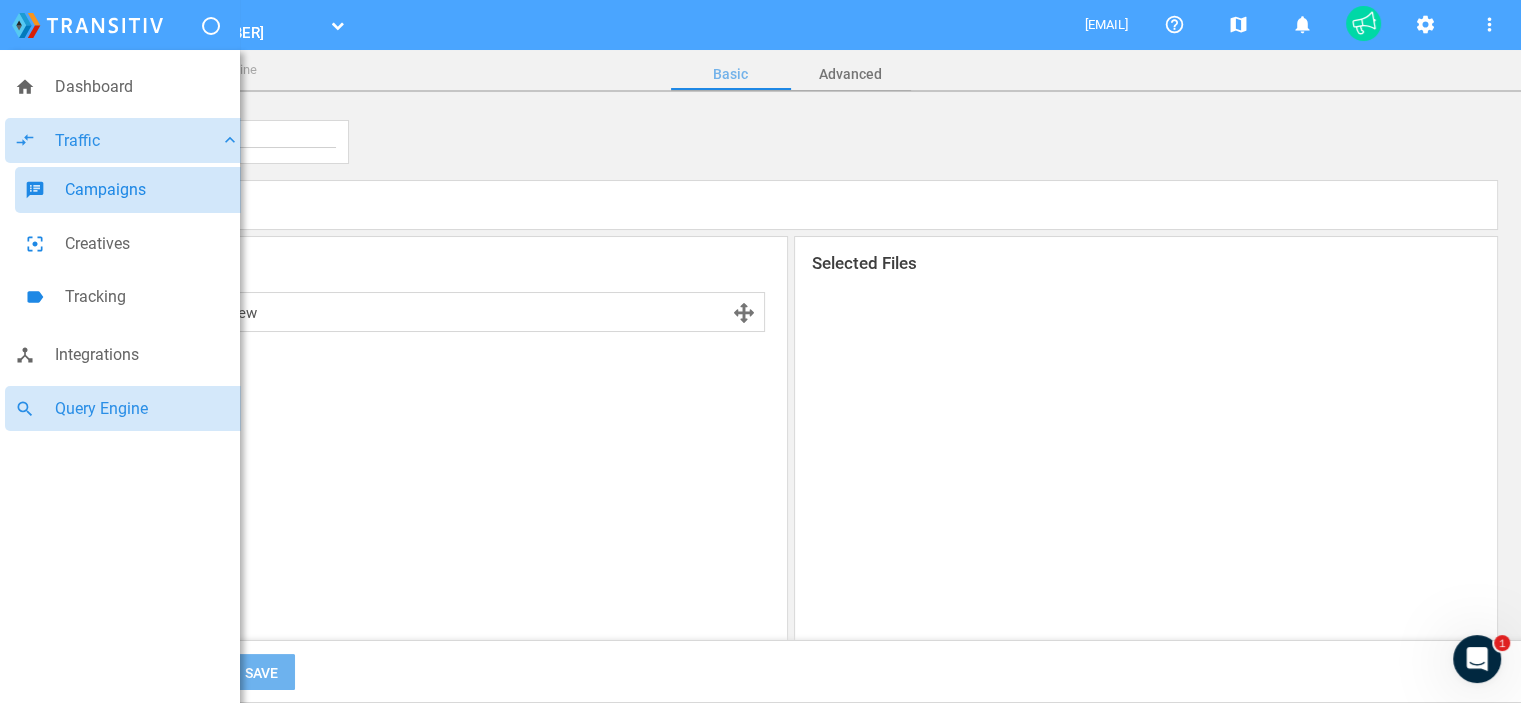 click on "Campaigns" at bounding box center [152, 190] 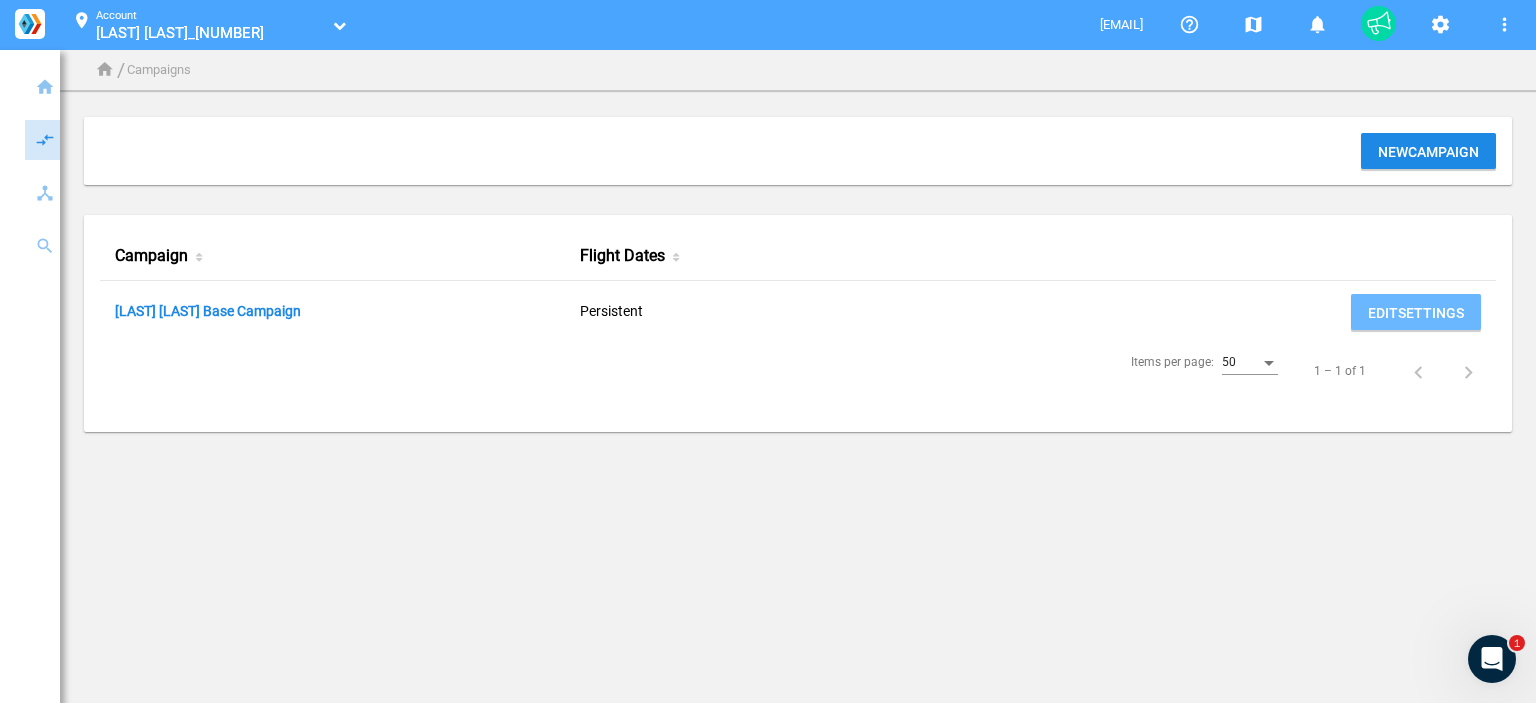 drag, startPoint x: 170, startPoint y: 571, endPoint x: 196, endPoint y: 185, distance: 386.87466 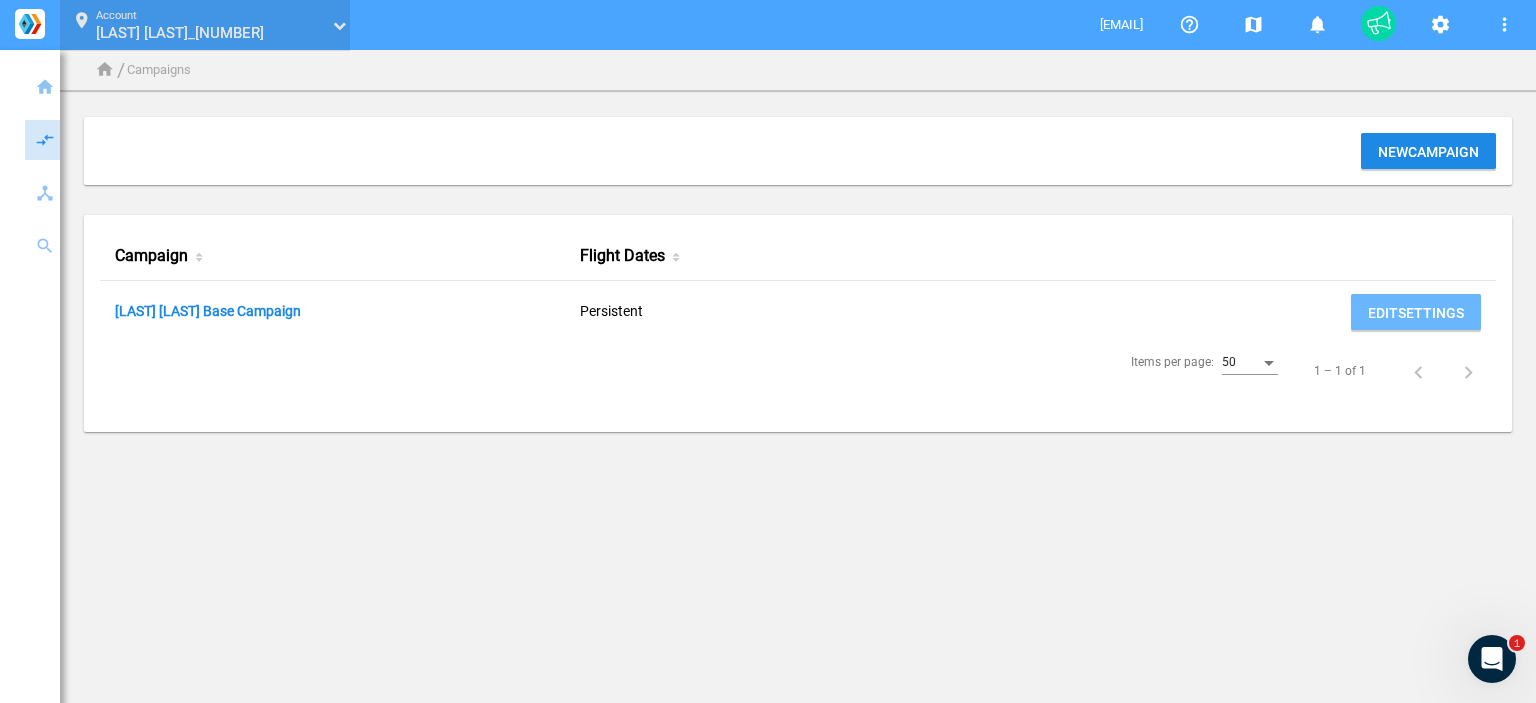 click on "location_on Account [LAST] [LAST]_[NUMBER] [LAST] [LAST]_[NUMBER]" at bounding box center [205, 25] 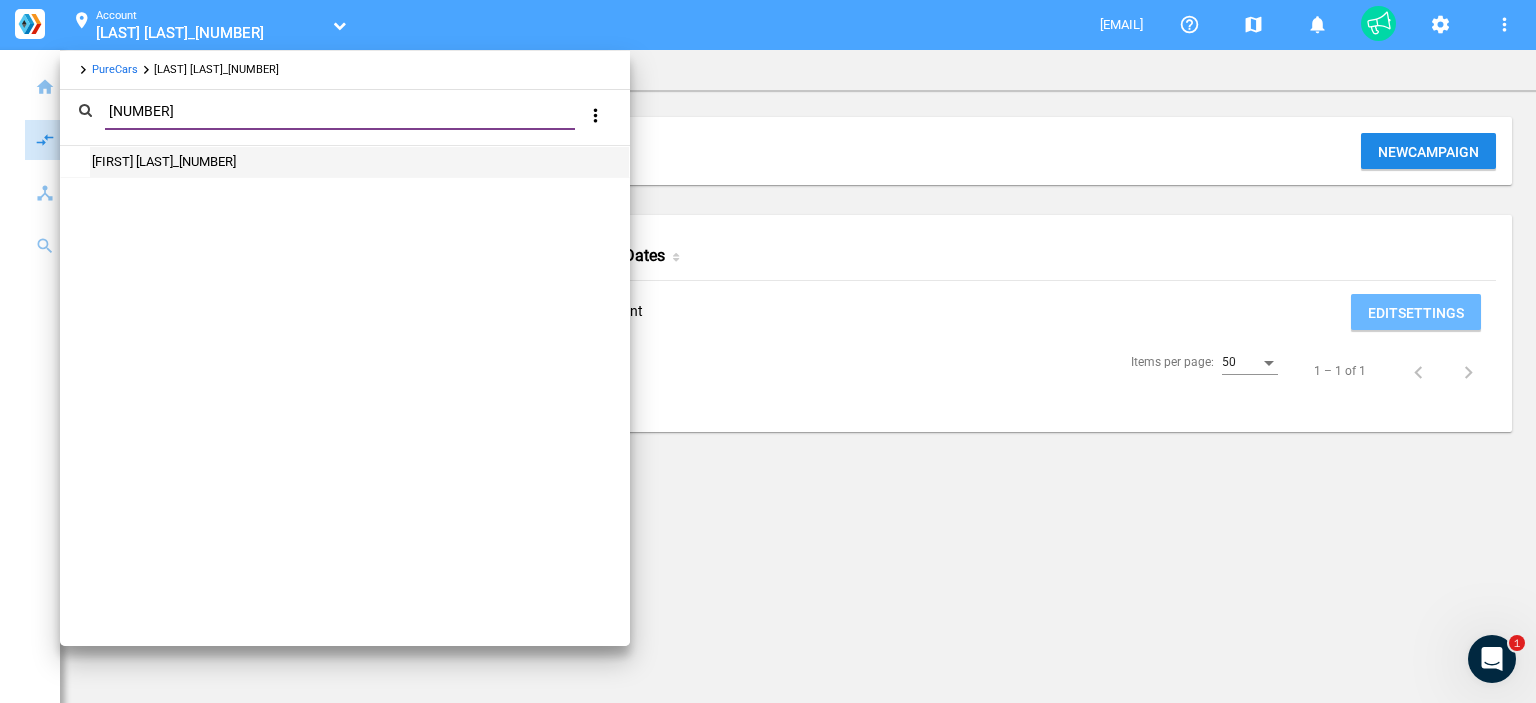 type on "[NUMBER]" 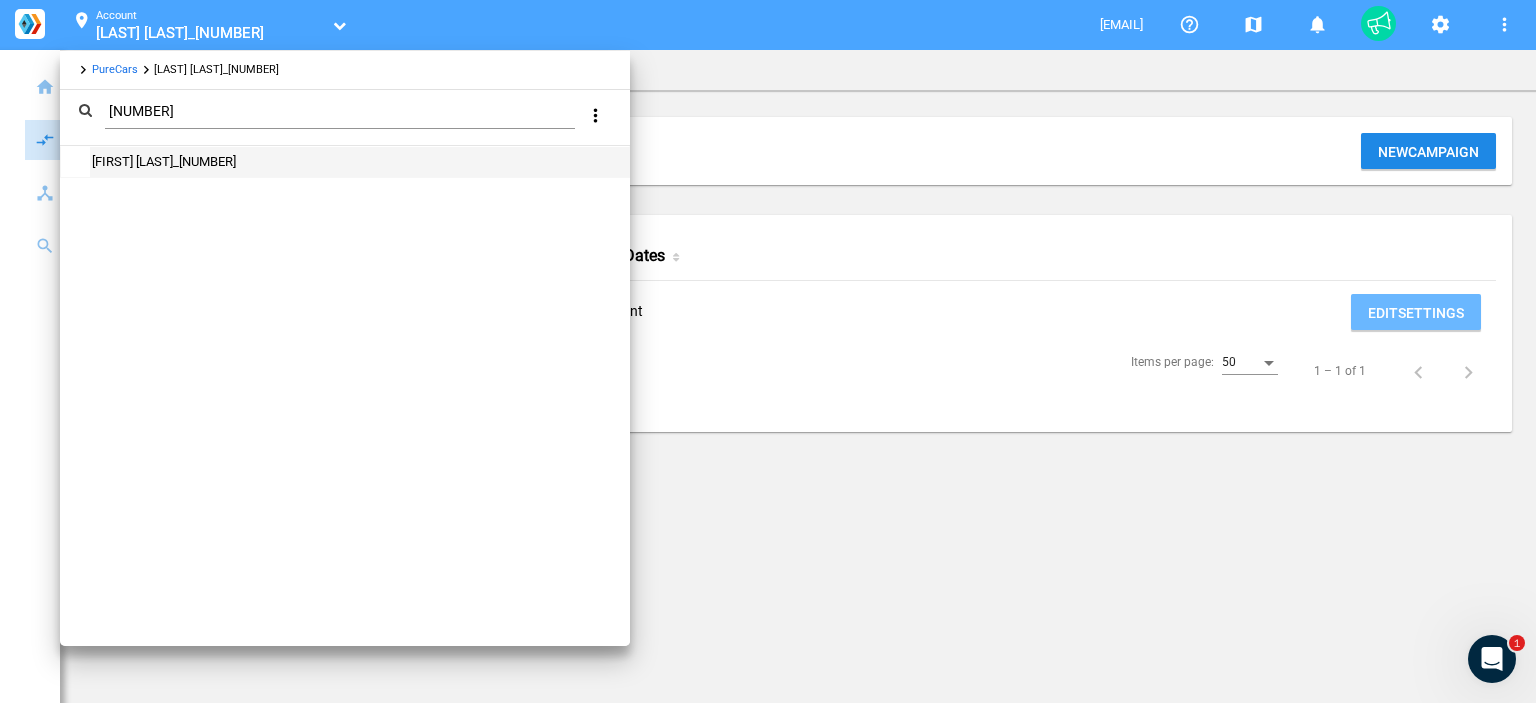 click on "[FIRST] [LAST]_[NUMBER]" at bounding box center (163, 161) 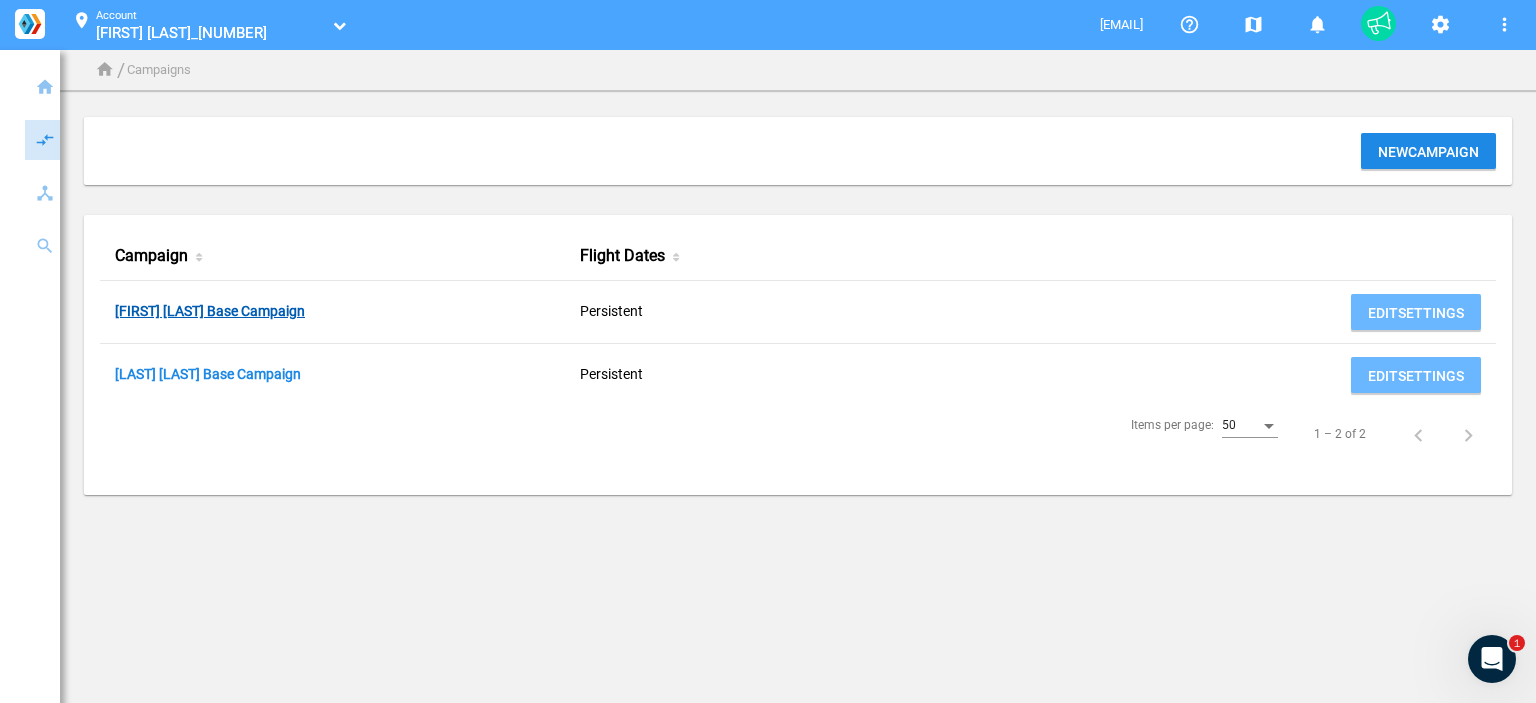 click on "[FIRST] [LAST] Base Campaign" 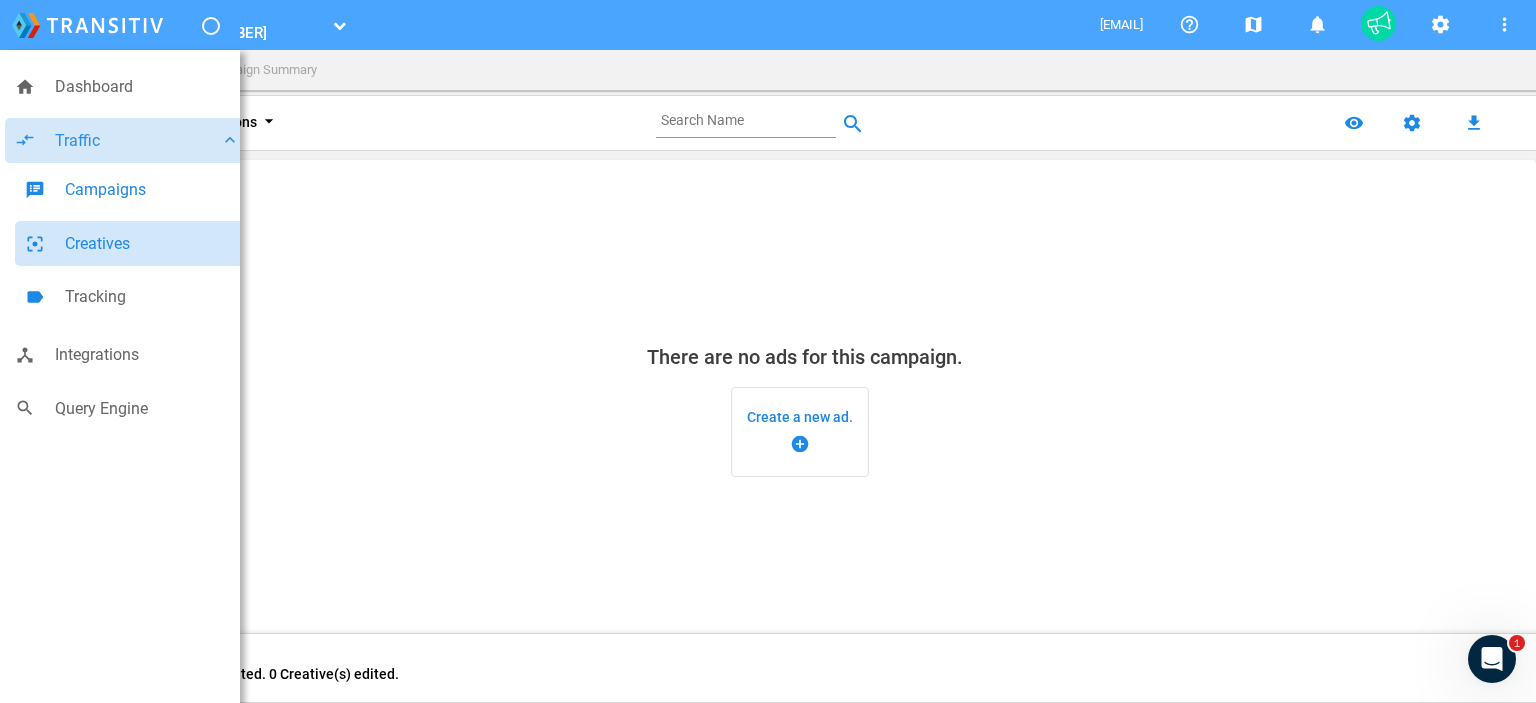 click on "Creatives" at bounding box center [152, 244] 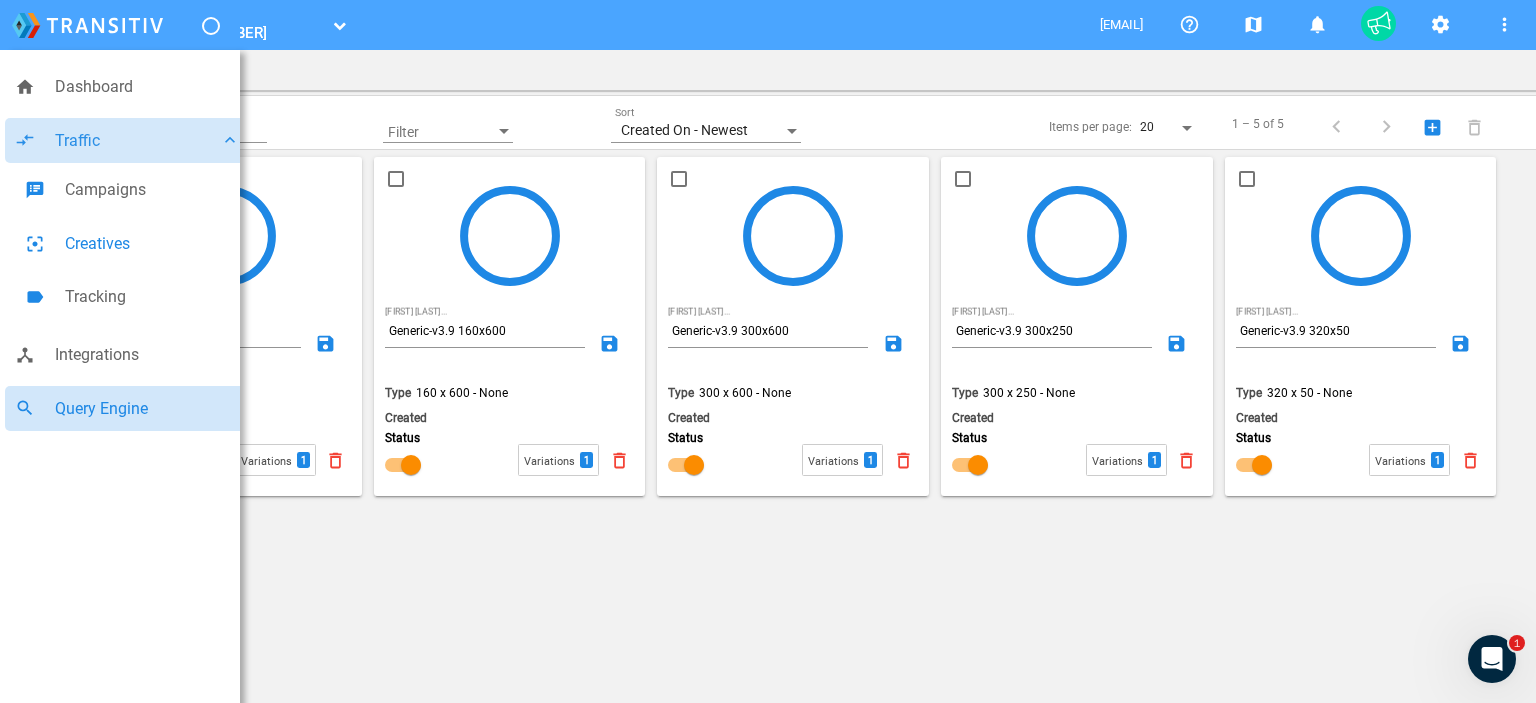 click on "Query Engine" at bounding box center [147, 409] 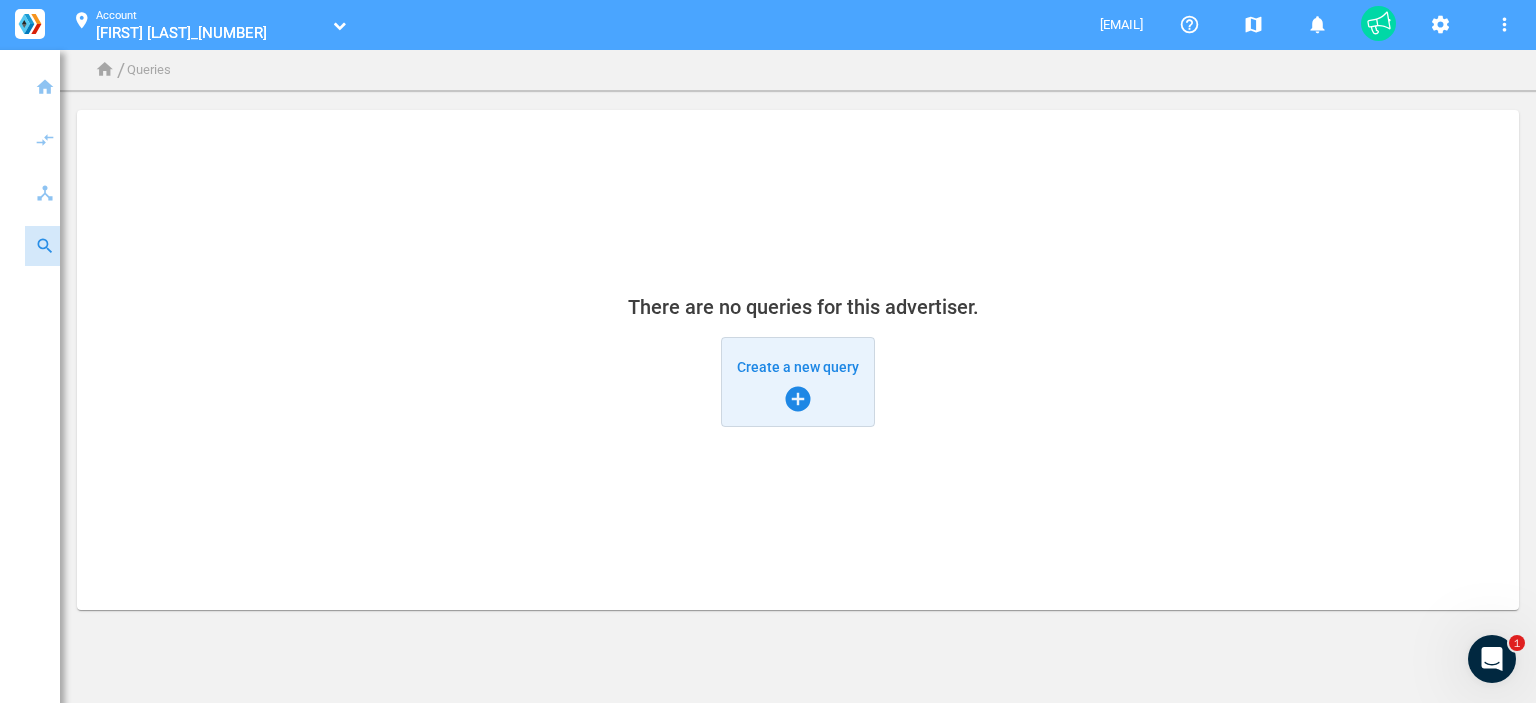 click on "Create a new query  add_circle" at bounding box center [798, 382] 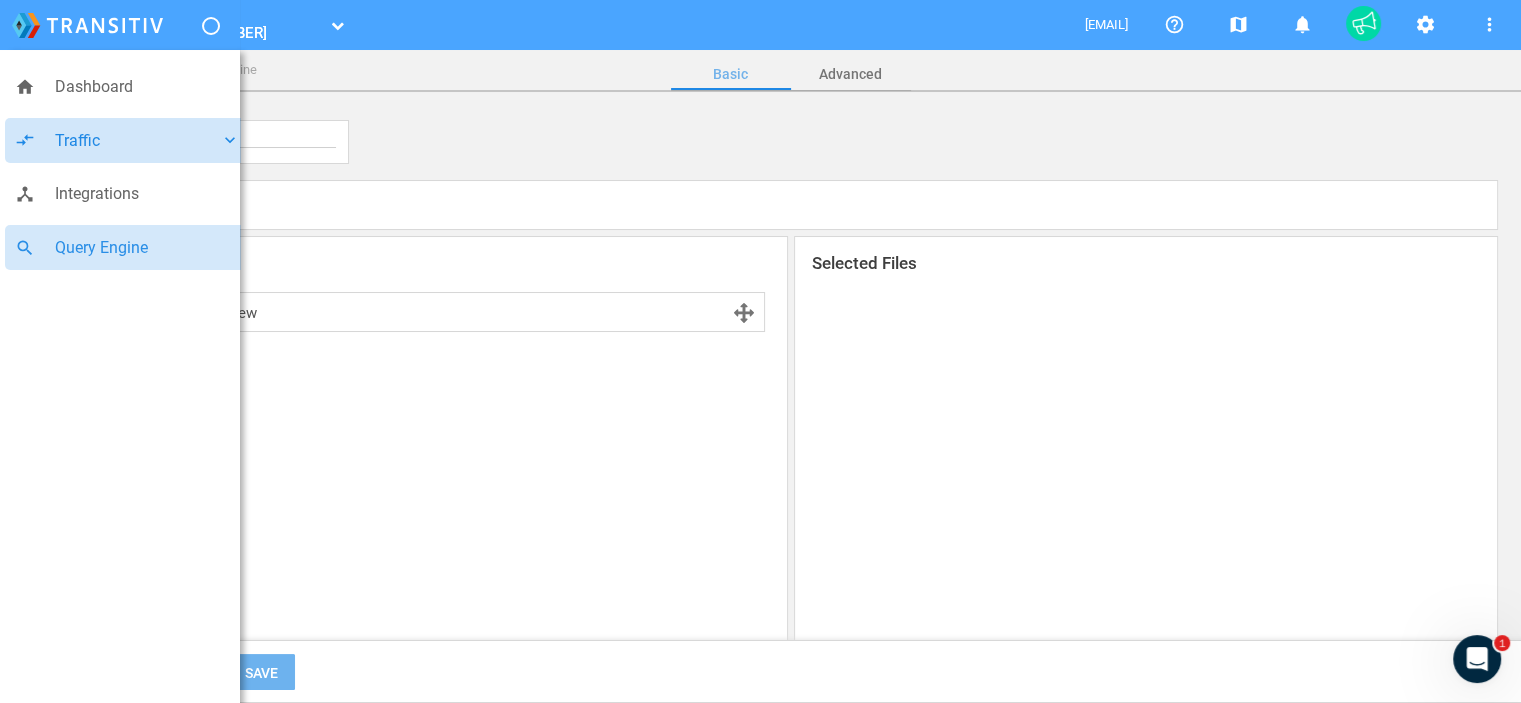 click on "Traffic" at bounding box center [137, 141] 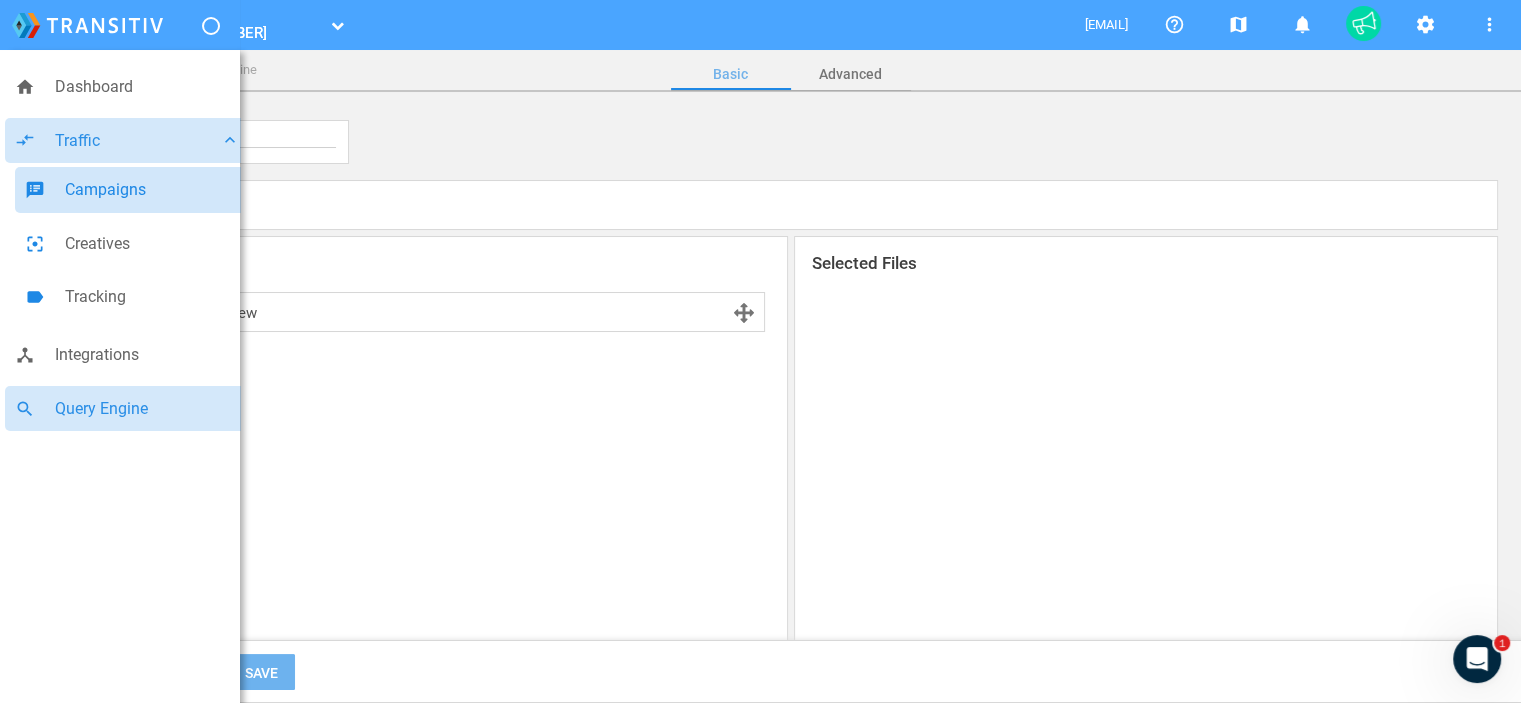 click on "Campaigns" at bounding box center [152, 190] 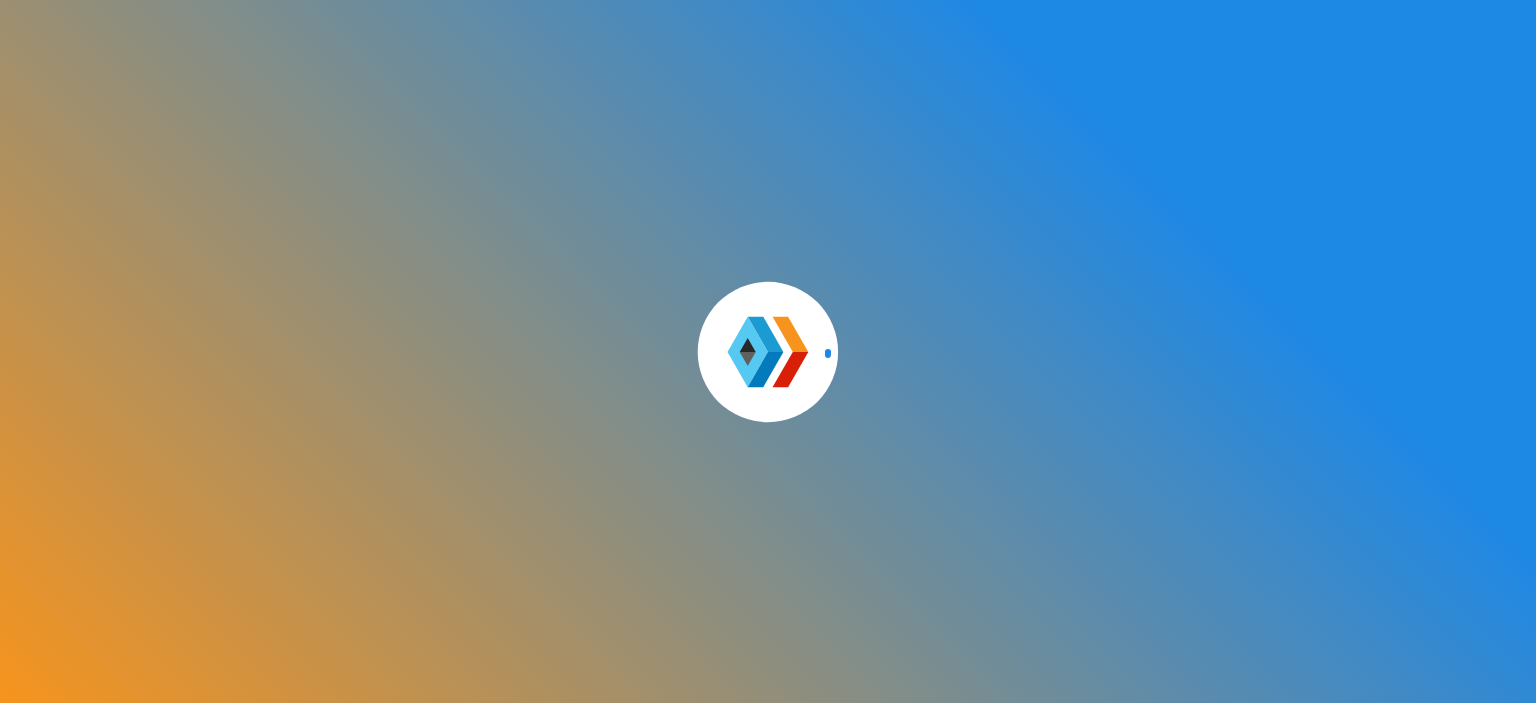 scroll, scrollTop: 0, scrollLeft: 0, axis: both 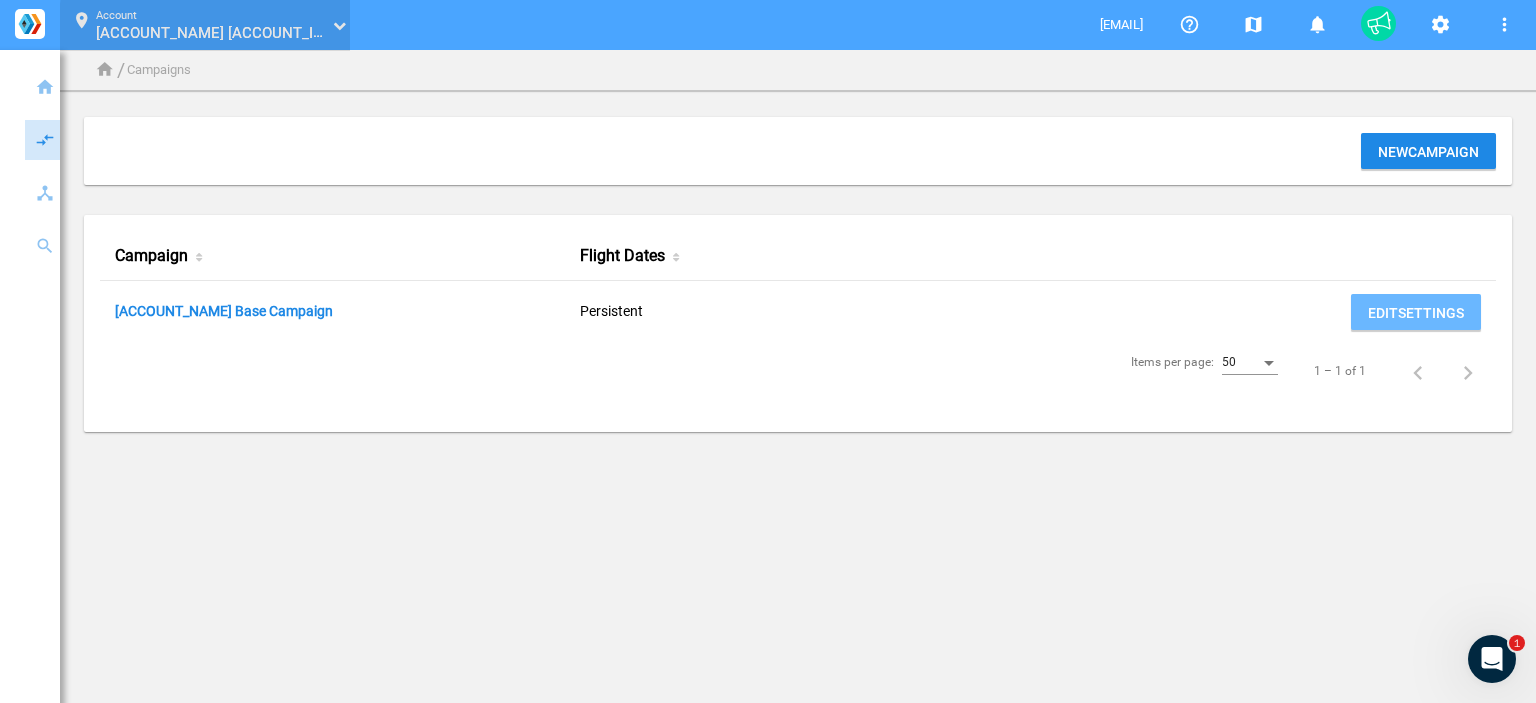 click 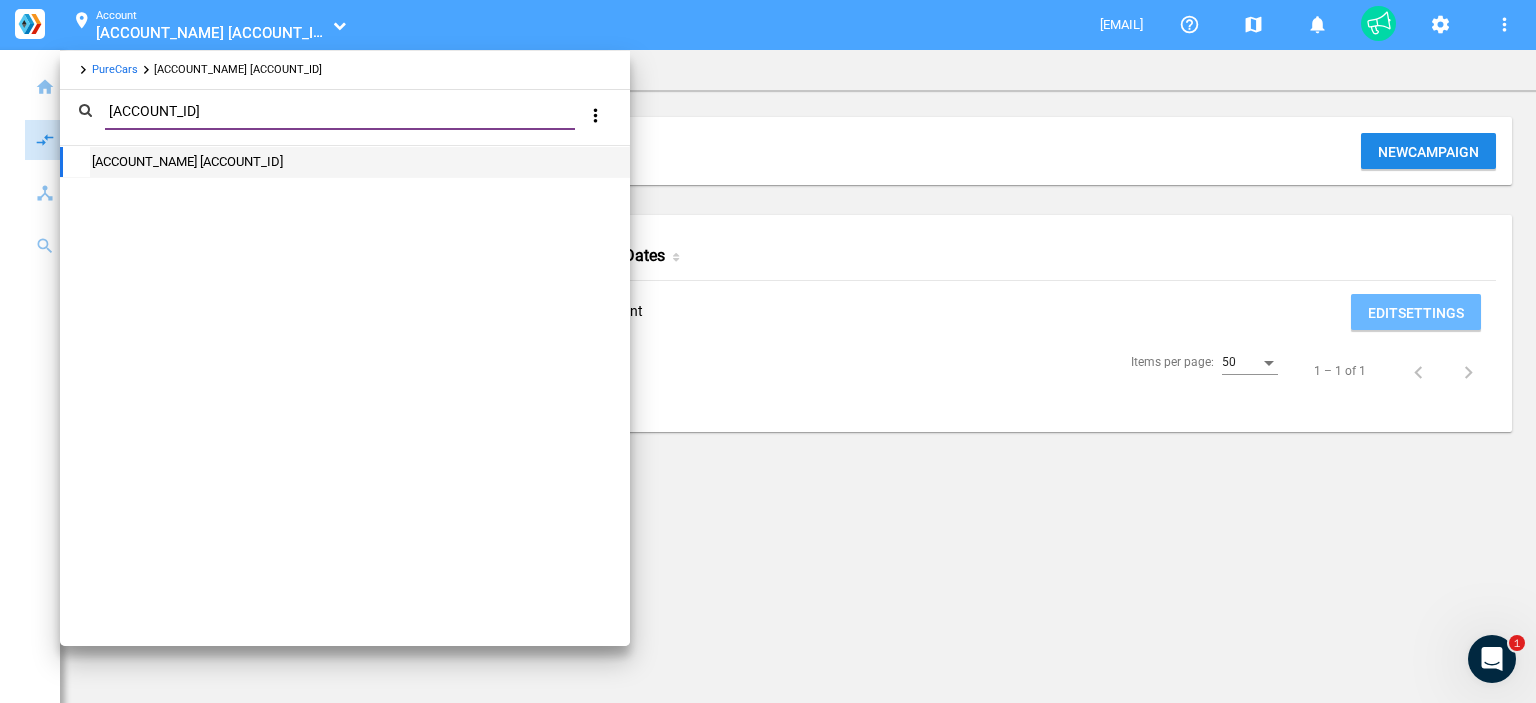 type on "[NUMBER]" 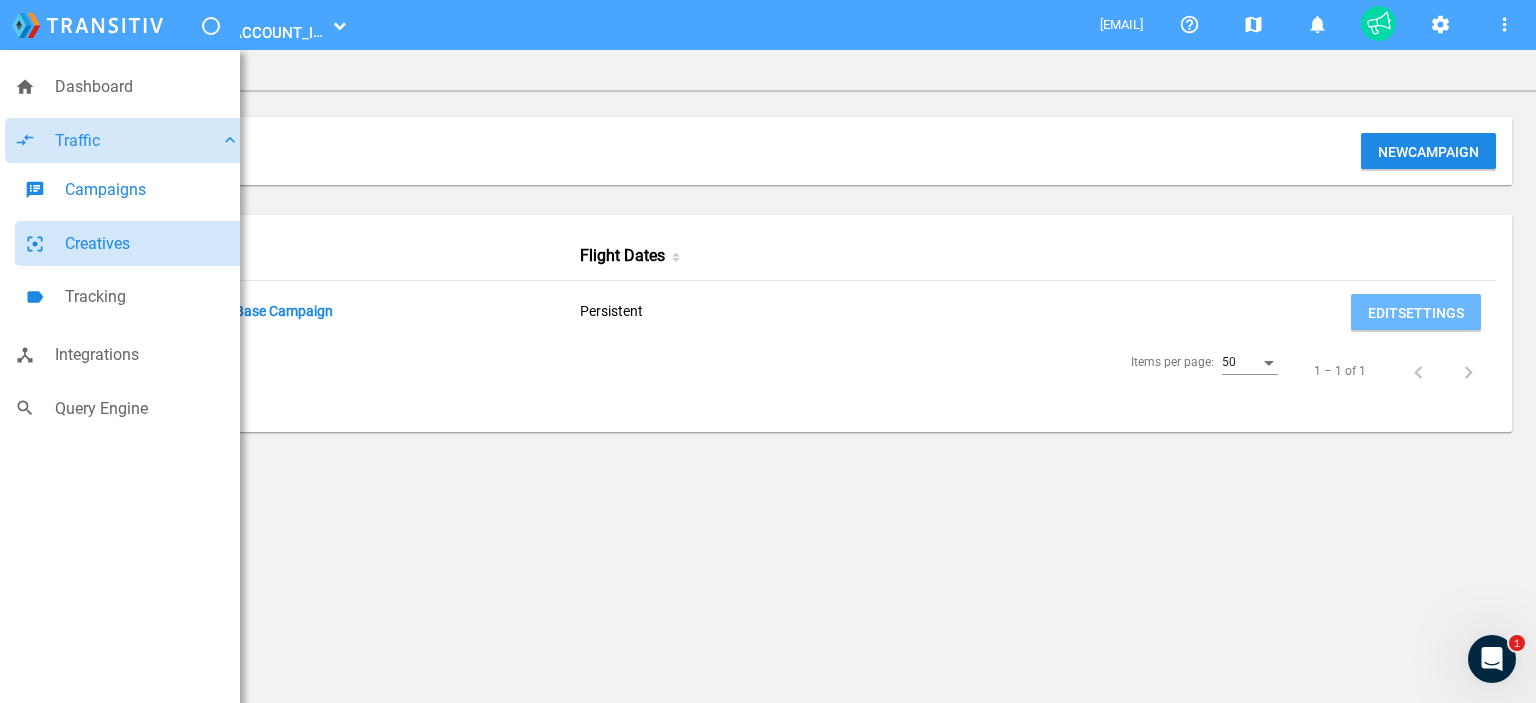 click on "Creatives" at bounding box center (152, 244) 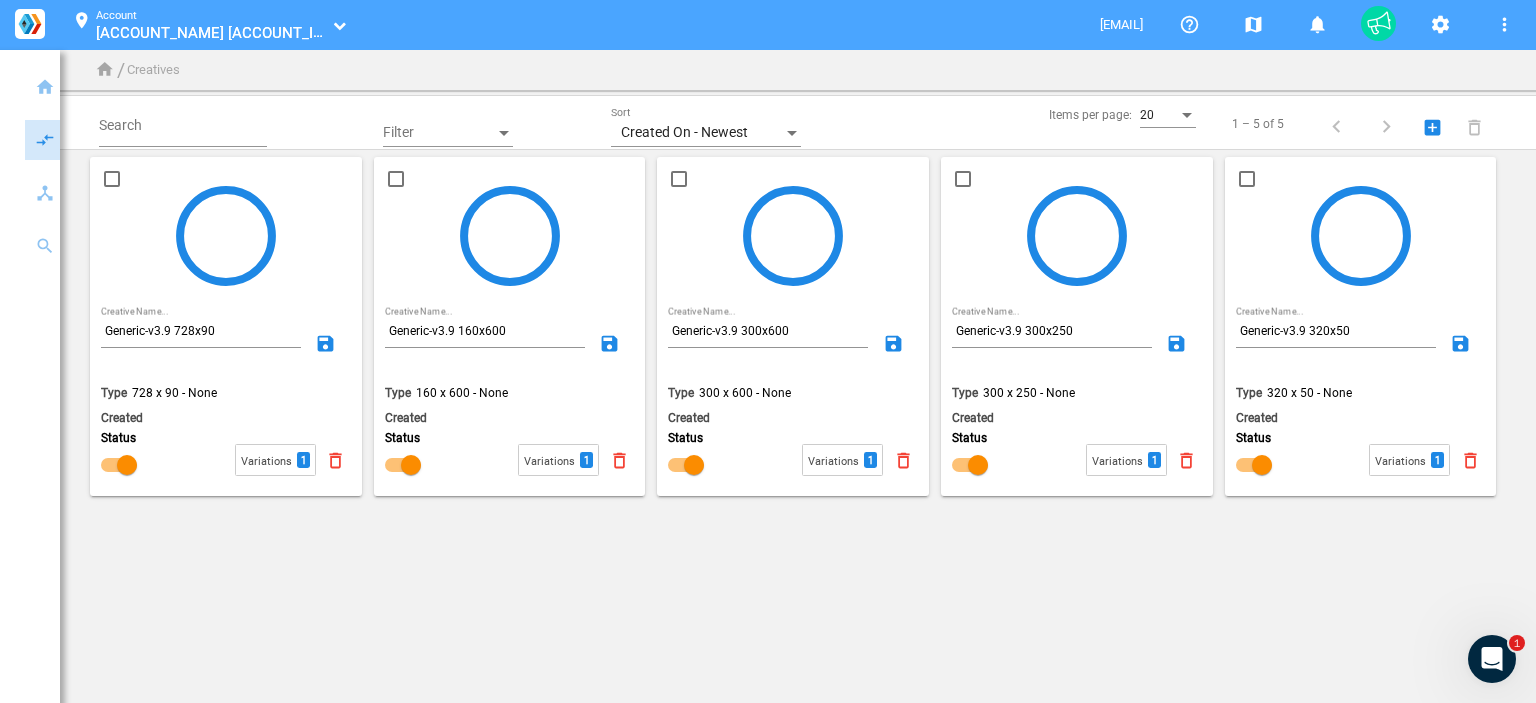 drag, startPoint x: 123, startPoint y: 178, endPoint x: 215, endPoint y: 180, distance: 92.021736 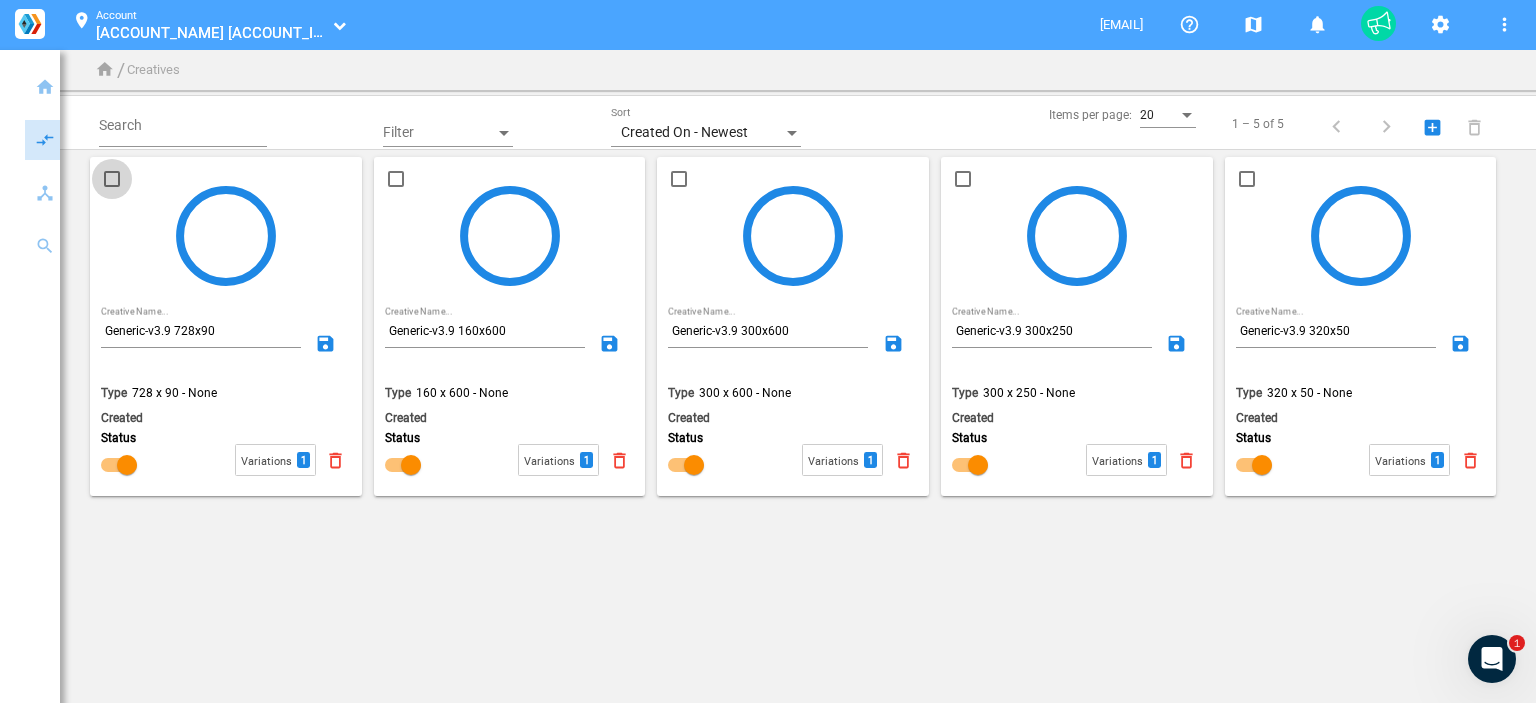 drag, startPoint x: 109, startPoint y: 181, endPoint x: 182, endPoint y: 195, distance: 74.330345 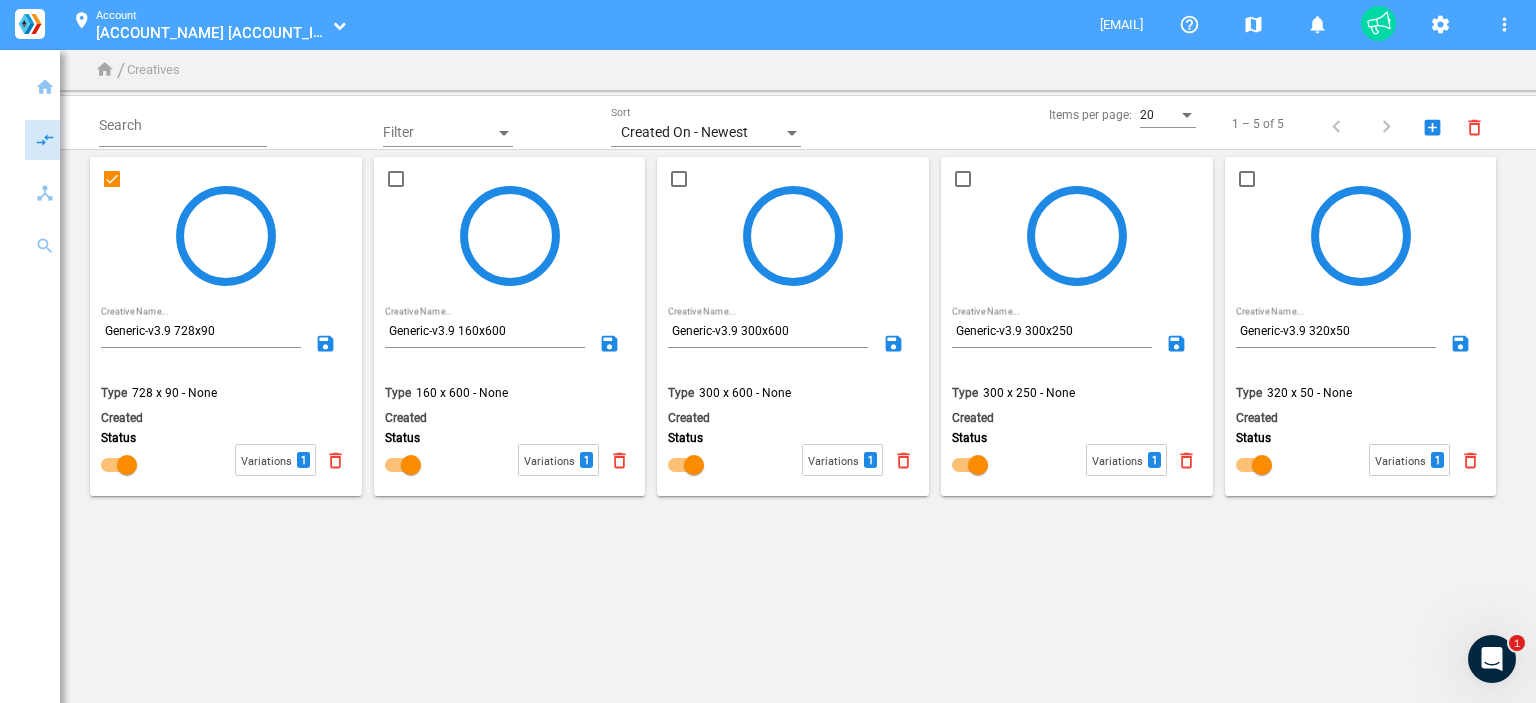 click at bounding box center (396, 180) 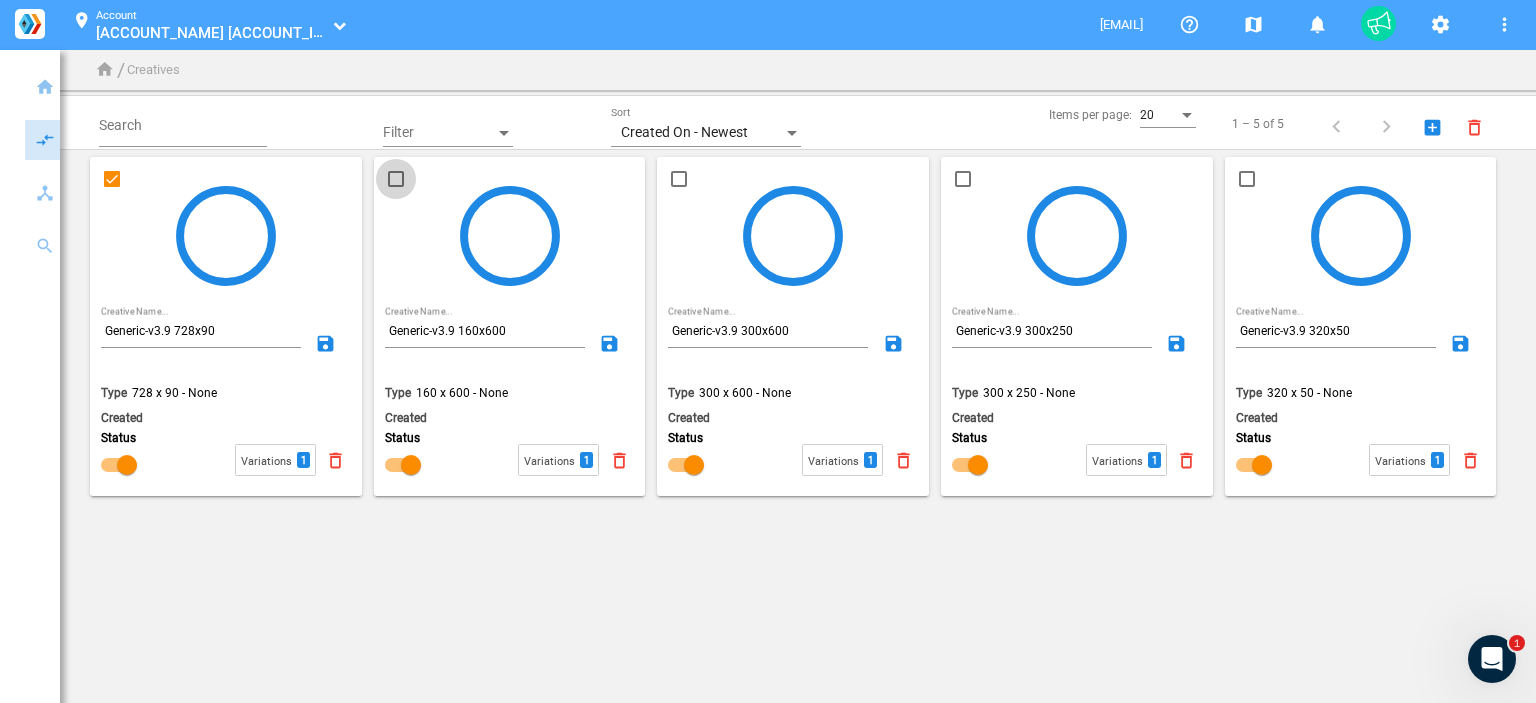click at bounding box center [396, 179] 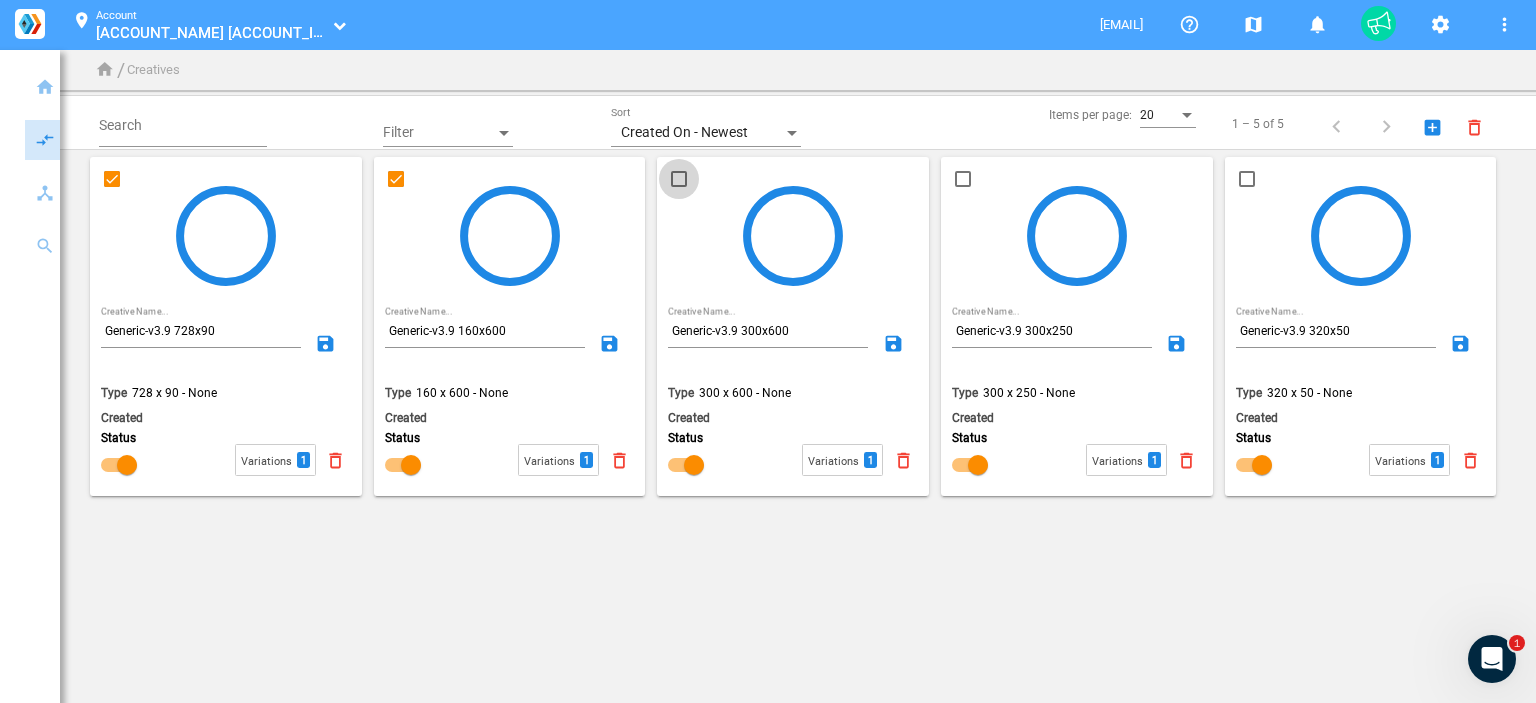 click at bounding box center [679, 179] 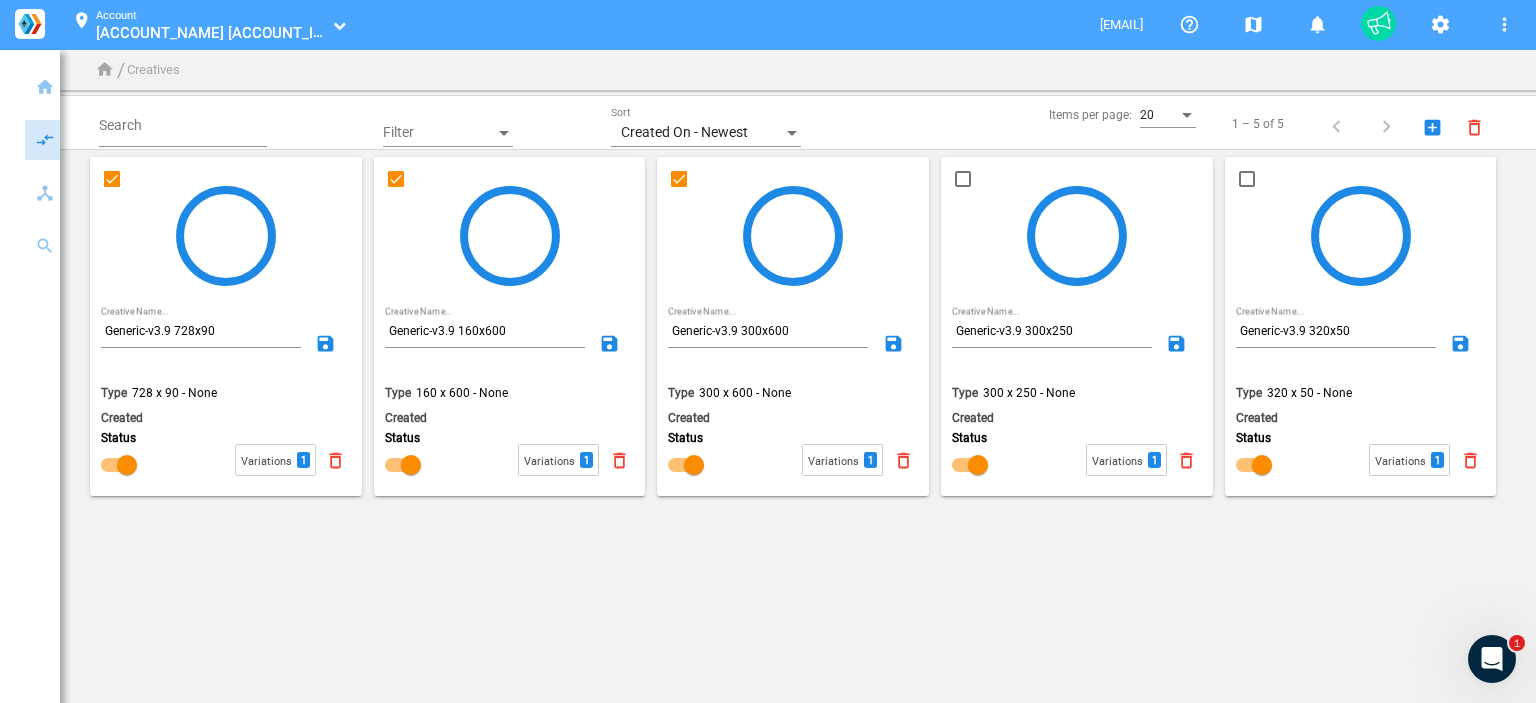 click at bounding box center (963, 179) 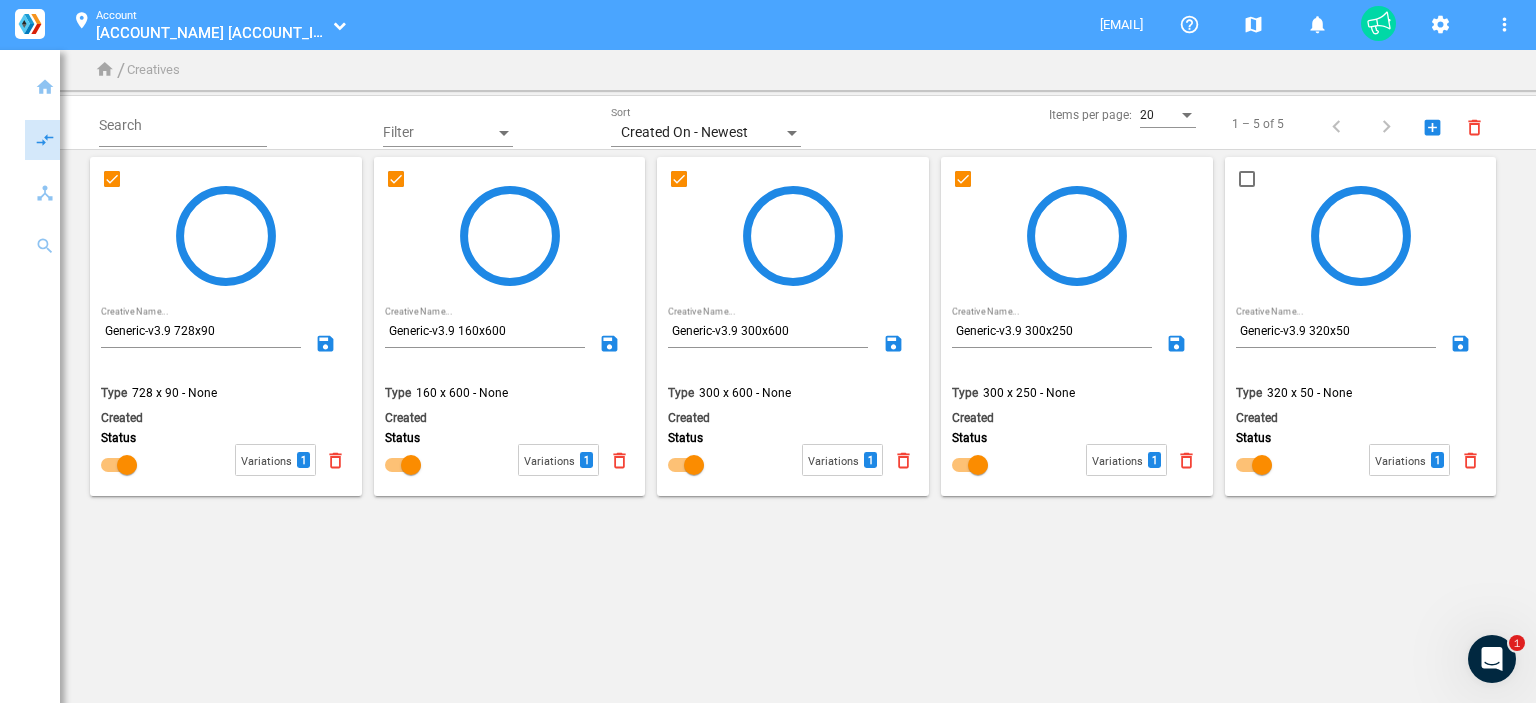 click at bounding box center [1247, 179] 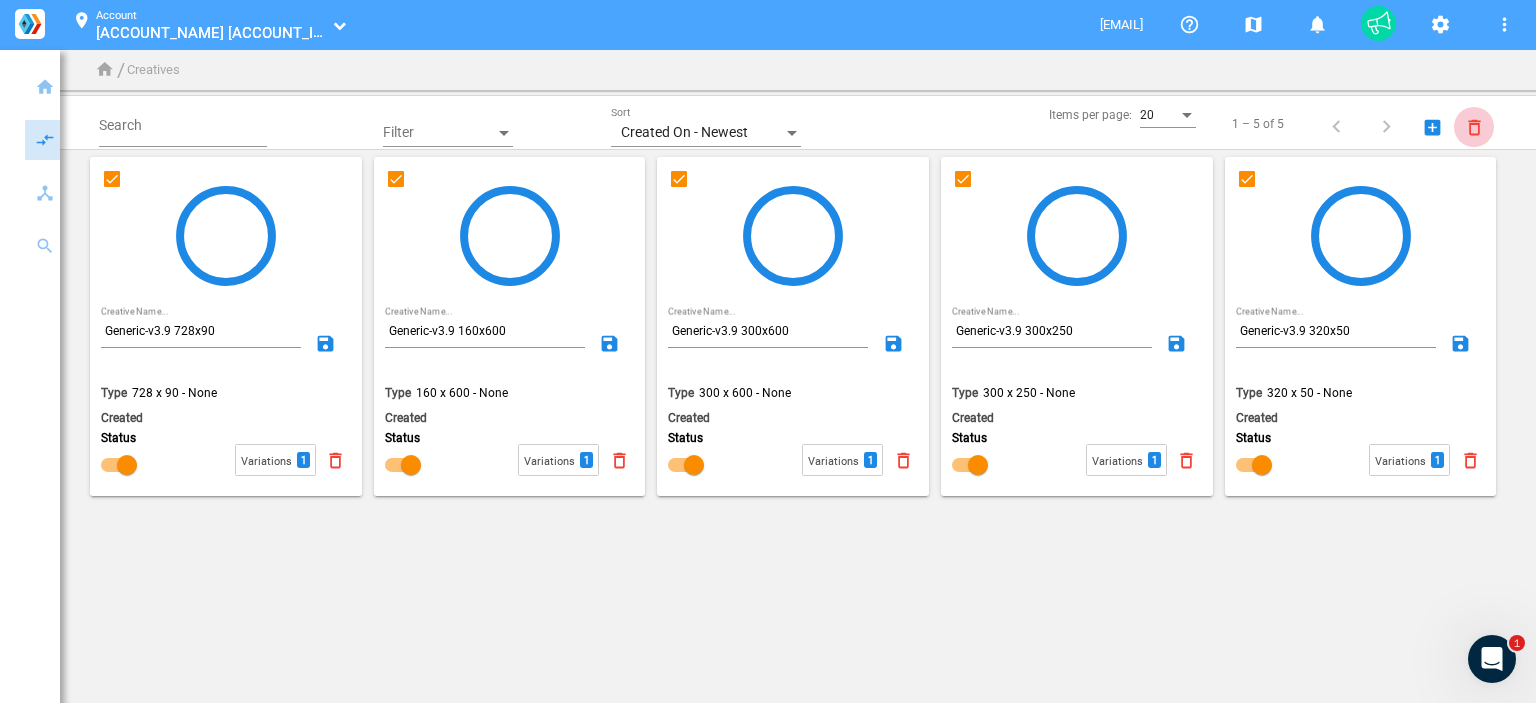 click on "delete_outline" at bounding box center [1474, 128] 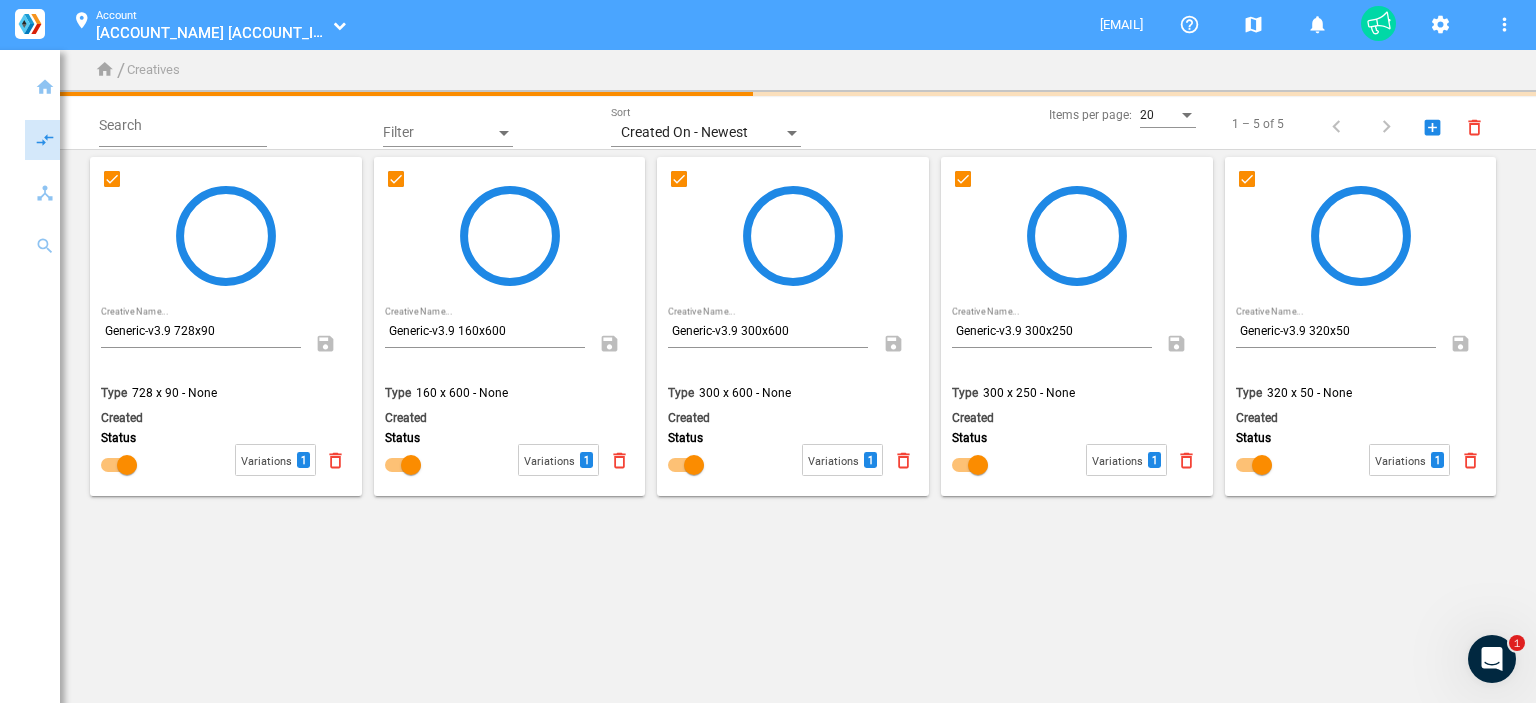 checkbox on "false" 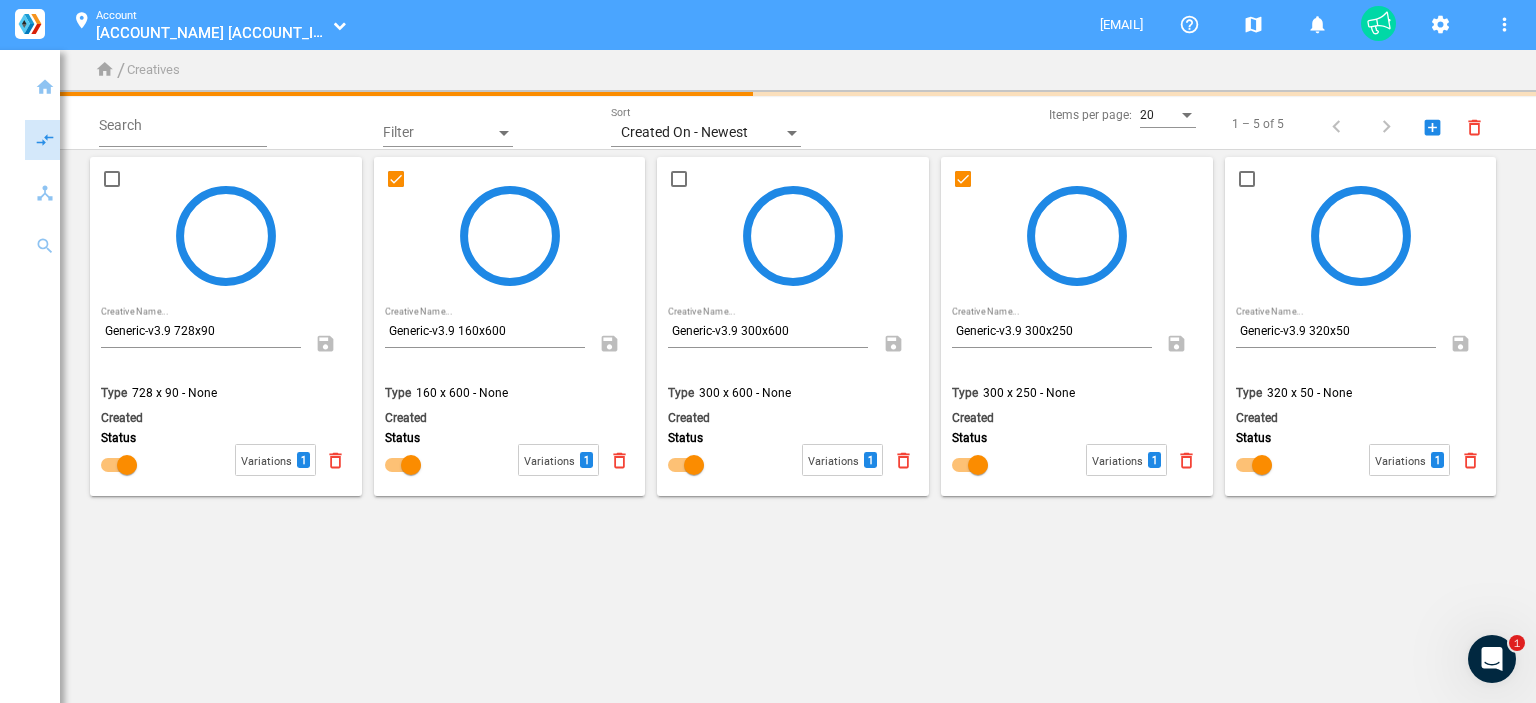 checkbox on "false" 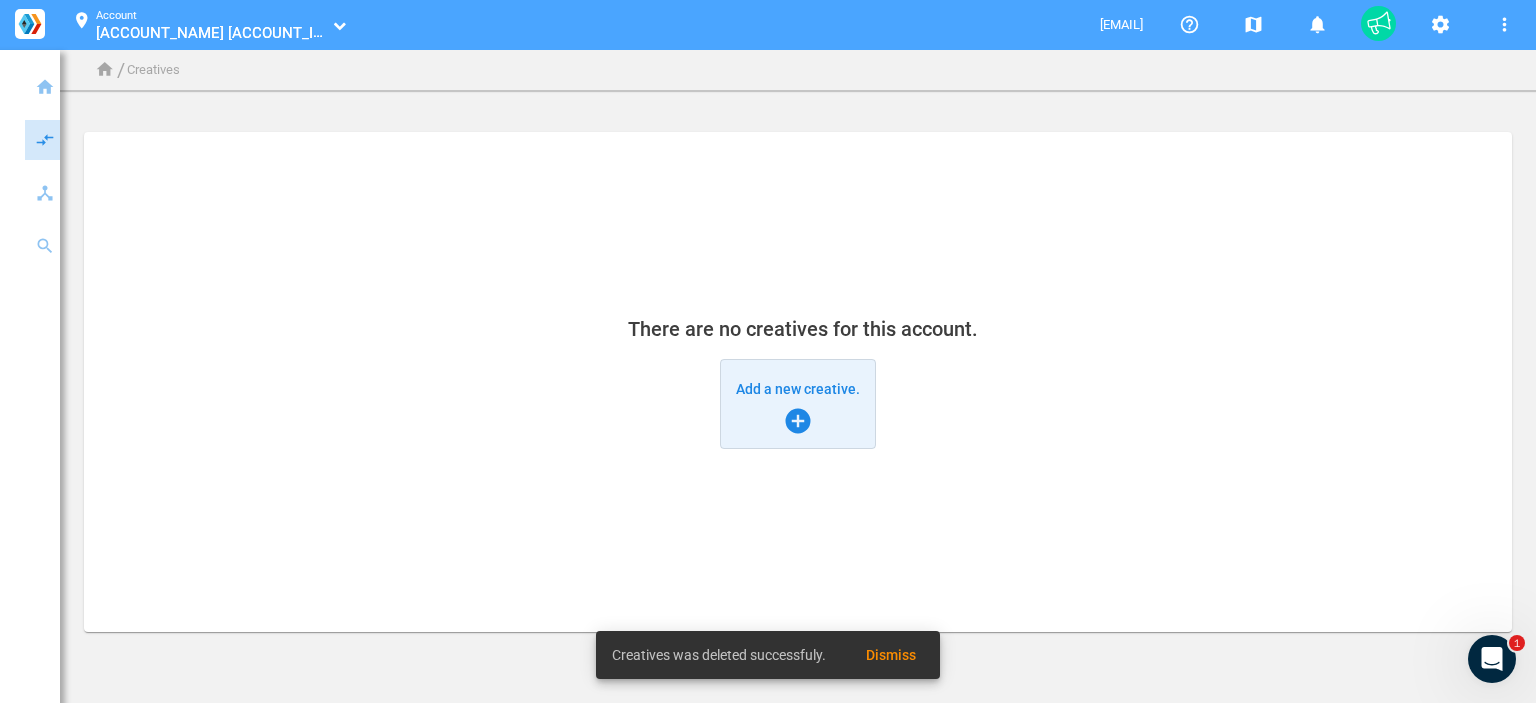 click on "Add a new creative.  add_circle" at bounding box center (798, 404) 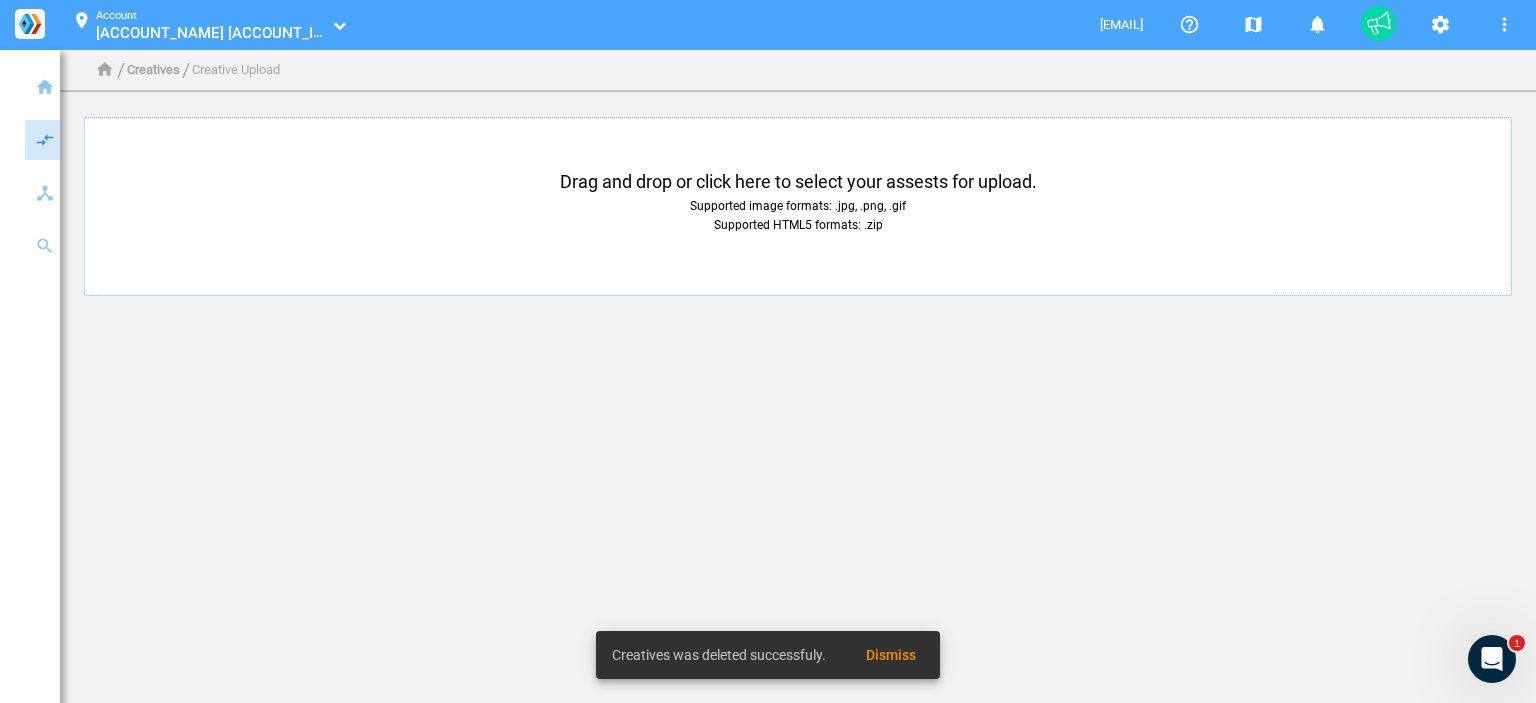 click on "Supported image formats: .jpg, .png, .gif  Supported HTML5 formats: .zip" 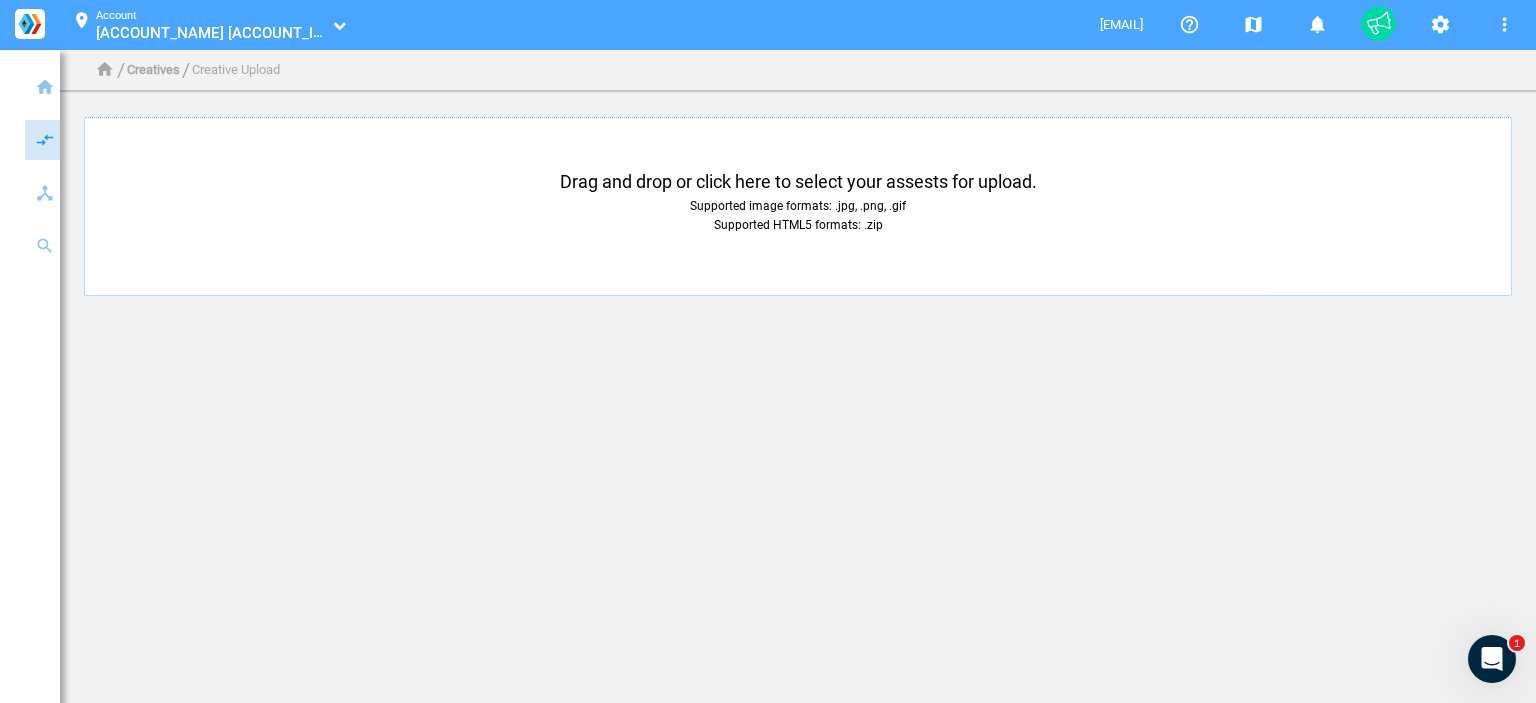 type on "C:\fakepath\Generic-v3.9 160x600.zip" 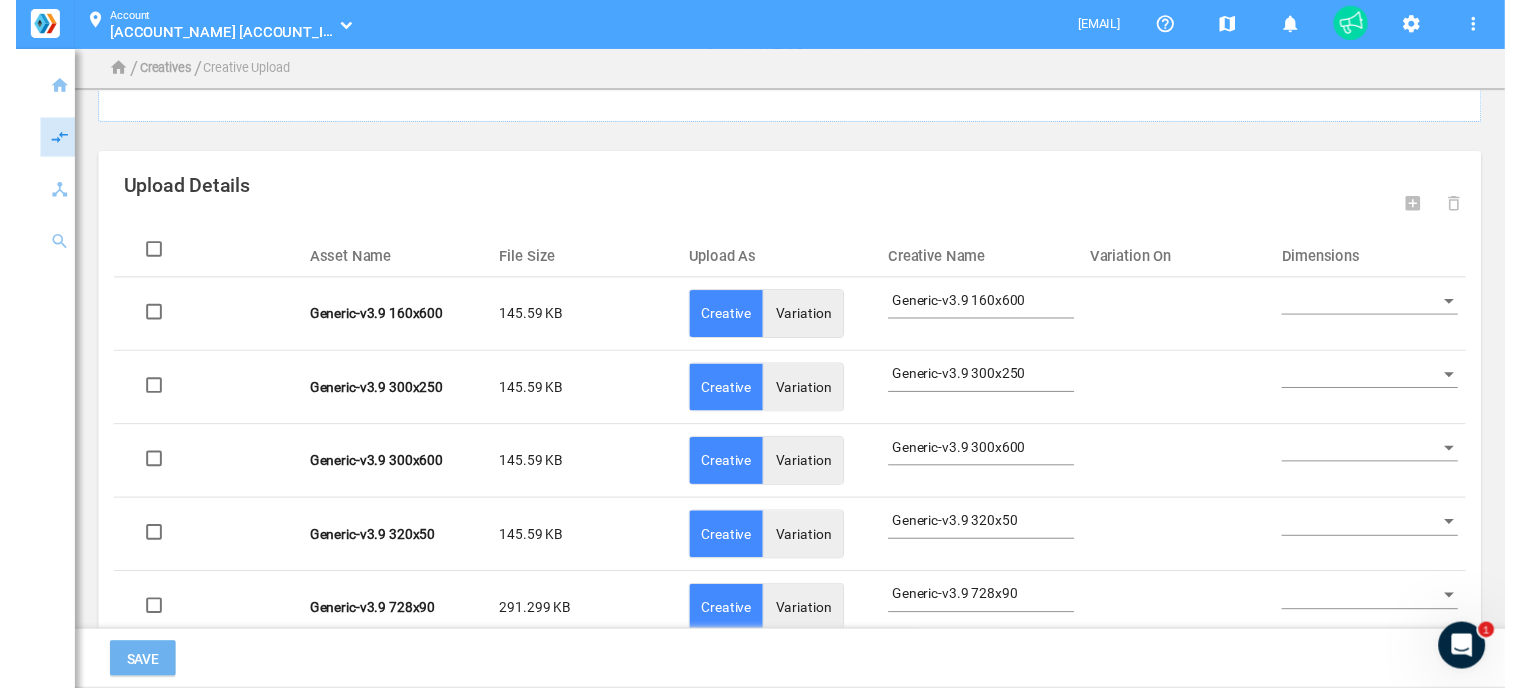 scroll, scrollTop: 172, scrollLeft: 0, axis: vertical 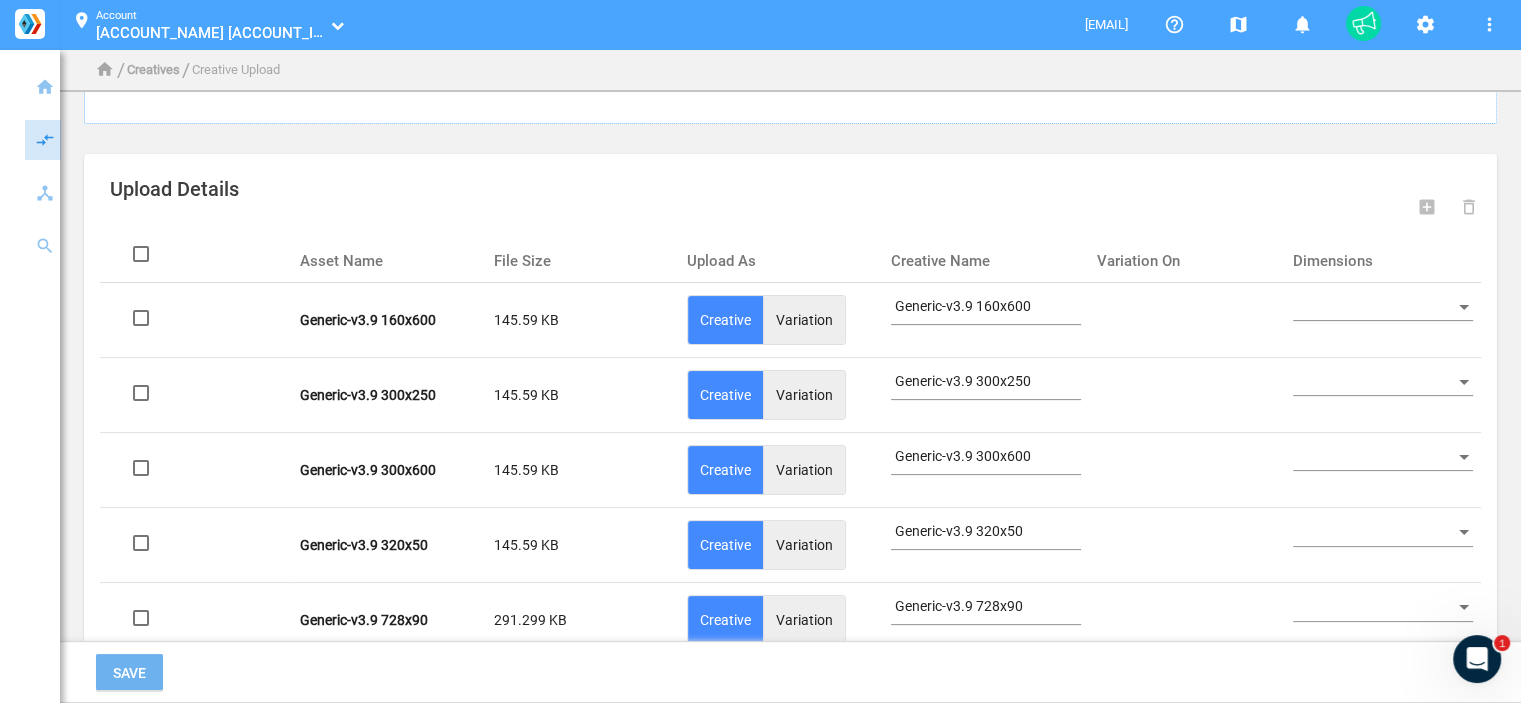 click at bounding box center (1374, 307) 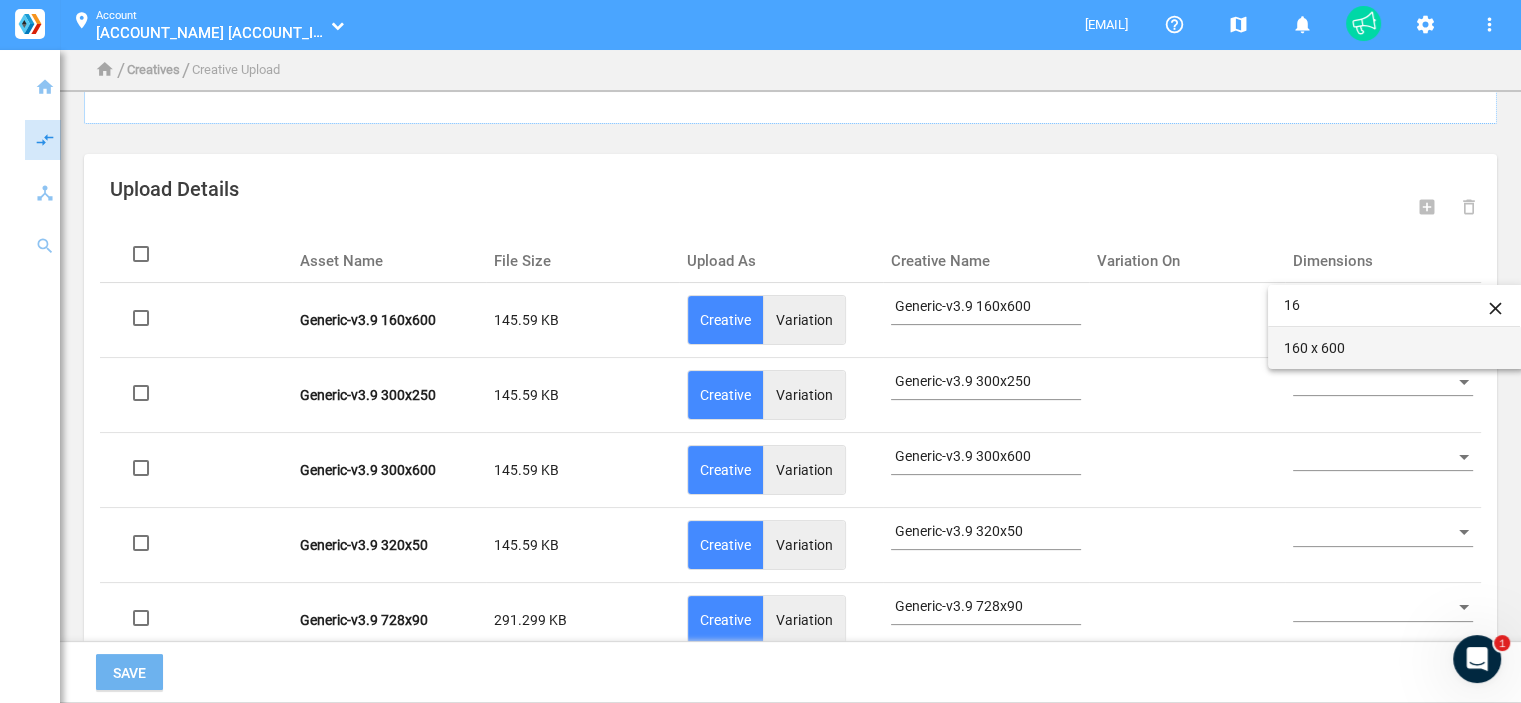 type on "16" 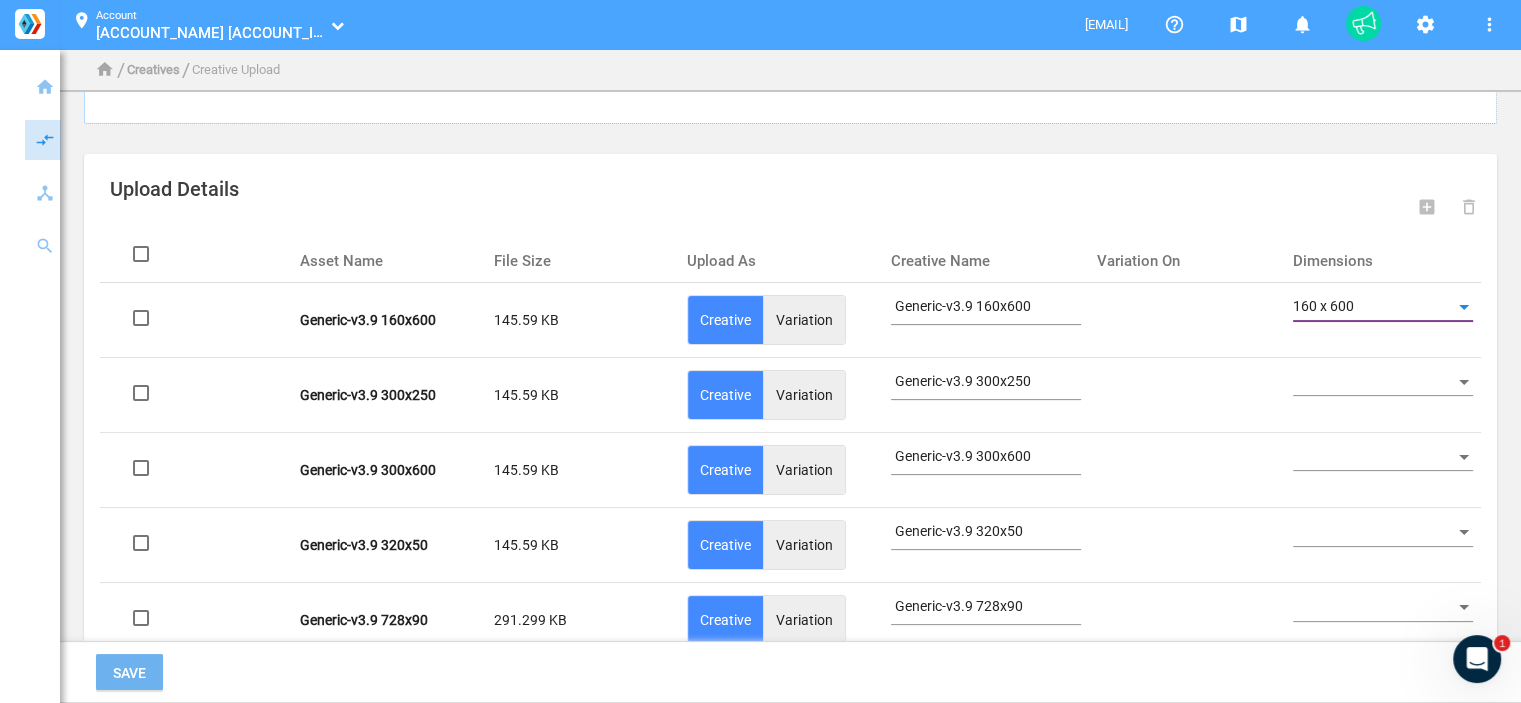 click at bounding box center (1374, 382) 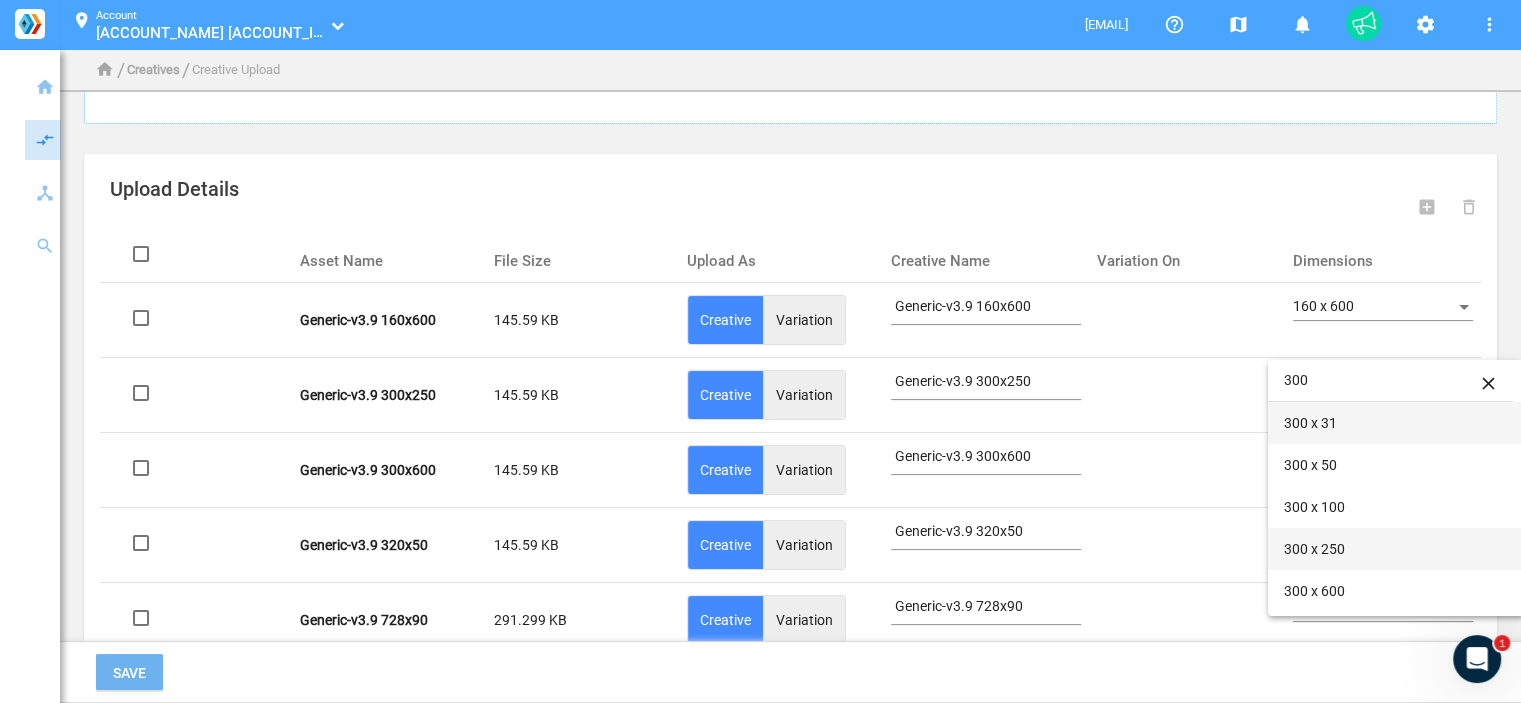 type on "300" 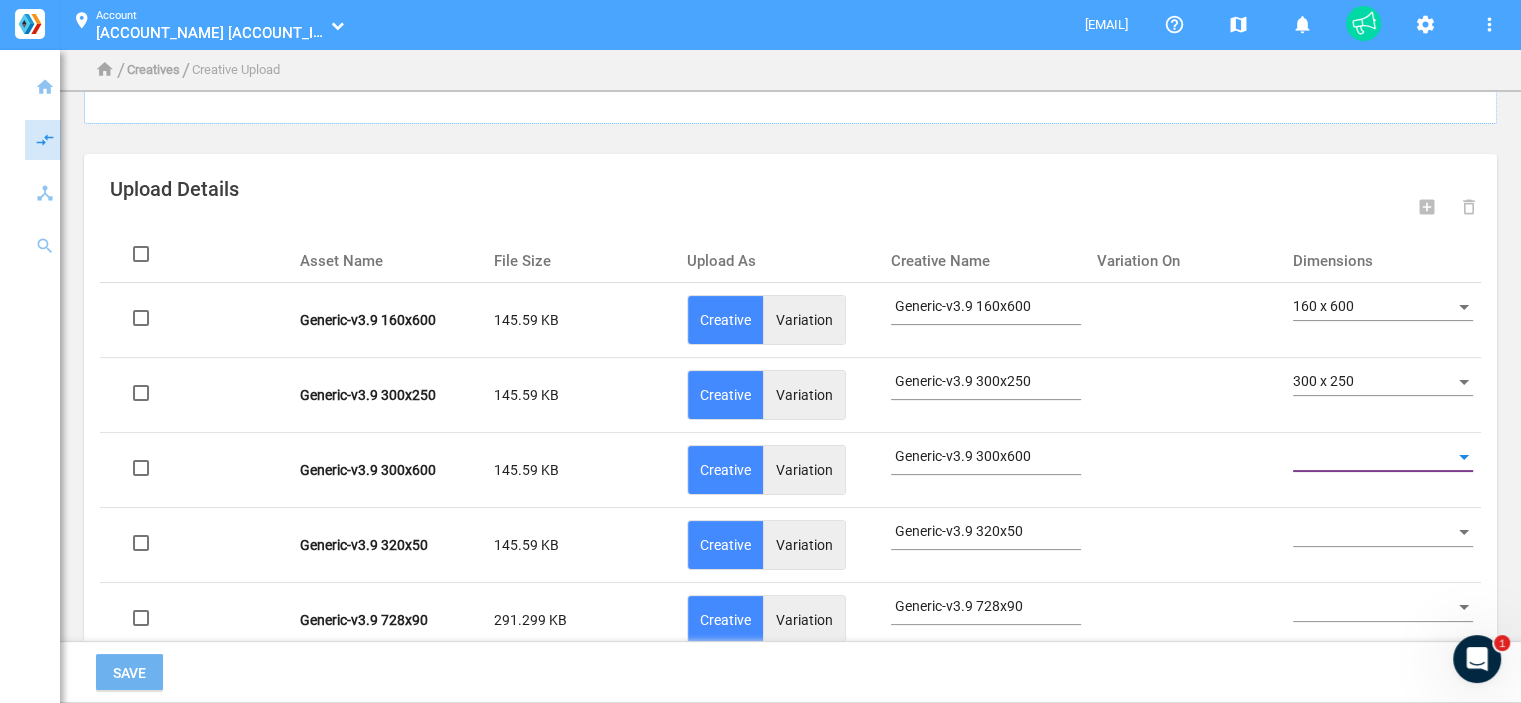 click at bounding box center [1374, 458] 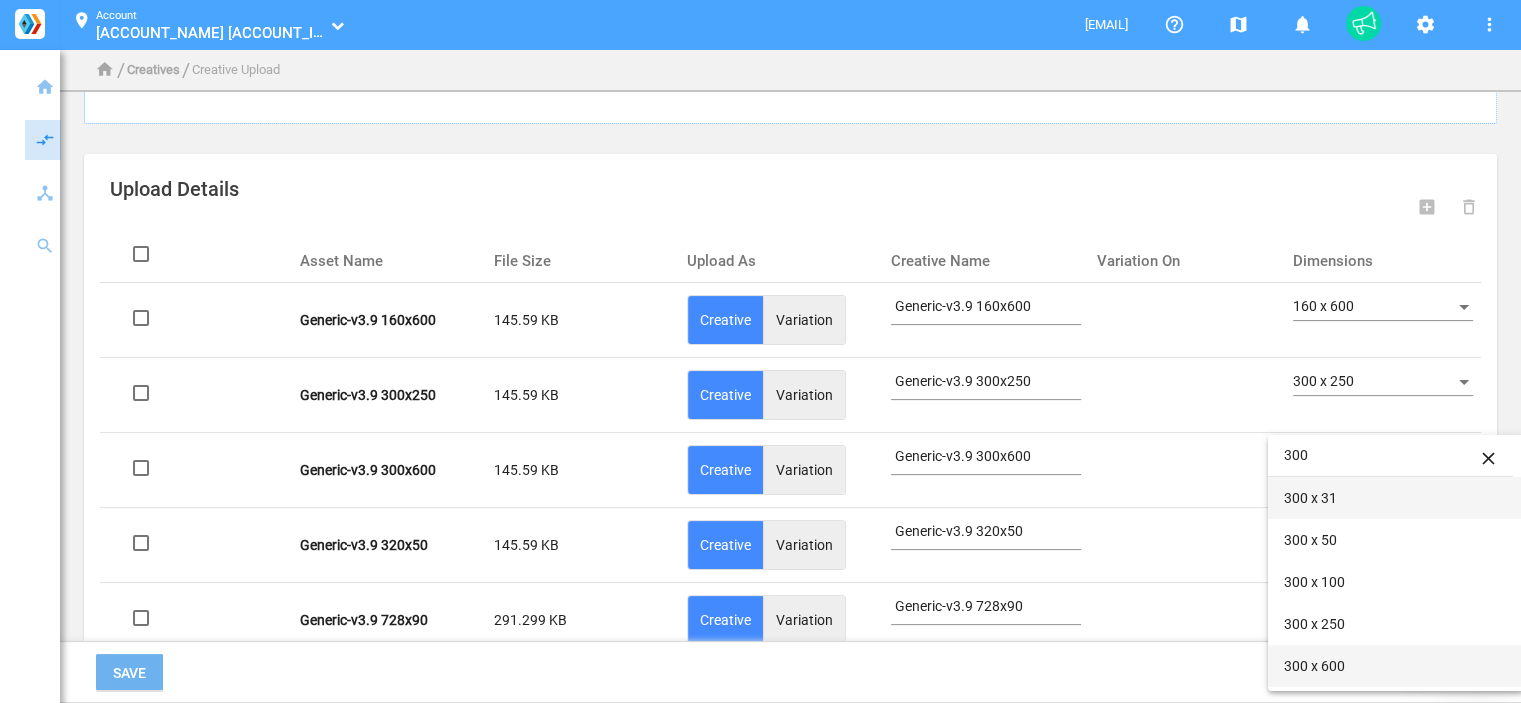 type on "300" 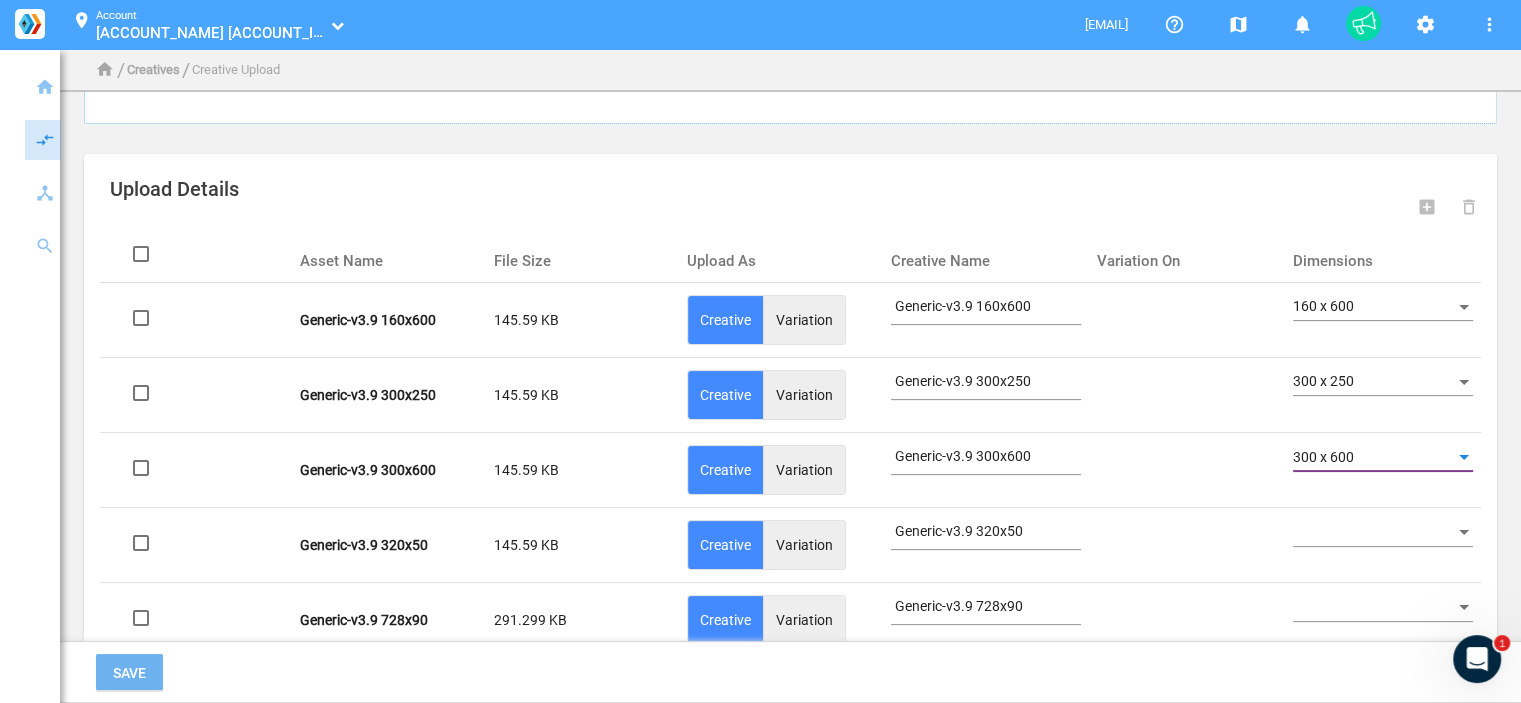 click at bounding box center [1374, 533] 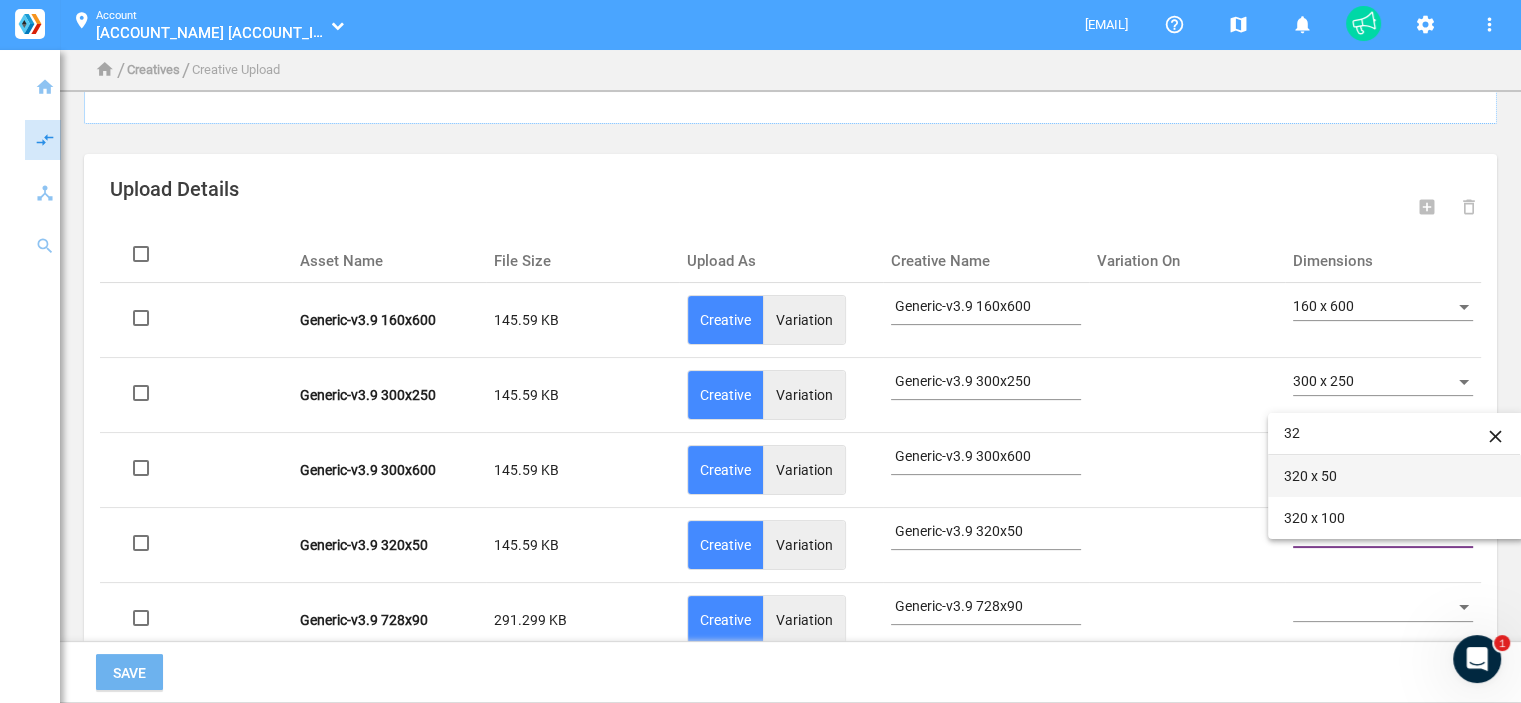 type on "32" 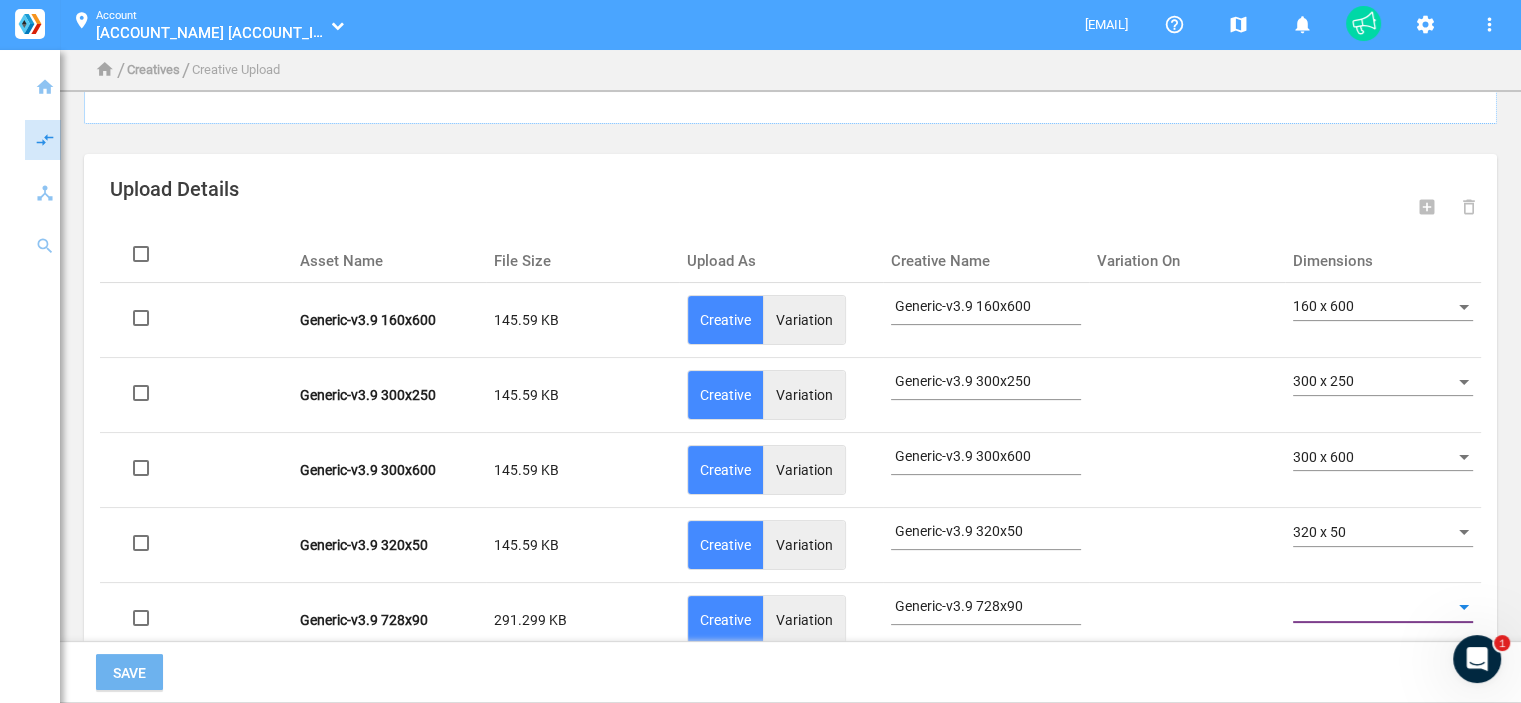 click at bounding box center [1374, 608] 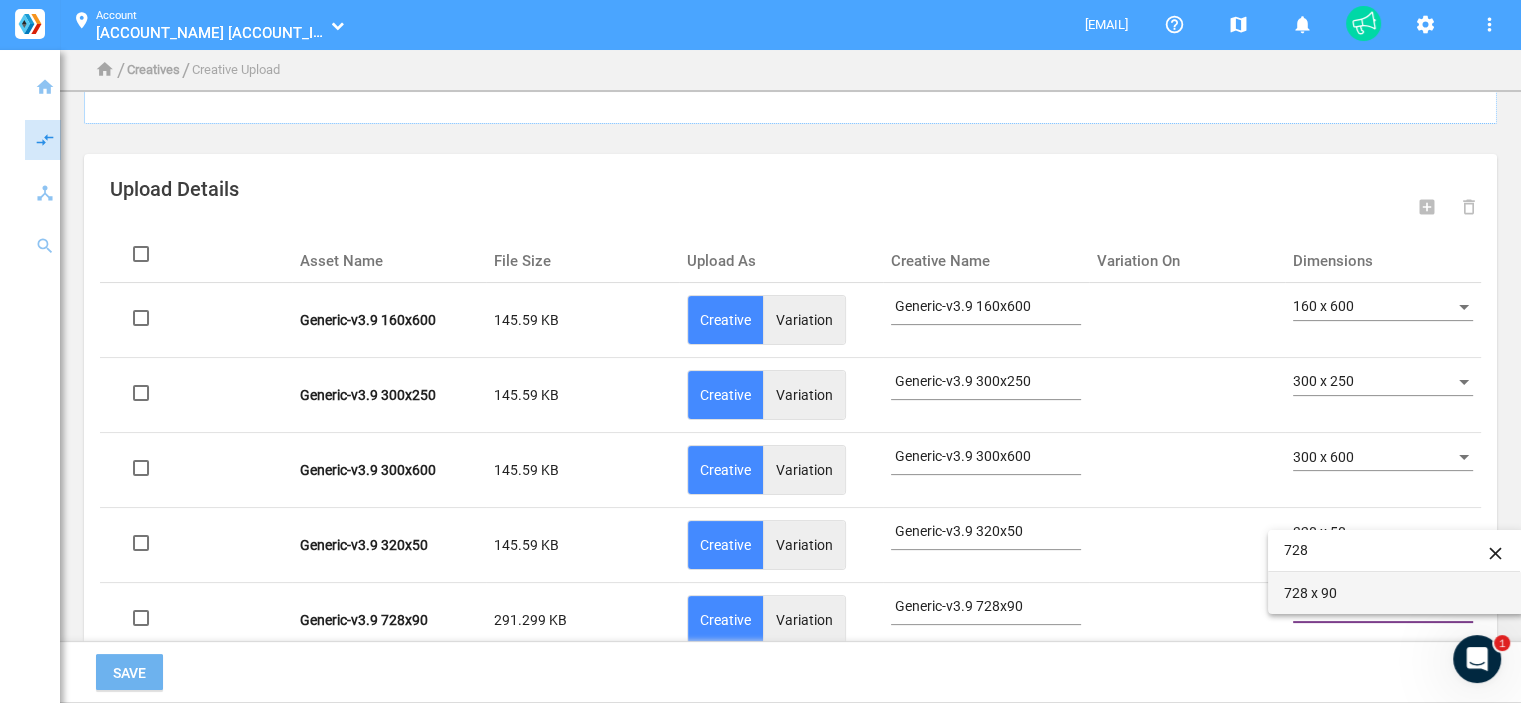 type on "728" 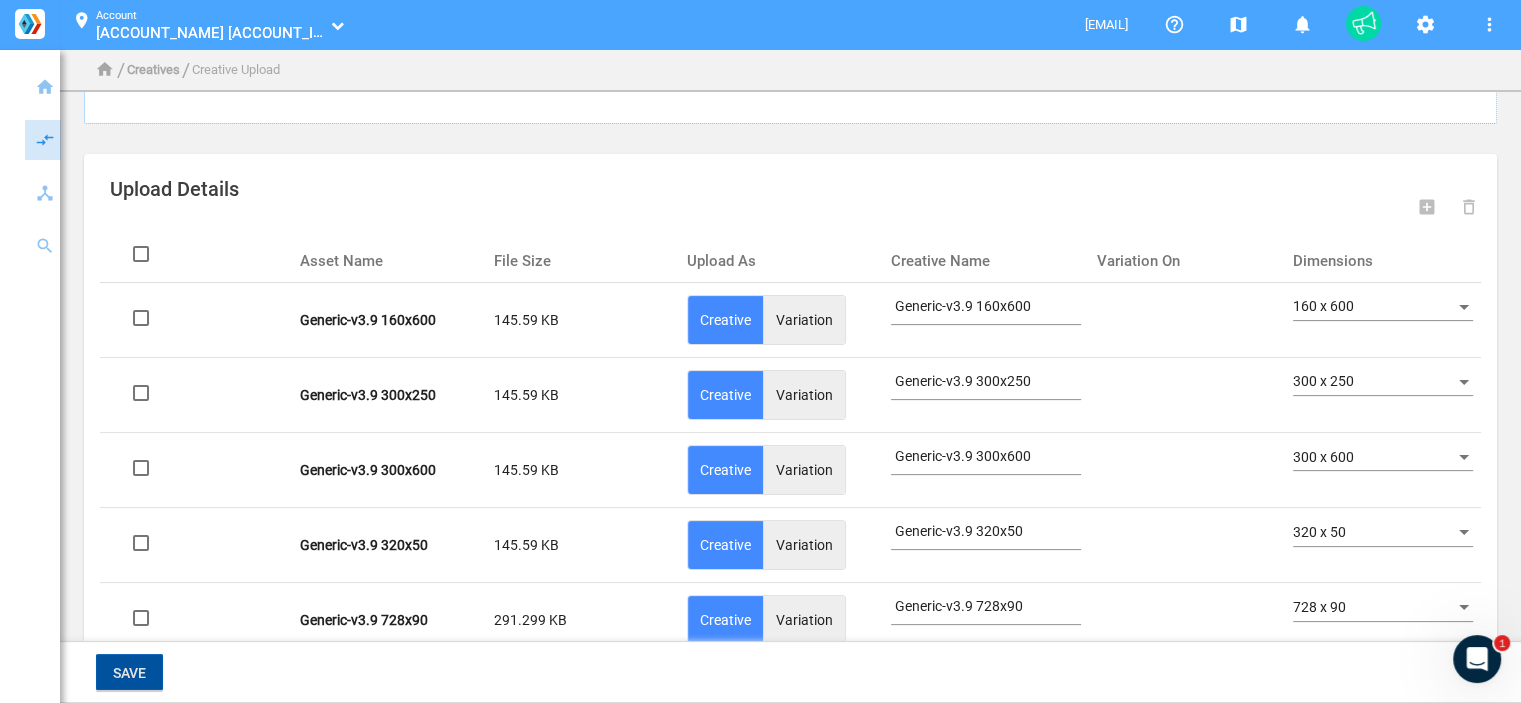 click on "Save" at bounding box center [129, 673] 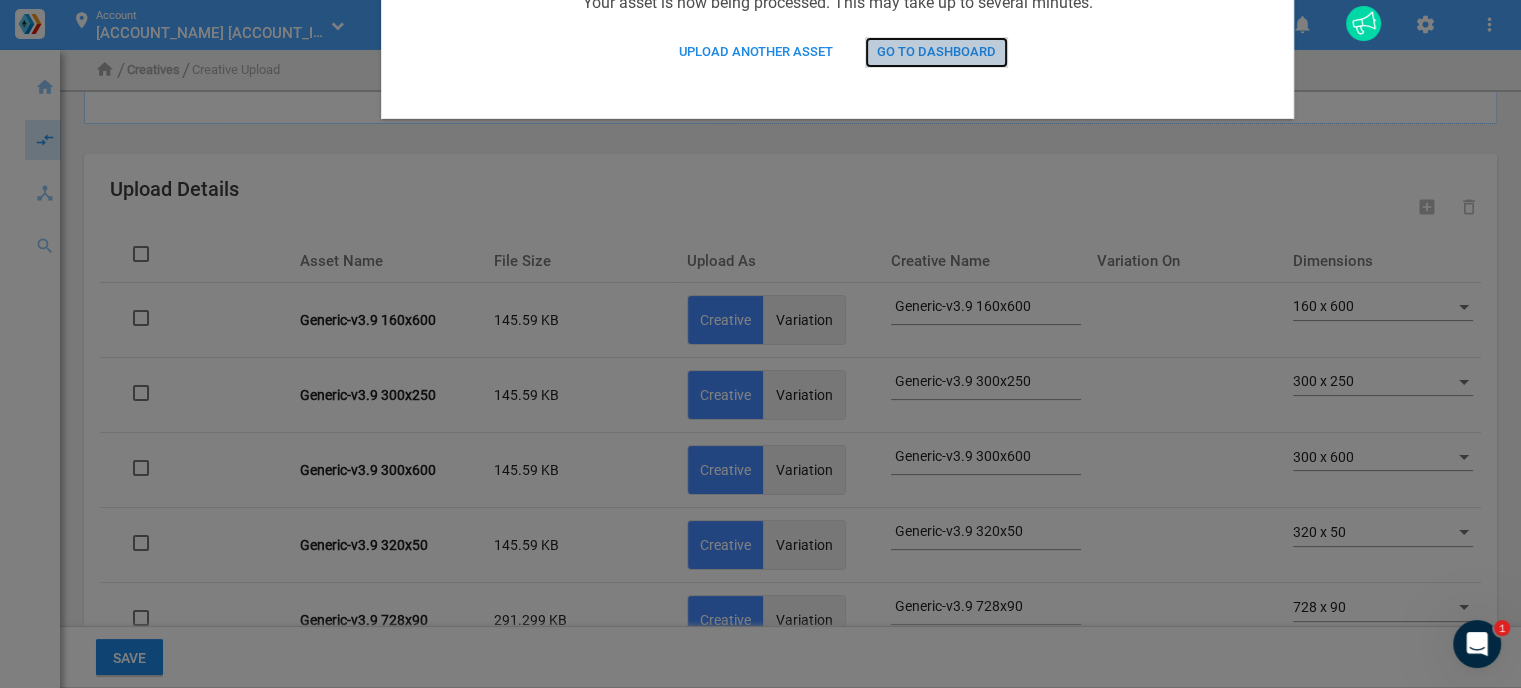 click on "Go to Dashboard" 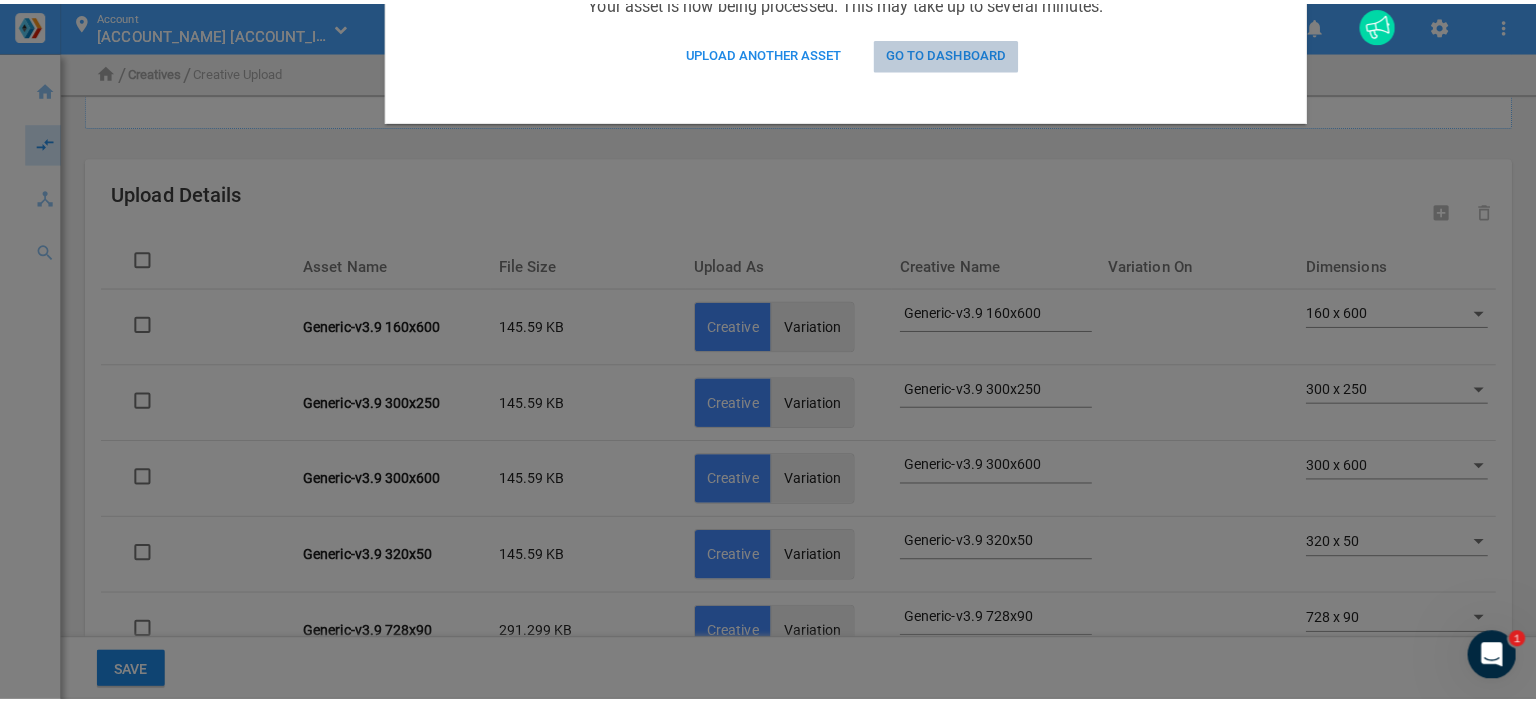 scroll, scrollTop: 0, scrollLeft: 0, axis: both 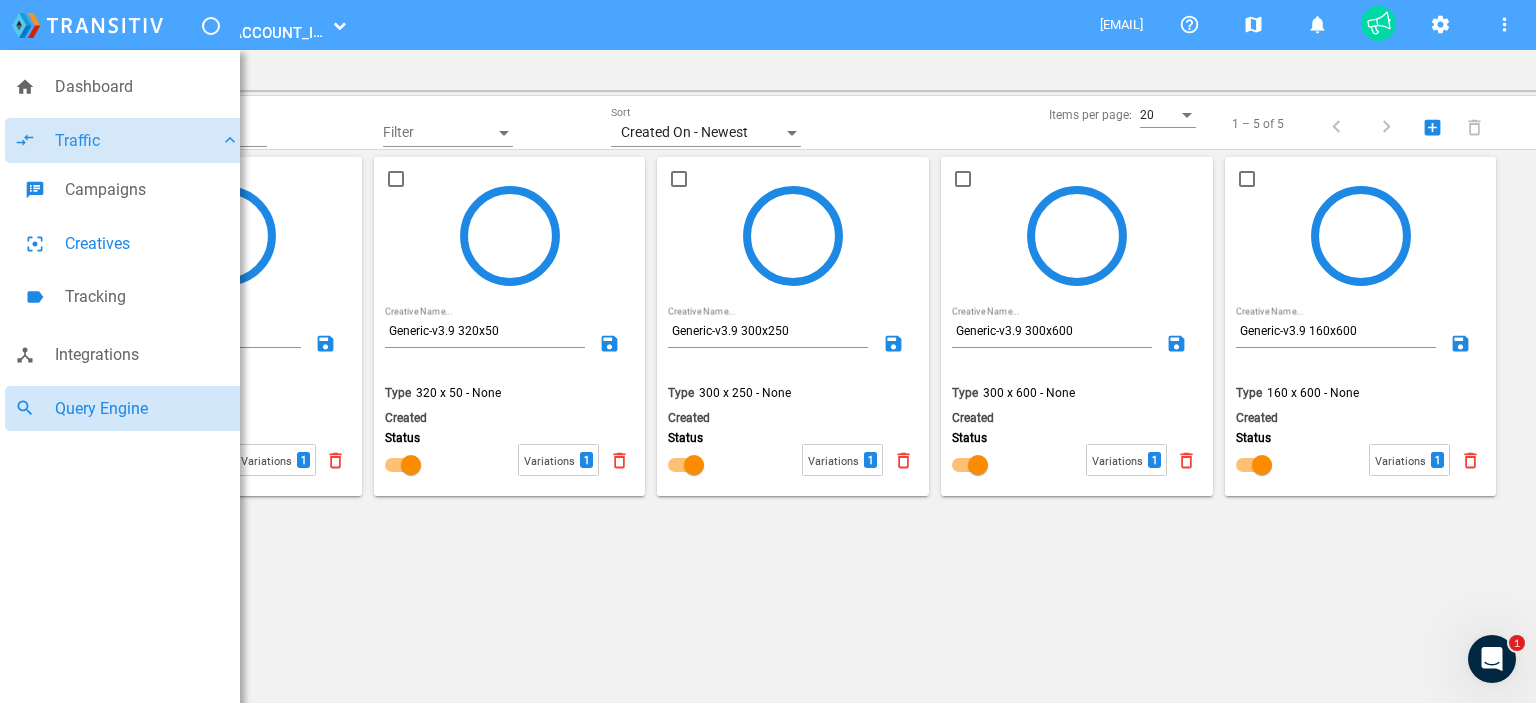 click on "Query Engine" at bounding box center [147, 409] 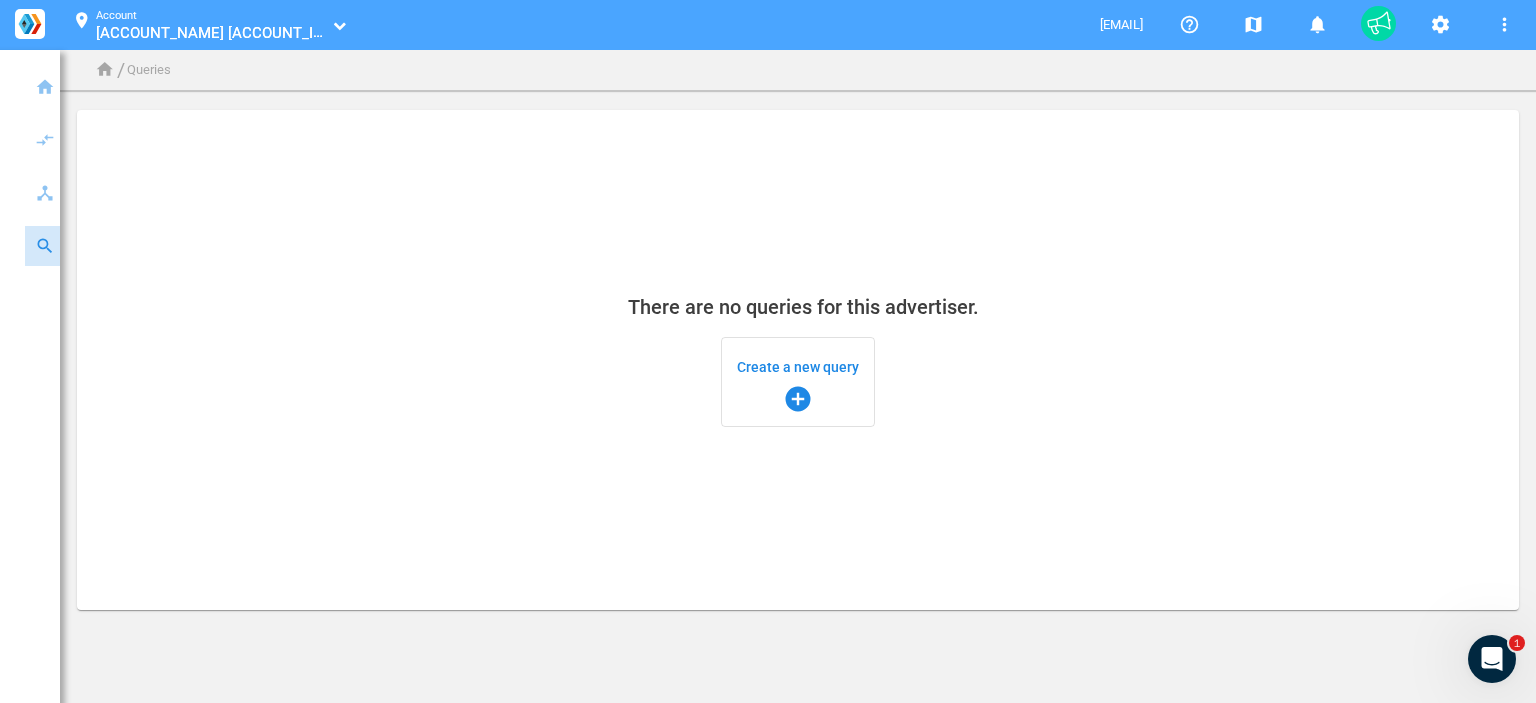 click on "add_circle" at bounding box center (798, 399) 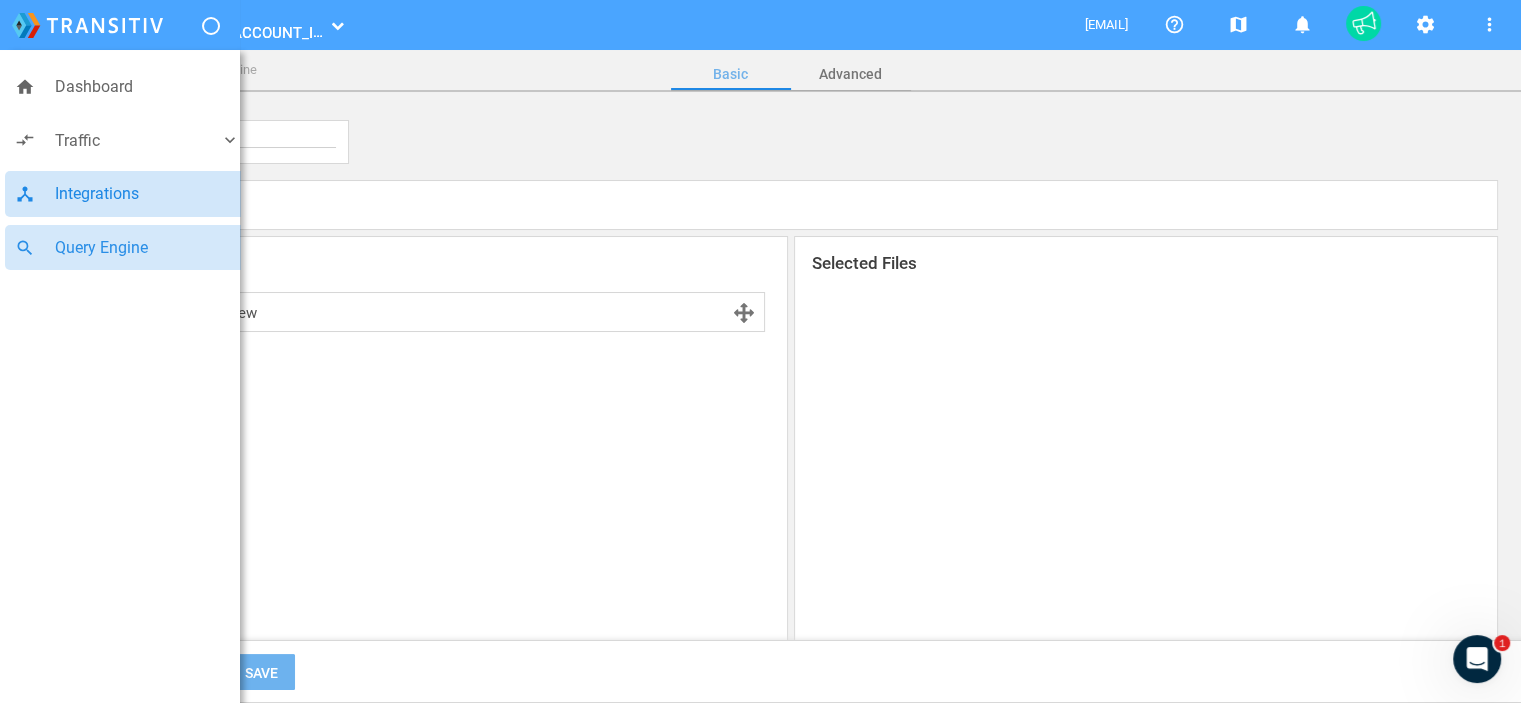 click on "Integrations" at bounding box center [147, 194] 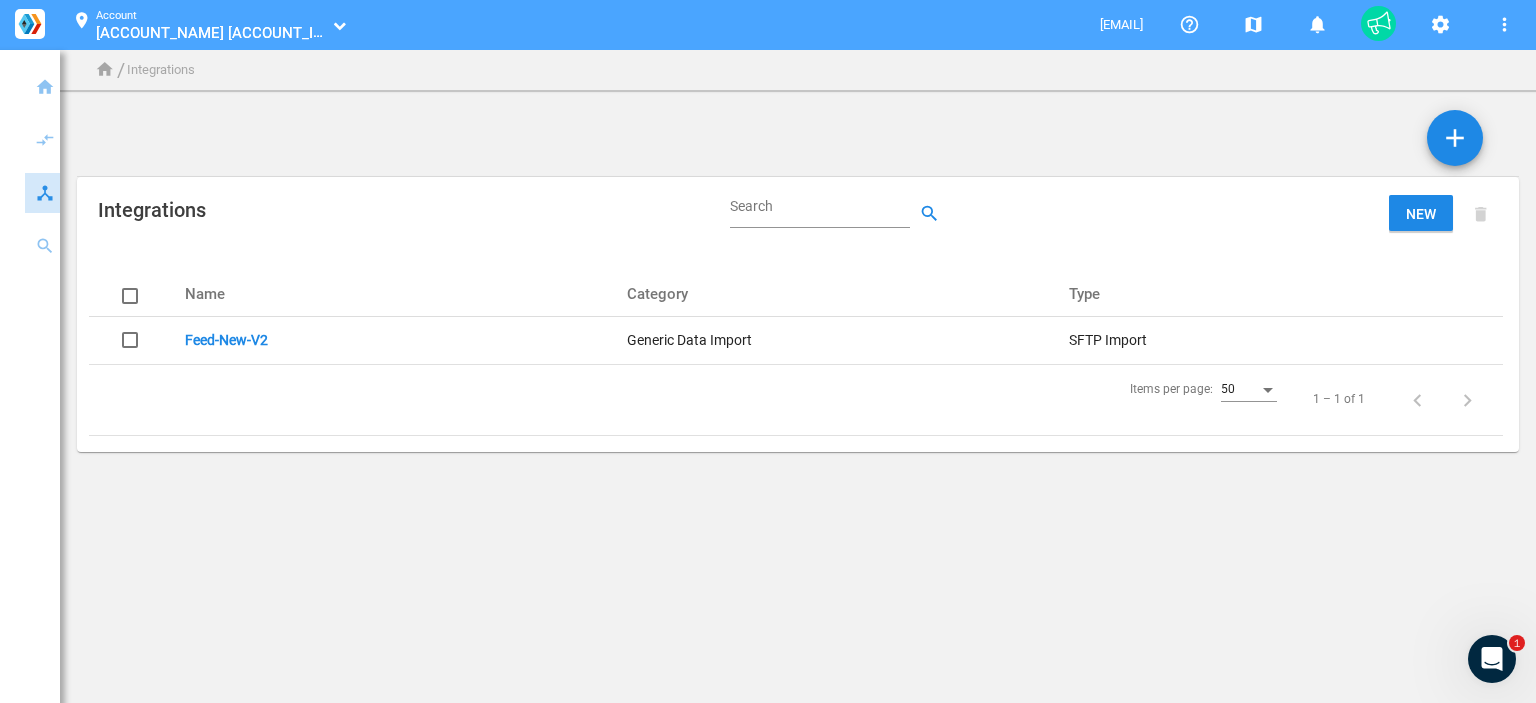 click at bounding box center [130, 340] 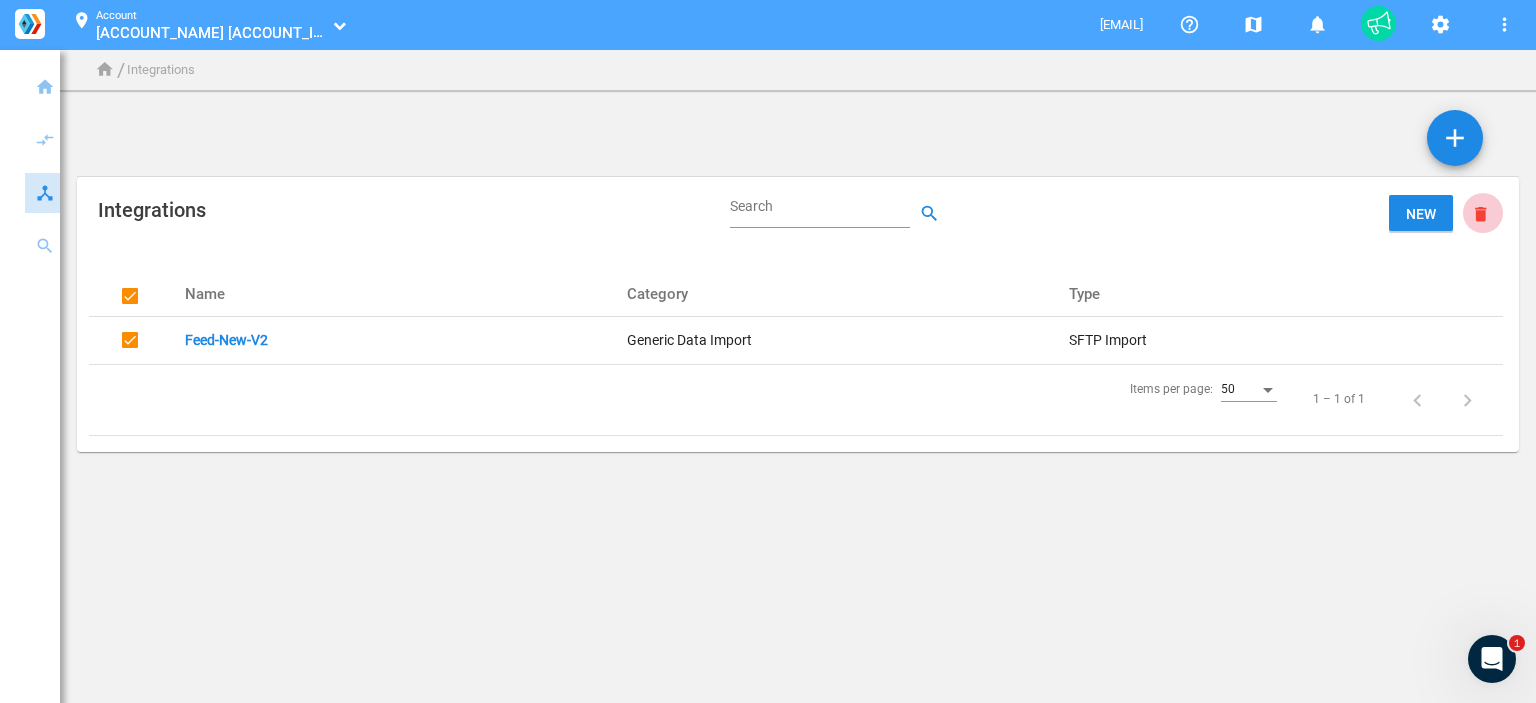 click on "delete_main" 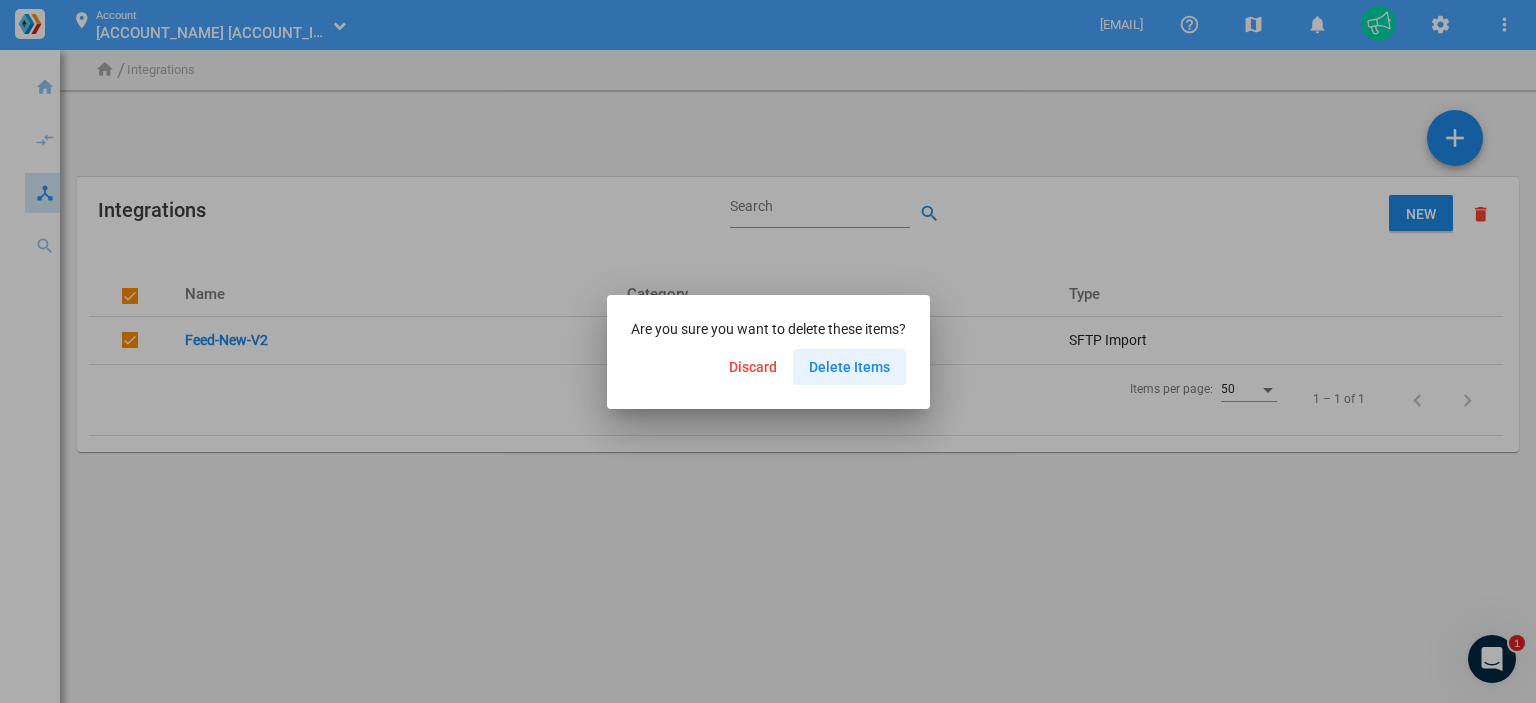 click on "Delete Items" at bounding box center [849, 367] 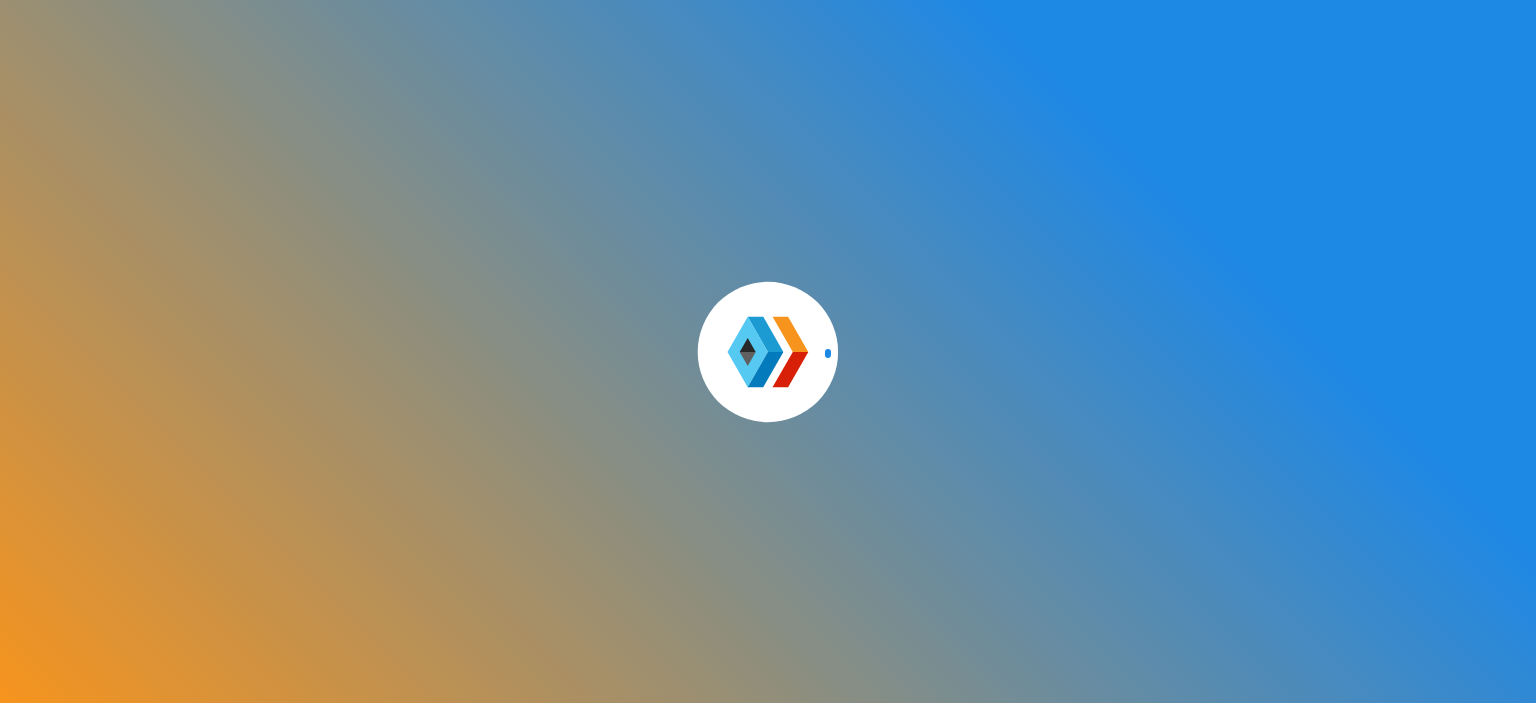 scroll, scrollTop: 0, scrollLeft: 0, axis: both 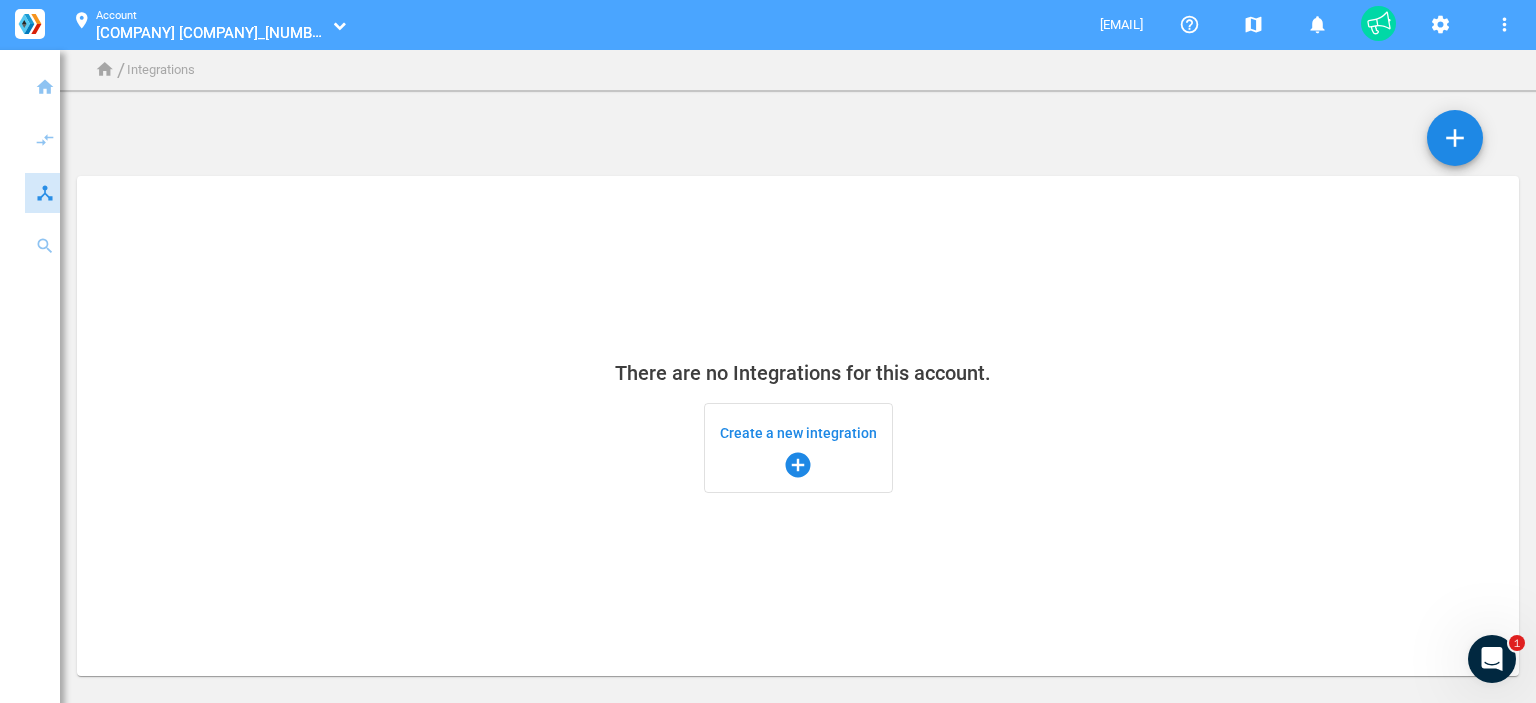click on "add_circle" at bounding box center (798, 465) 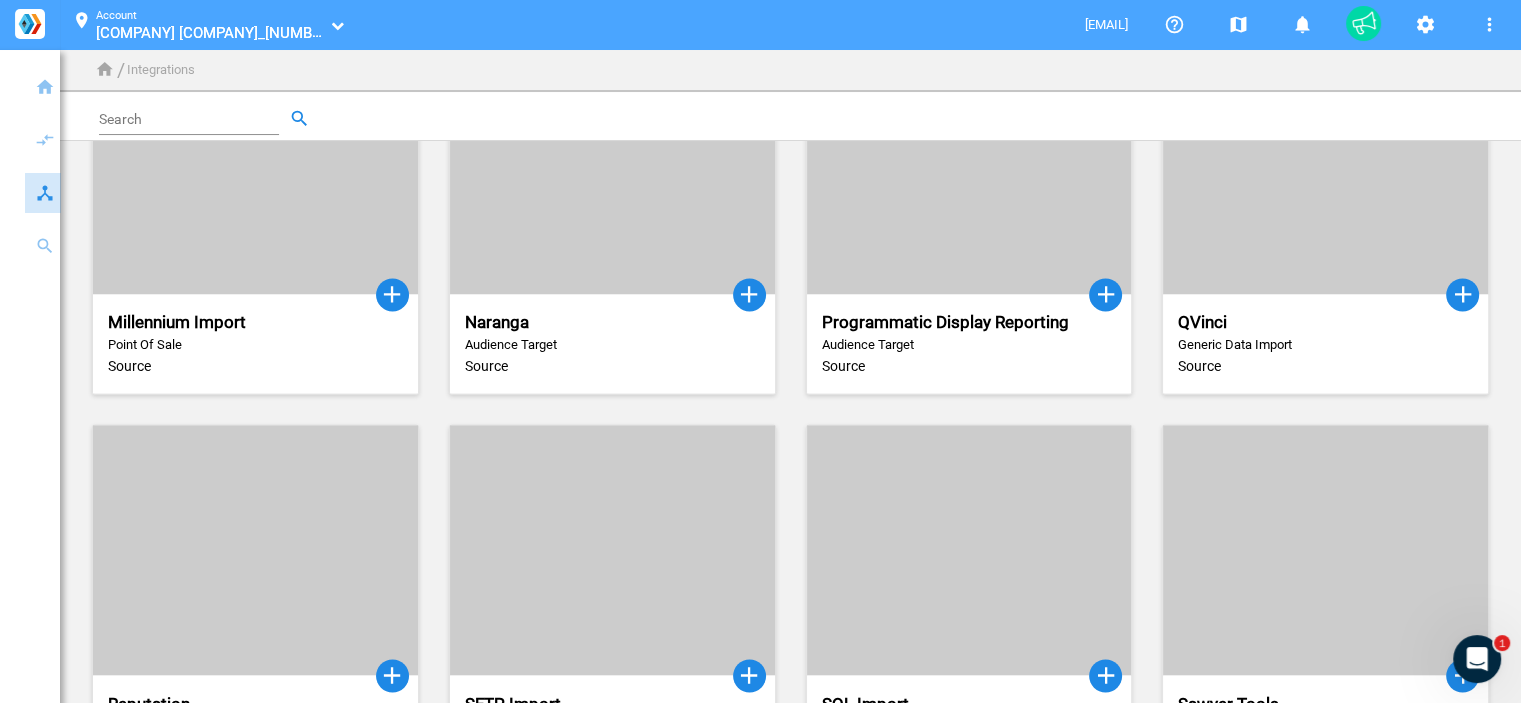 scroll, scrollTop: 3300, scrollLeft: 0, axis: vertical 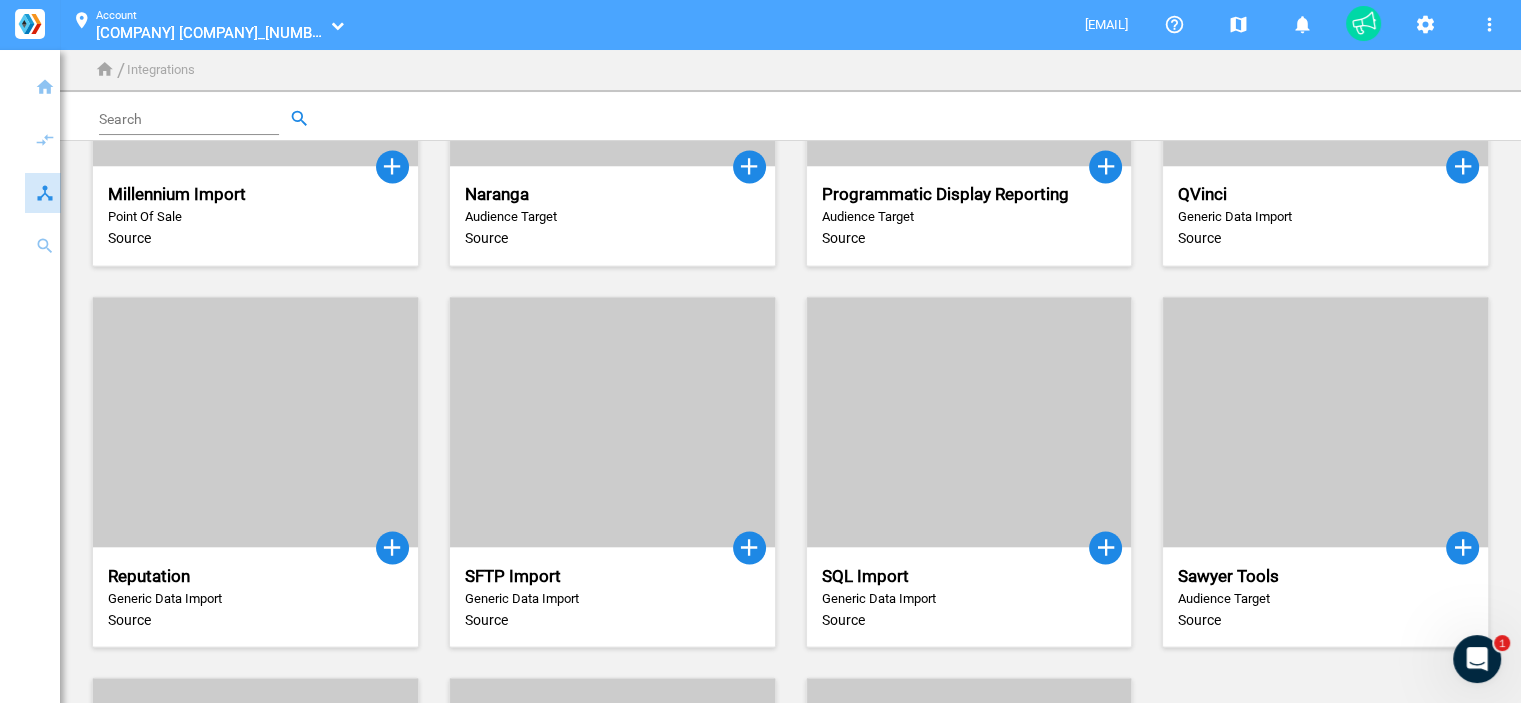 click 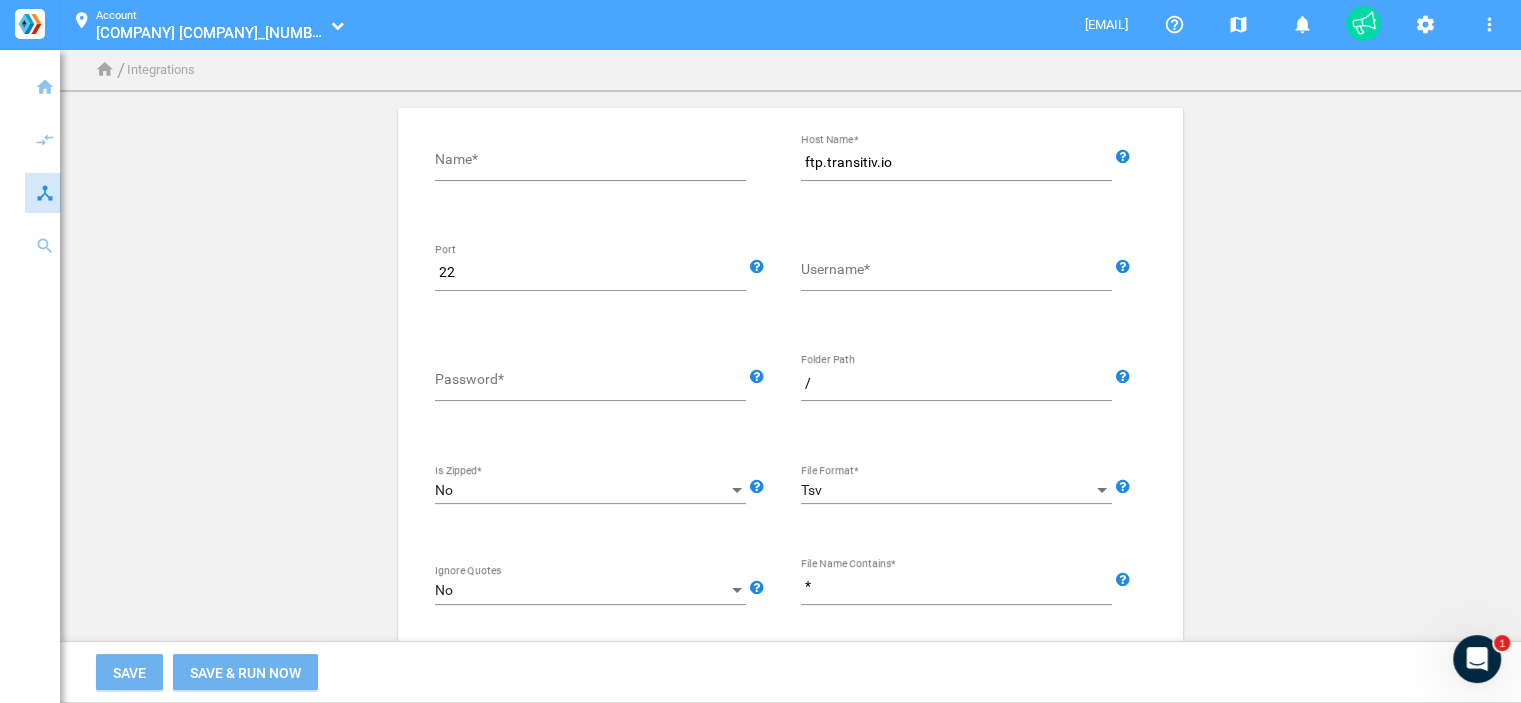 scroll, scrollTop: 0, scrollLeft: 0, axis: both 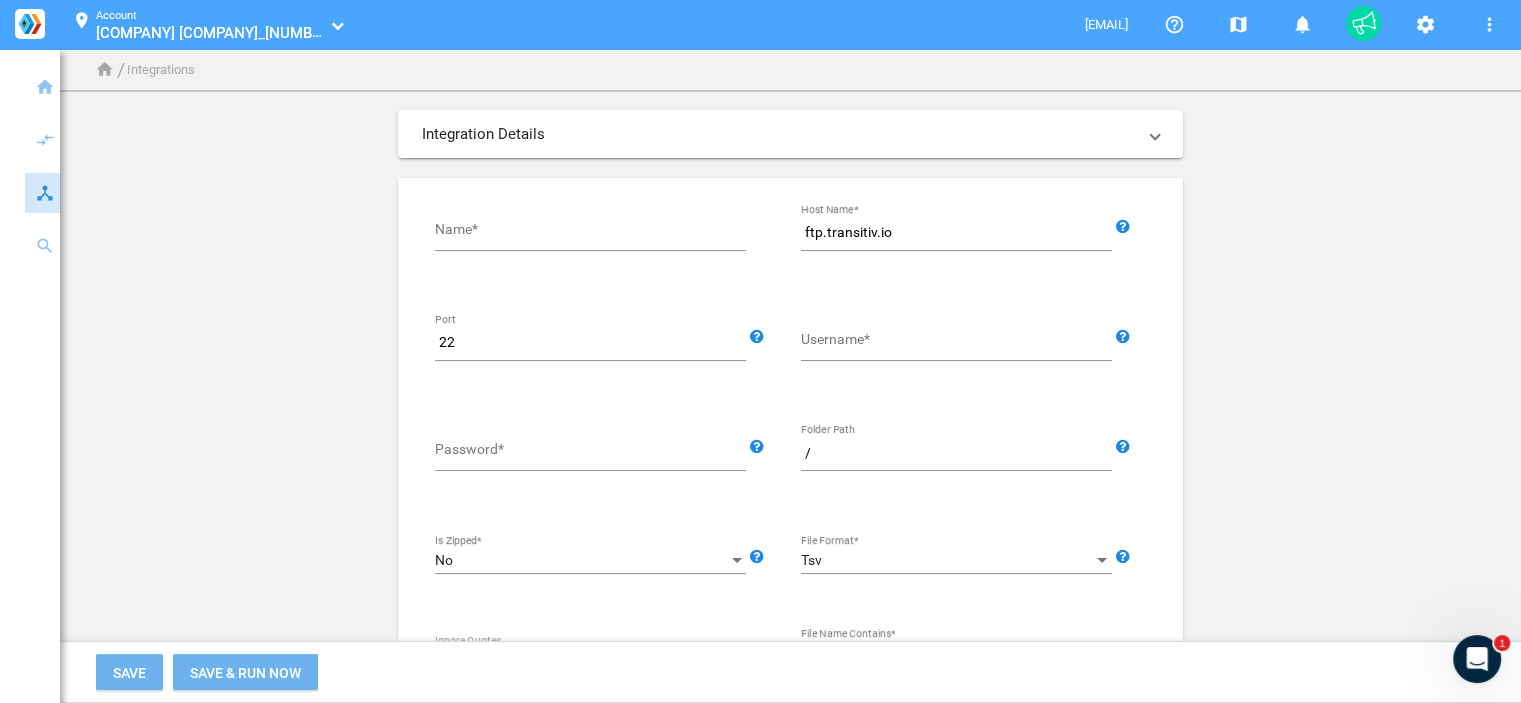 click on "Name*" at bounding box center [594, 233] 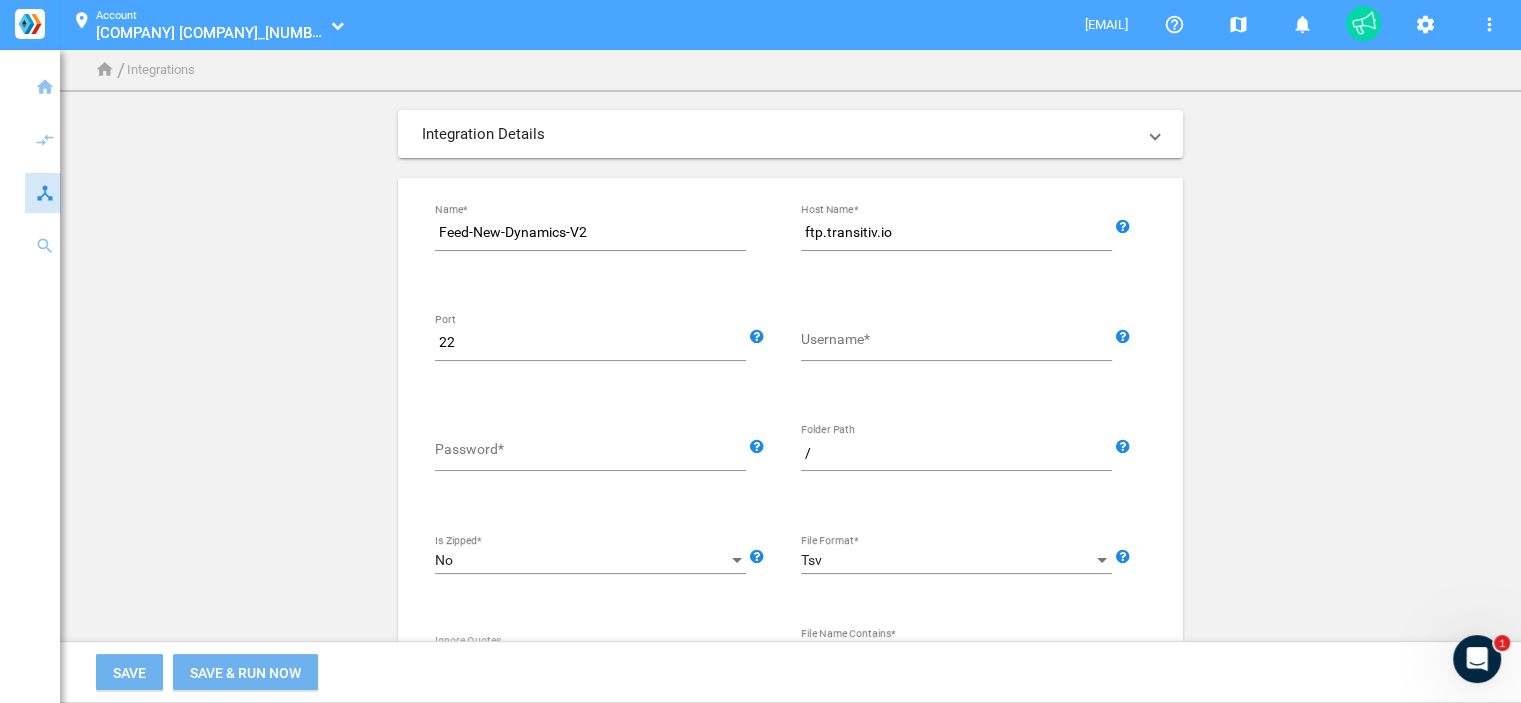 click on "Username*" at bounding box center [960, 343] 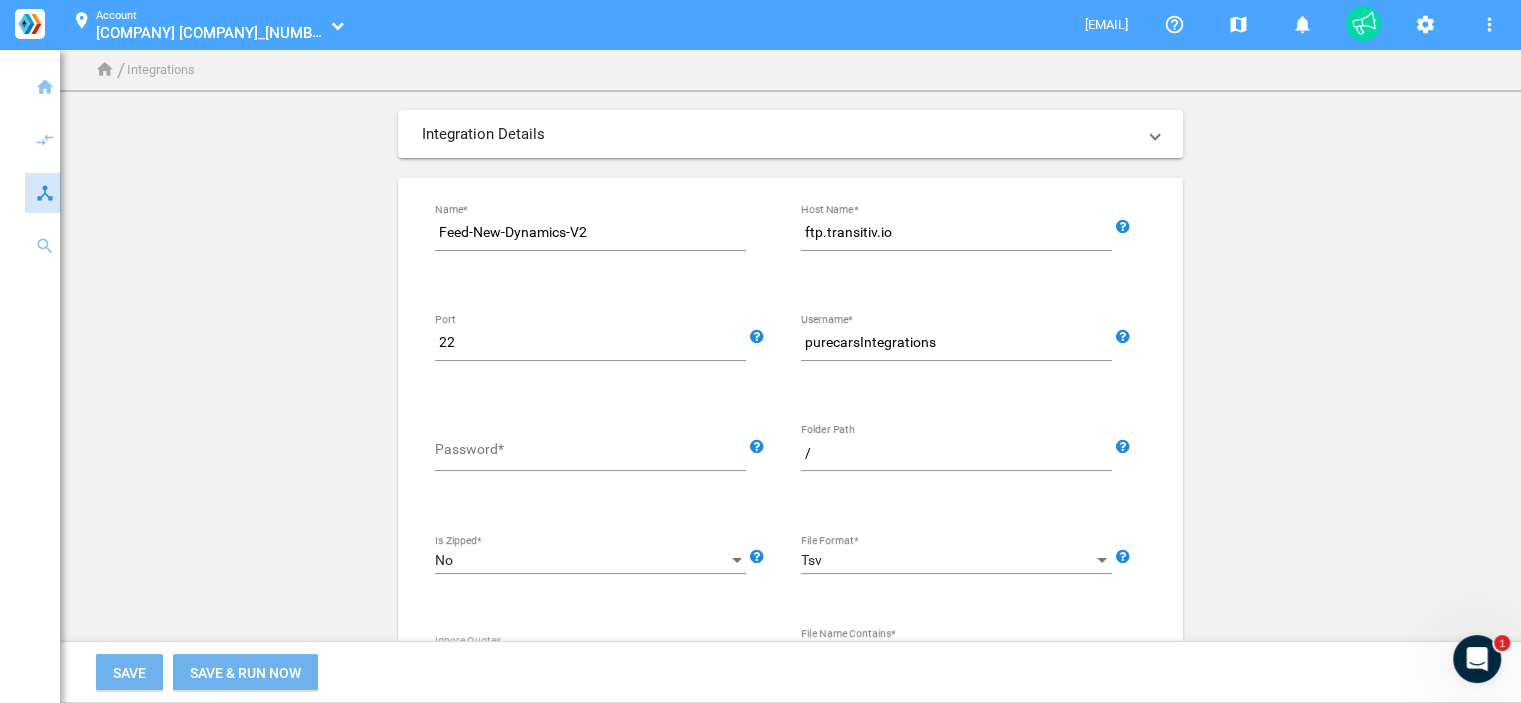 click on "/" at bounding box center [960, 454] 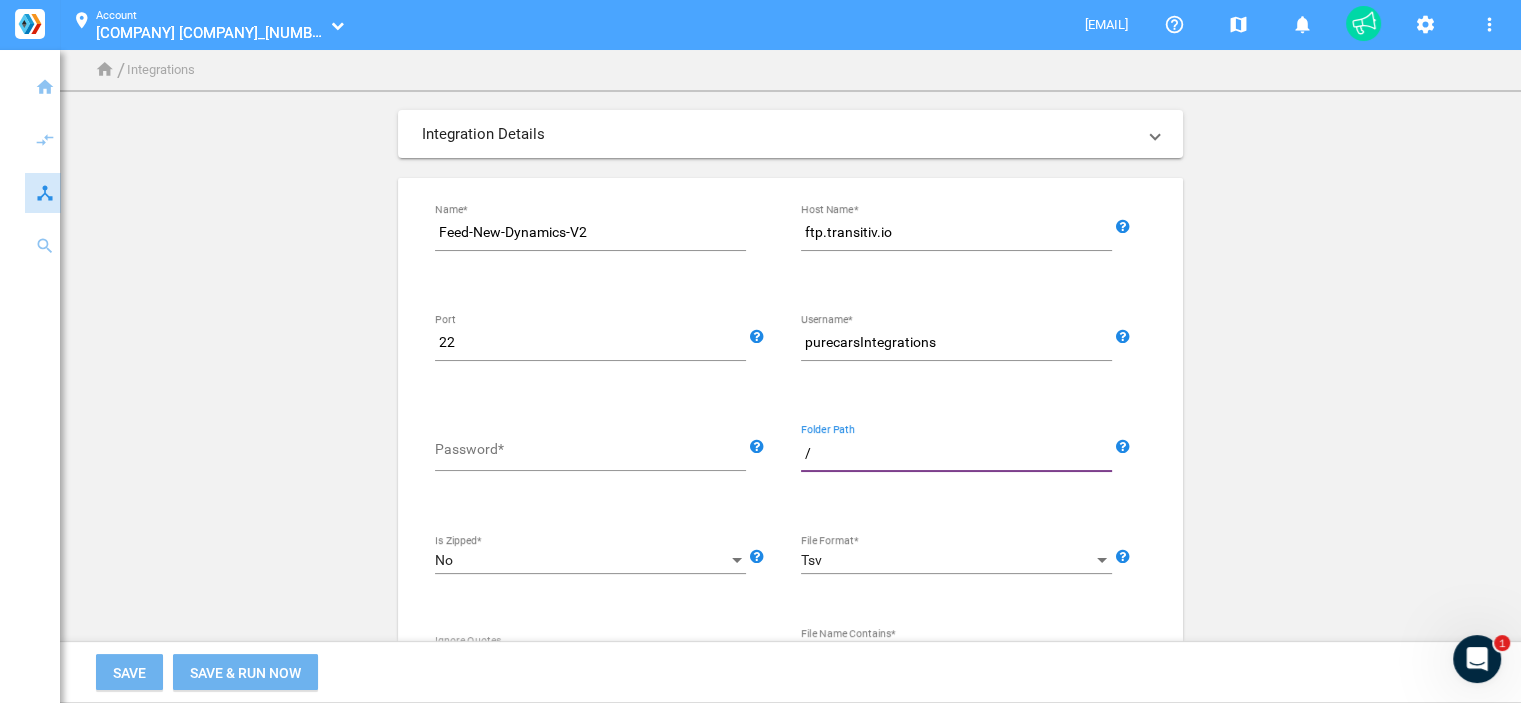 paste on "7dec9a074e544dd5b6df60edb875c7e7" 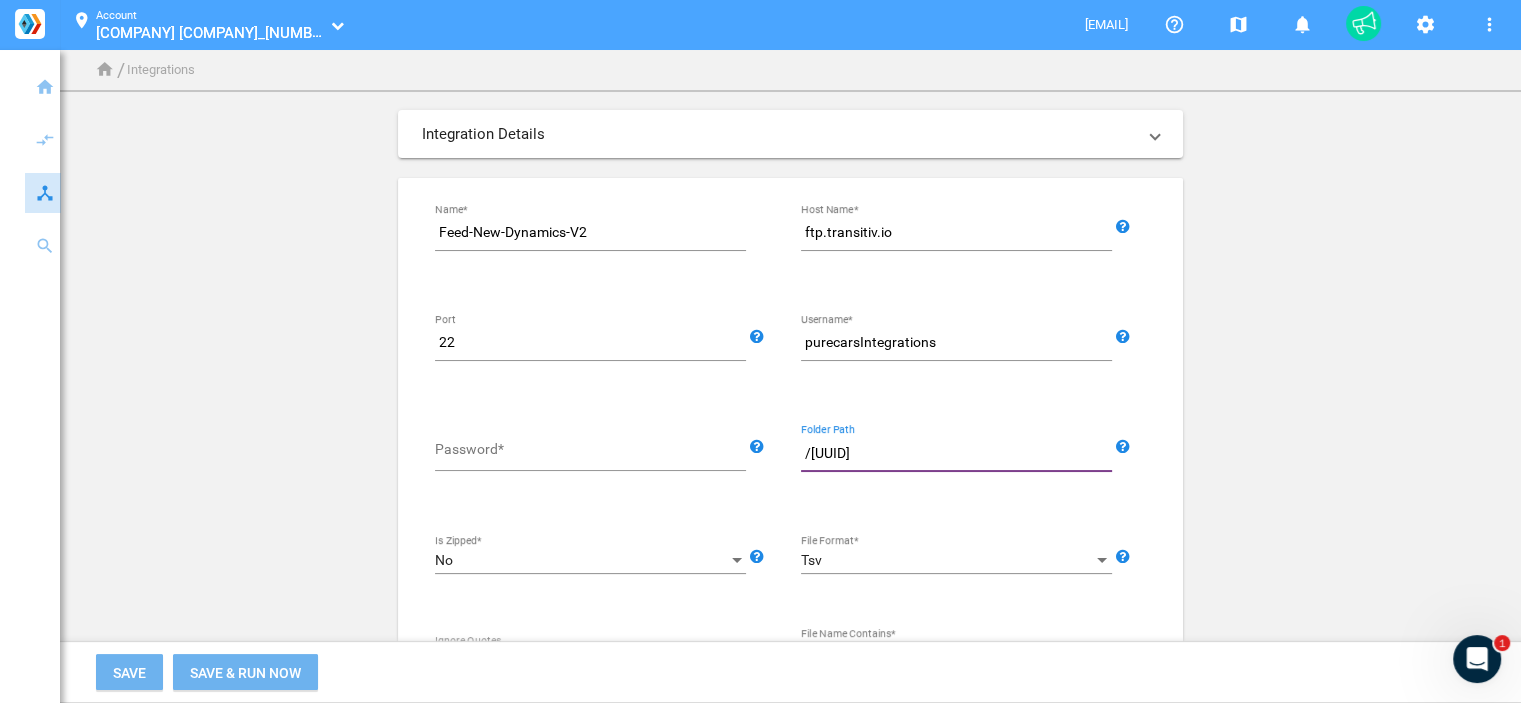 click on "Integration Details  SFTP Import Generic Data Import Source Feed-New-Dynamics-V2 Name* ftp.transitiv.io Host Name*  The host name of the target FTP server.  22 Port  FTP connections are executed through TCP ports. Check with your FTP administrator to see if there is a required port to connect to your FTP server.  purecarsIntegrations Username*  The username used to access the FTP server.  Password*  The password used to access the FTP server.  /7dec9a074e544dd5b6df60edb875c7e7 Folder Path  The folder path of the target file.  No Is Zipped*  Determine if the target file is a .zip.  Tsv File Format*  Determine the file format of the target file.  No Ignore Quotes  Determine whether quotes should be ignored in the file or not.  * File Name Contains*  Provide the name of the target file. This field supports wild card characters (*).  Save Save & Run Now" 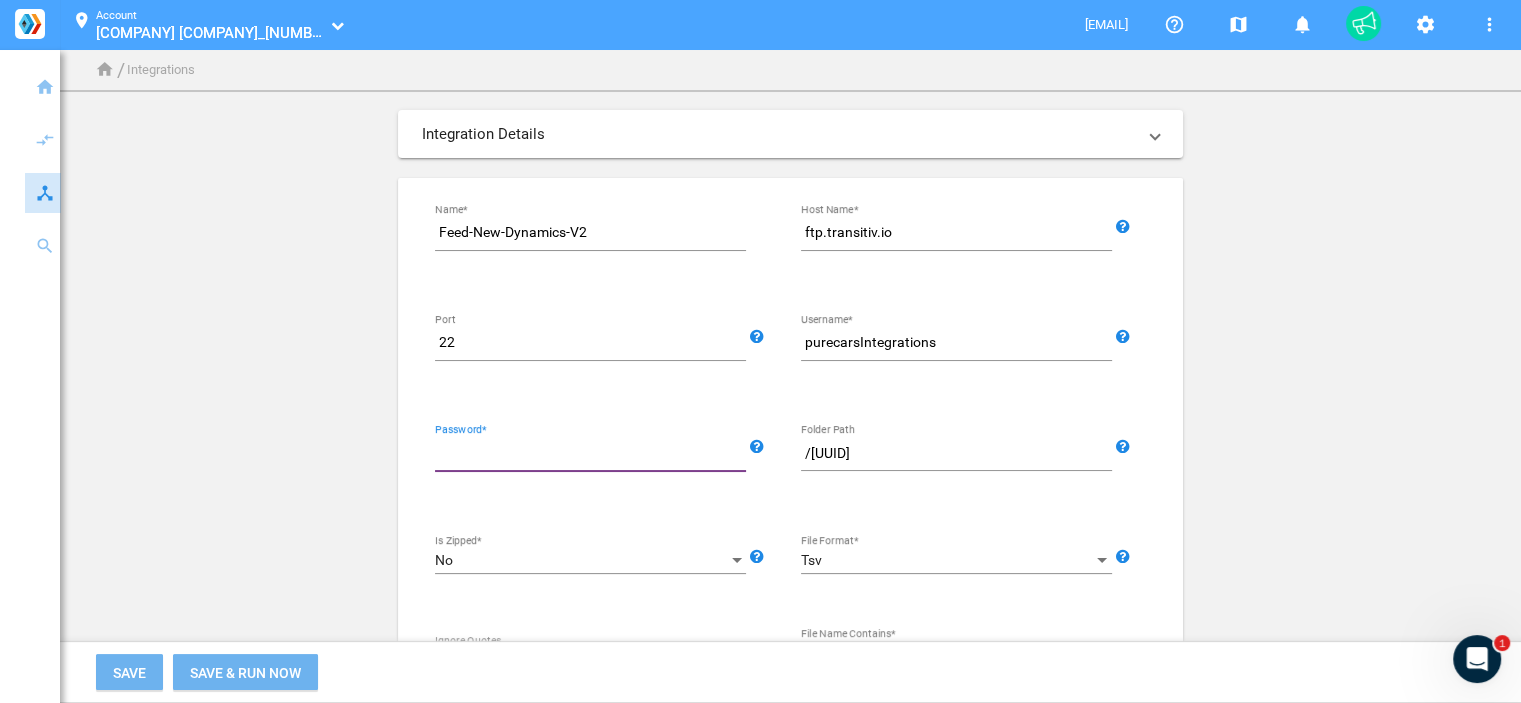 click on "Password*" at bounding box center (594, 454) 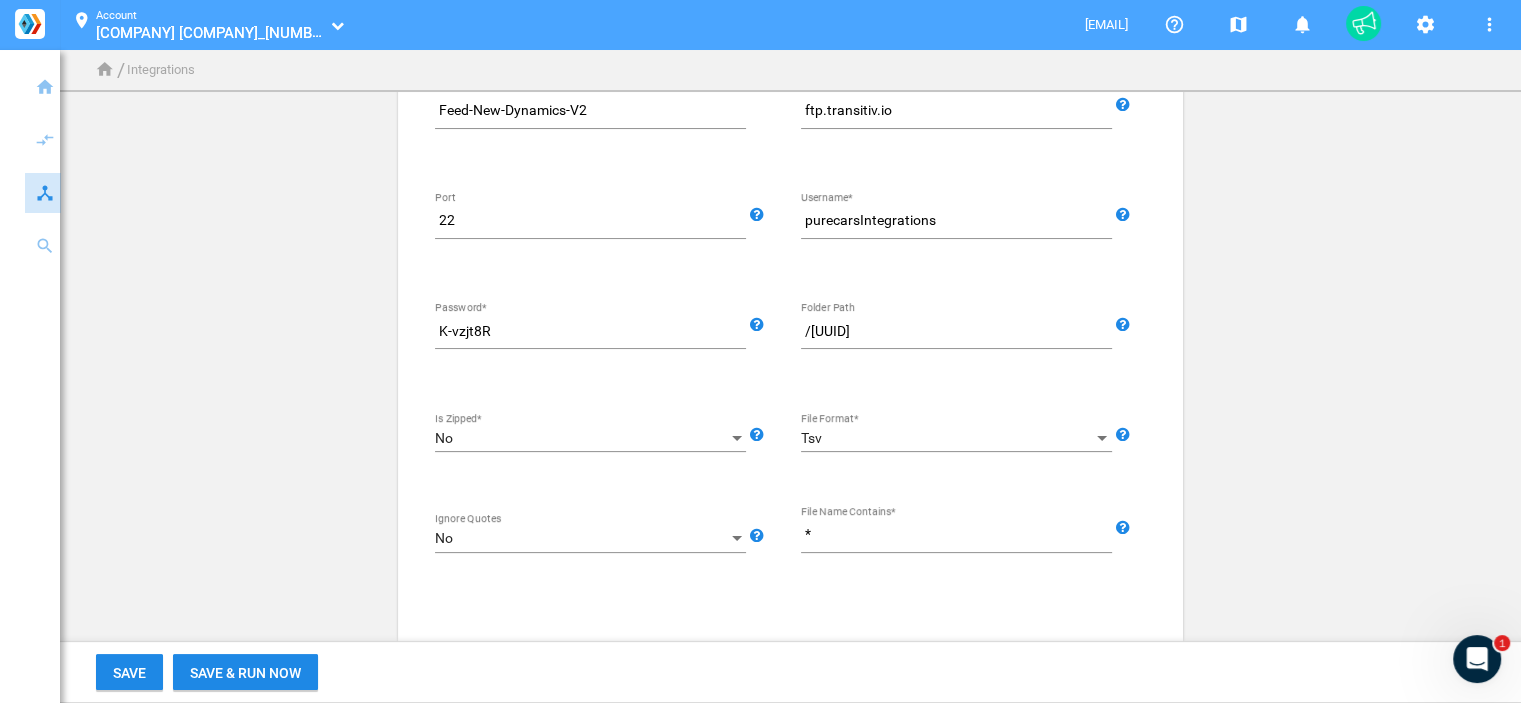 scroll, scrollTop: 181, scrollLeft: 0, axis: vertical 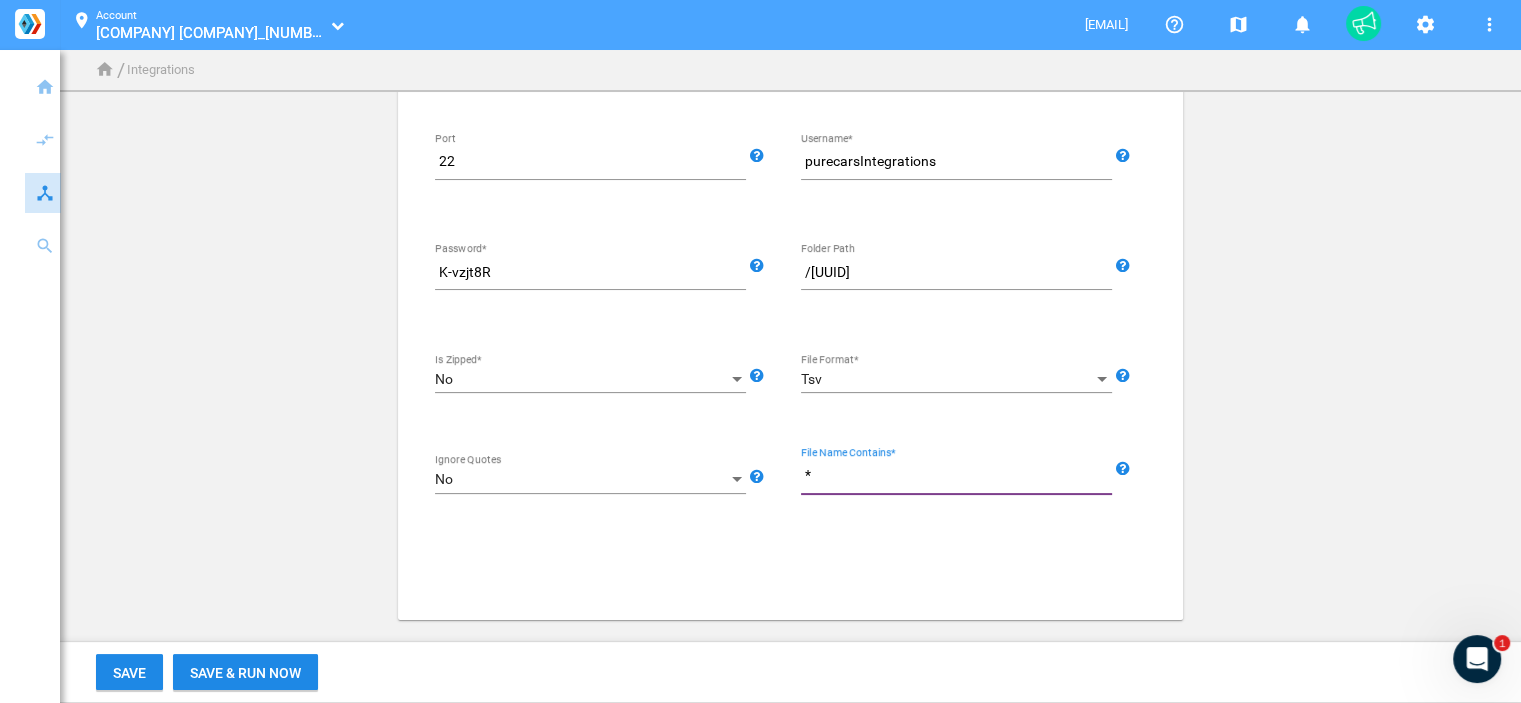 click on "*" at bounding box center [960, 476] 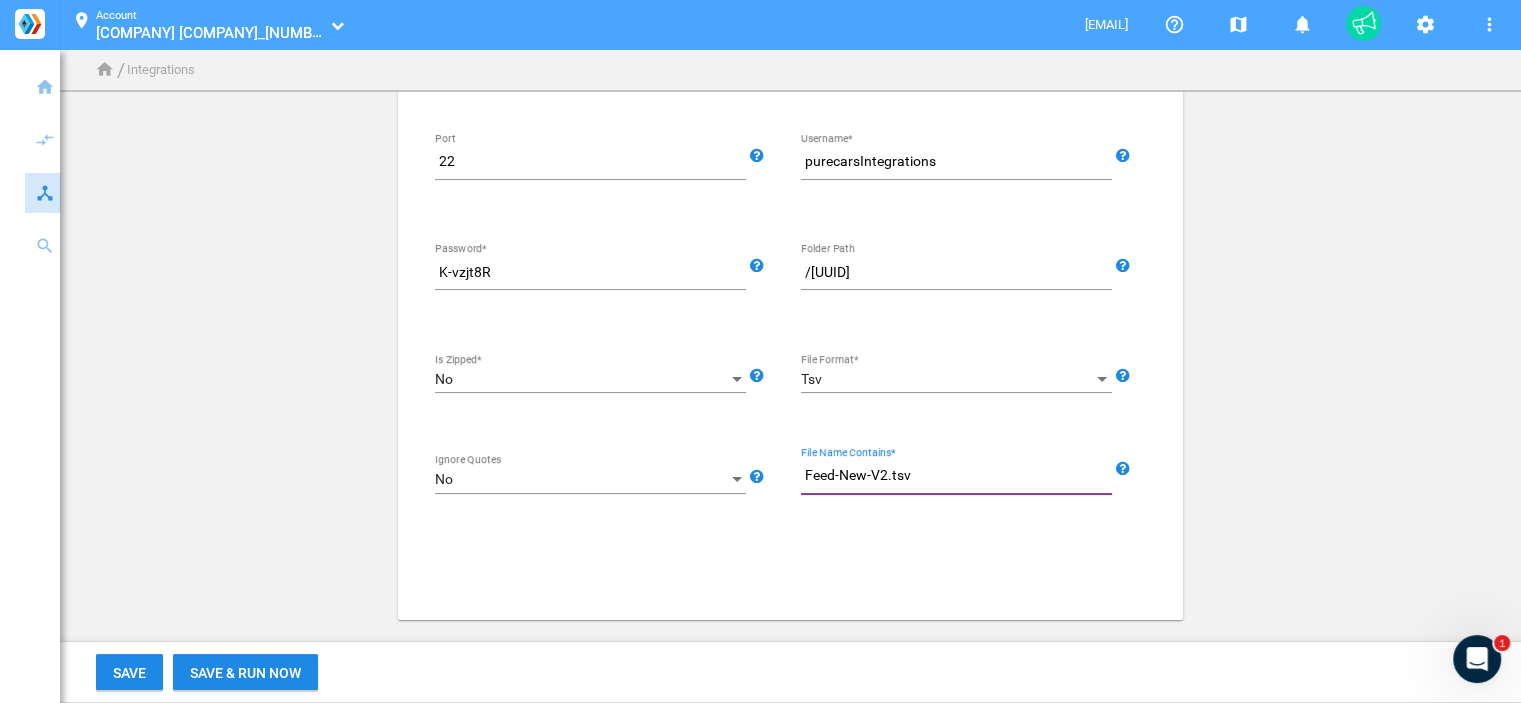 click on "Feed-New-Dynamics-V2 Name* ftp.transitiv.io Host Name*  The host name of the target FTP server.  22 Port  FTP connections are executed through TCP ports. Check with your FTP administrator to see if there is a required port to connect to your FTP server.  purecarsIntegrations Username*  The username used to access the FTP server.  K-vzjt8R Password*  The password used to access the FTP server.  /7dec9a074e544dd5b6df60edb875c7e7 Folder Path  The folder path of the target file.  No Is Zipped*  Determine if the target file is a .zip.  Tsv File Format*  Determine the file format of the target file.  No Ignore Quotes  Determine whether quotes should be ignored in the file or not.  Feed-New-V2.tsv File Name Contains*  Provide the name of the target file. This field supports wild card characters (*).  Save Save & Run Now" 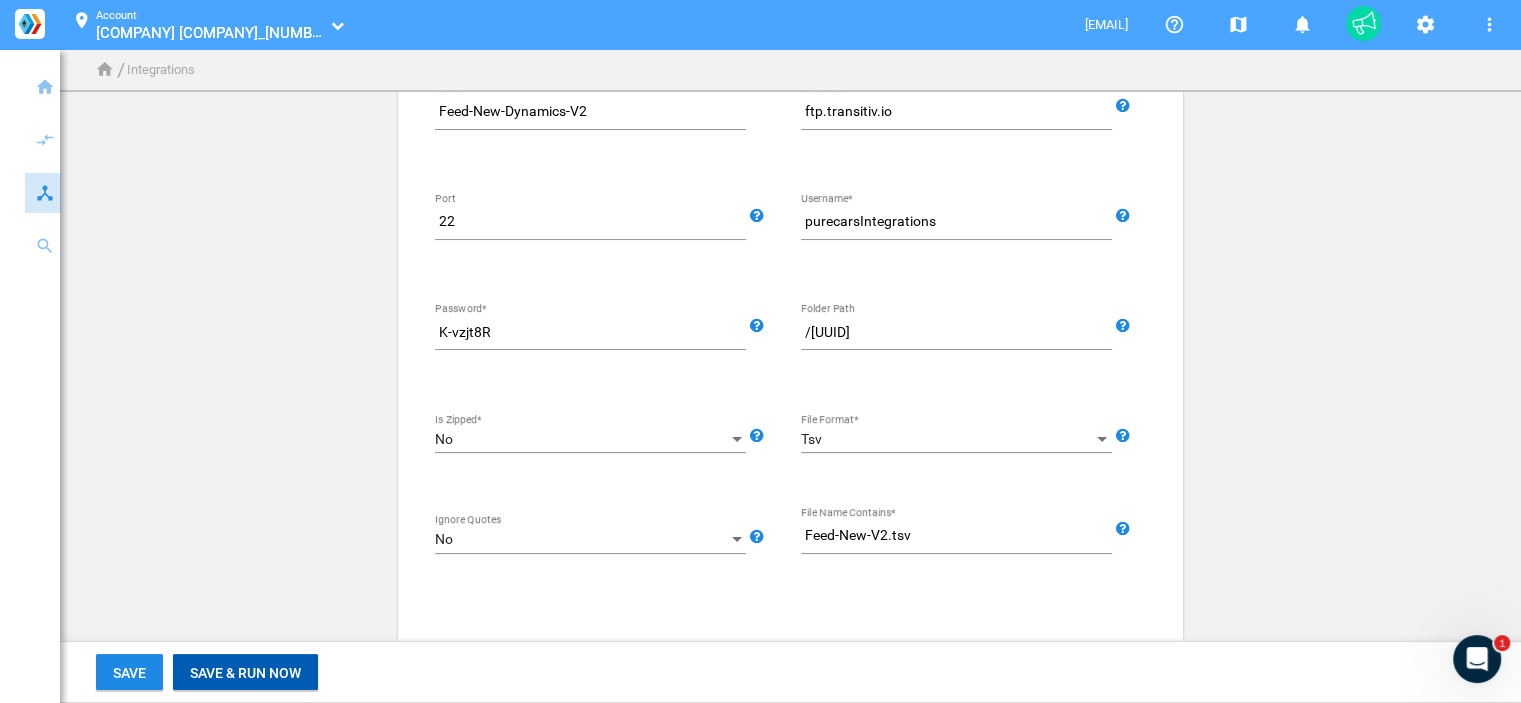 scroll, scrollTop: 181, scrollLeft: 0, axis: vertical 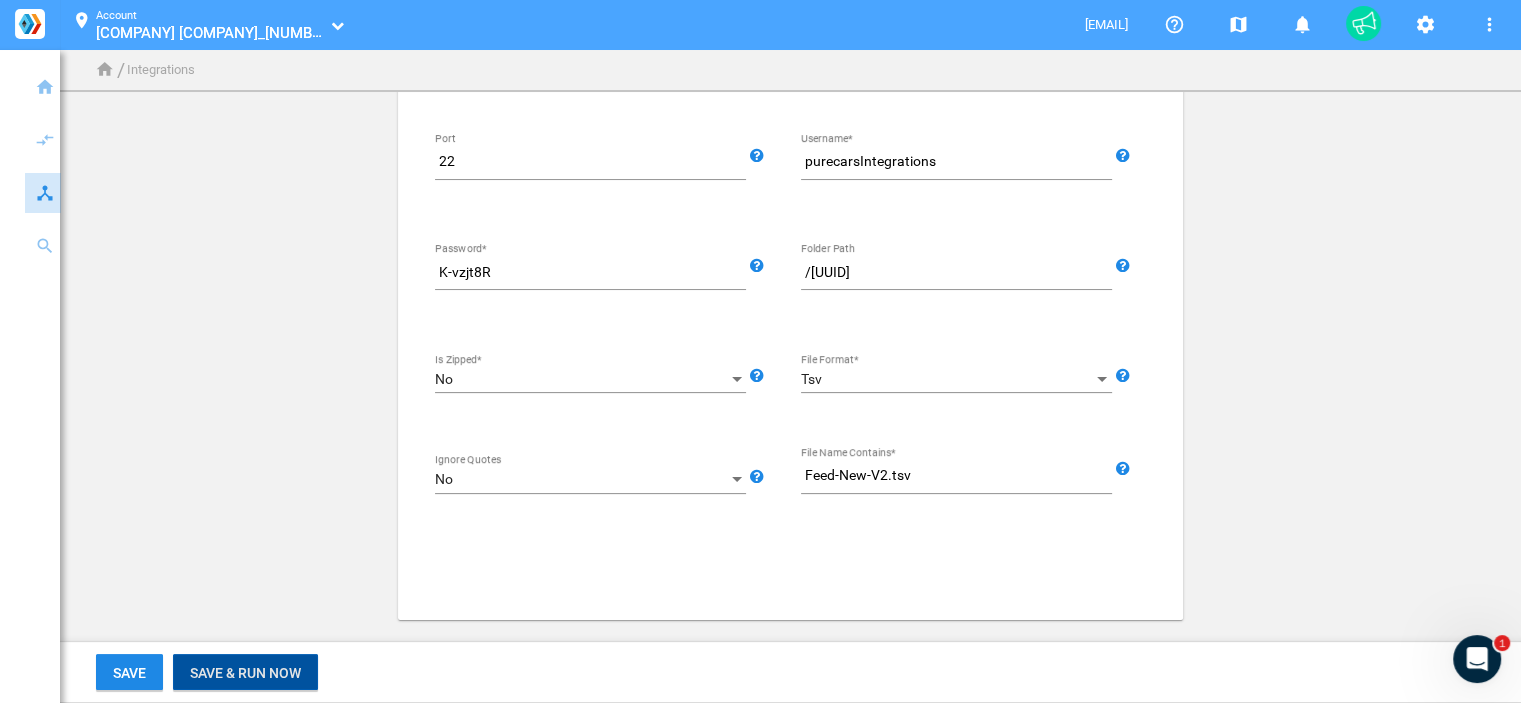 click on "Save & Run Now" at bounding box center (245, 673) 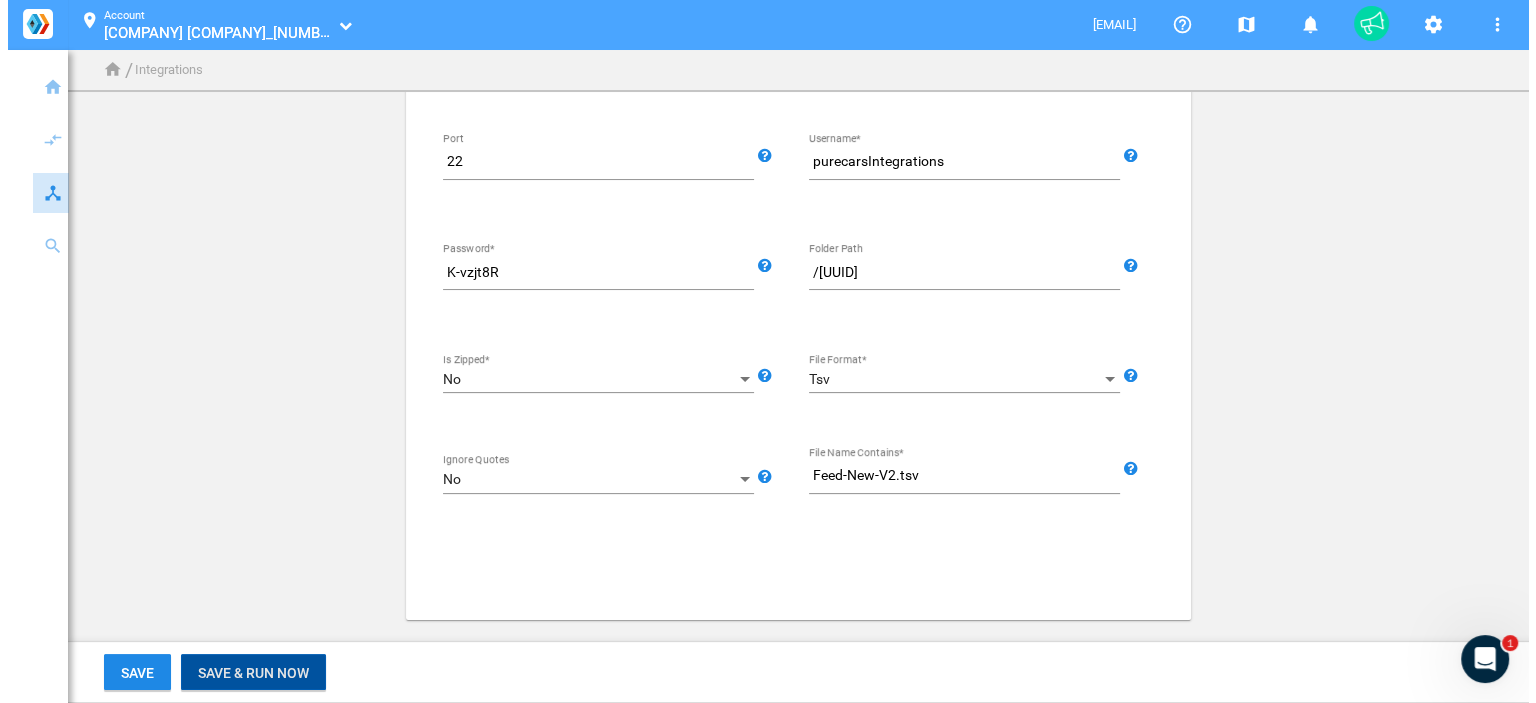 scroll, scrollTop: 0, scrollLeft: 0, axis: both 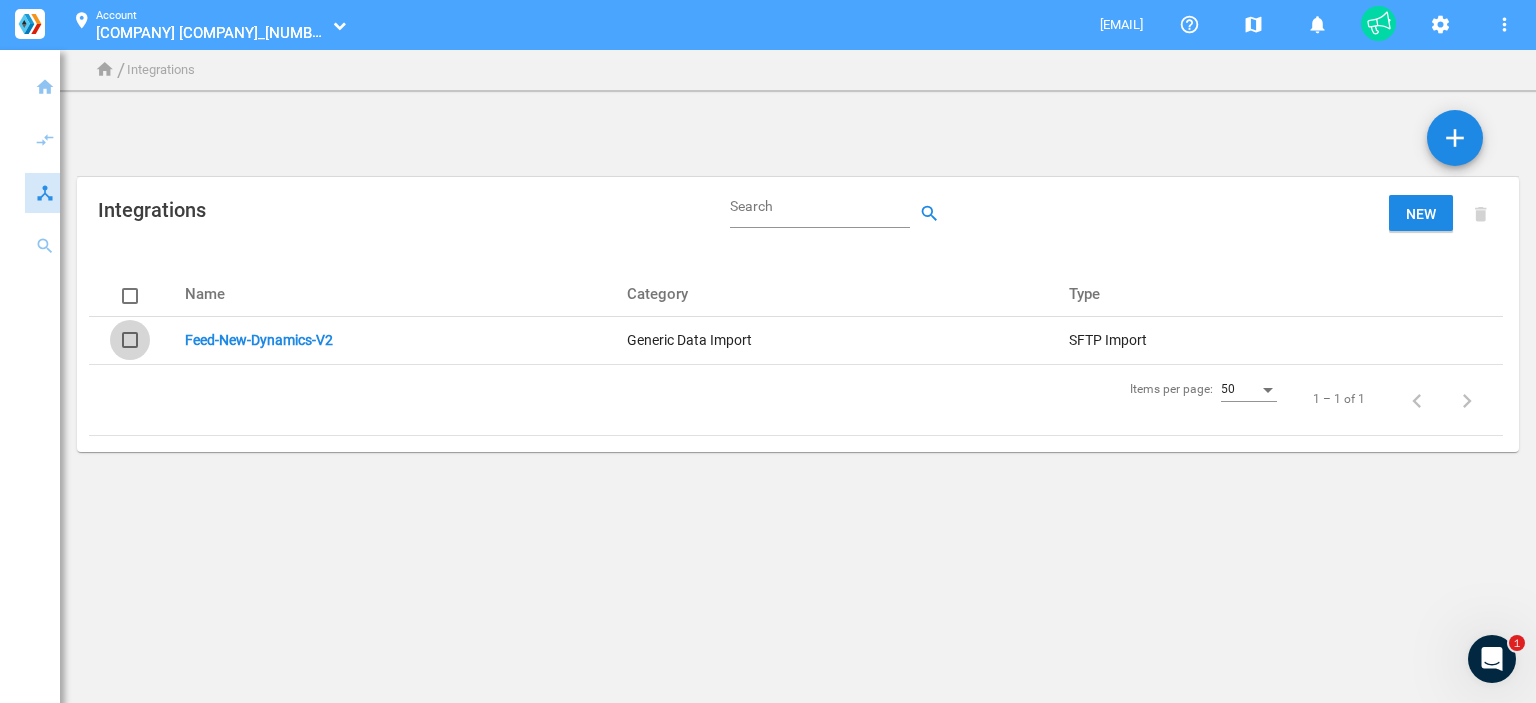 click at bounding box center [130, 340] 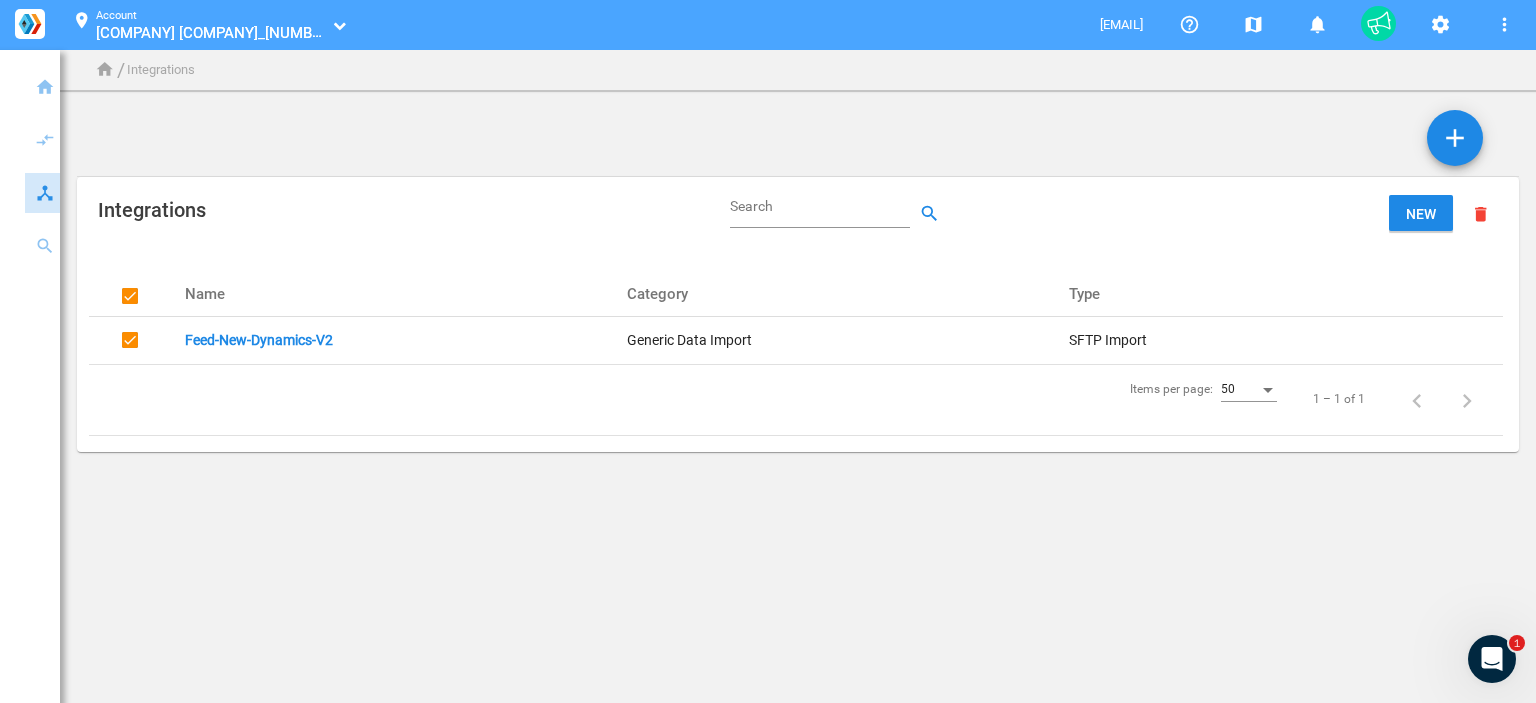 click on "Feed-New-Dynamics-V2" 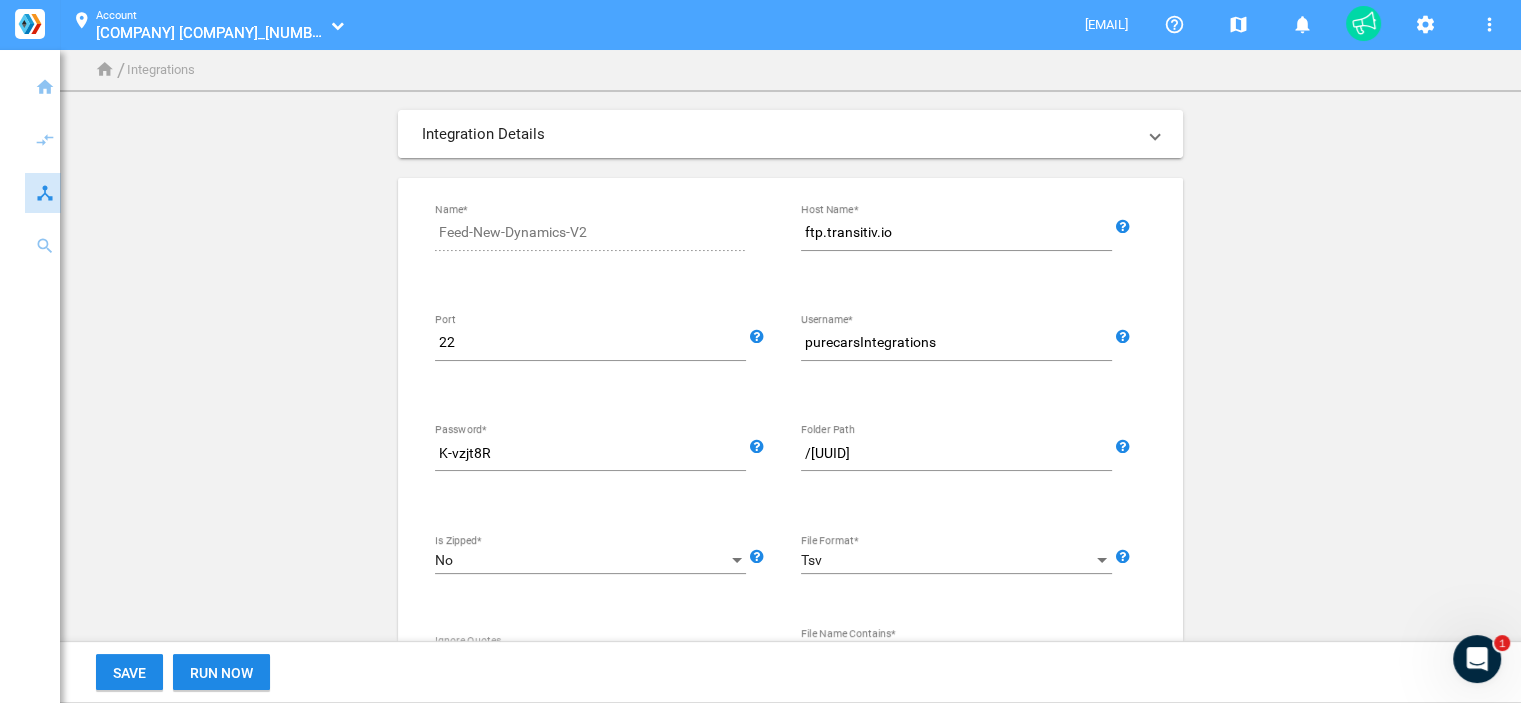 click on "Integration Details" at bounding box center (790, 134) 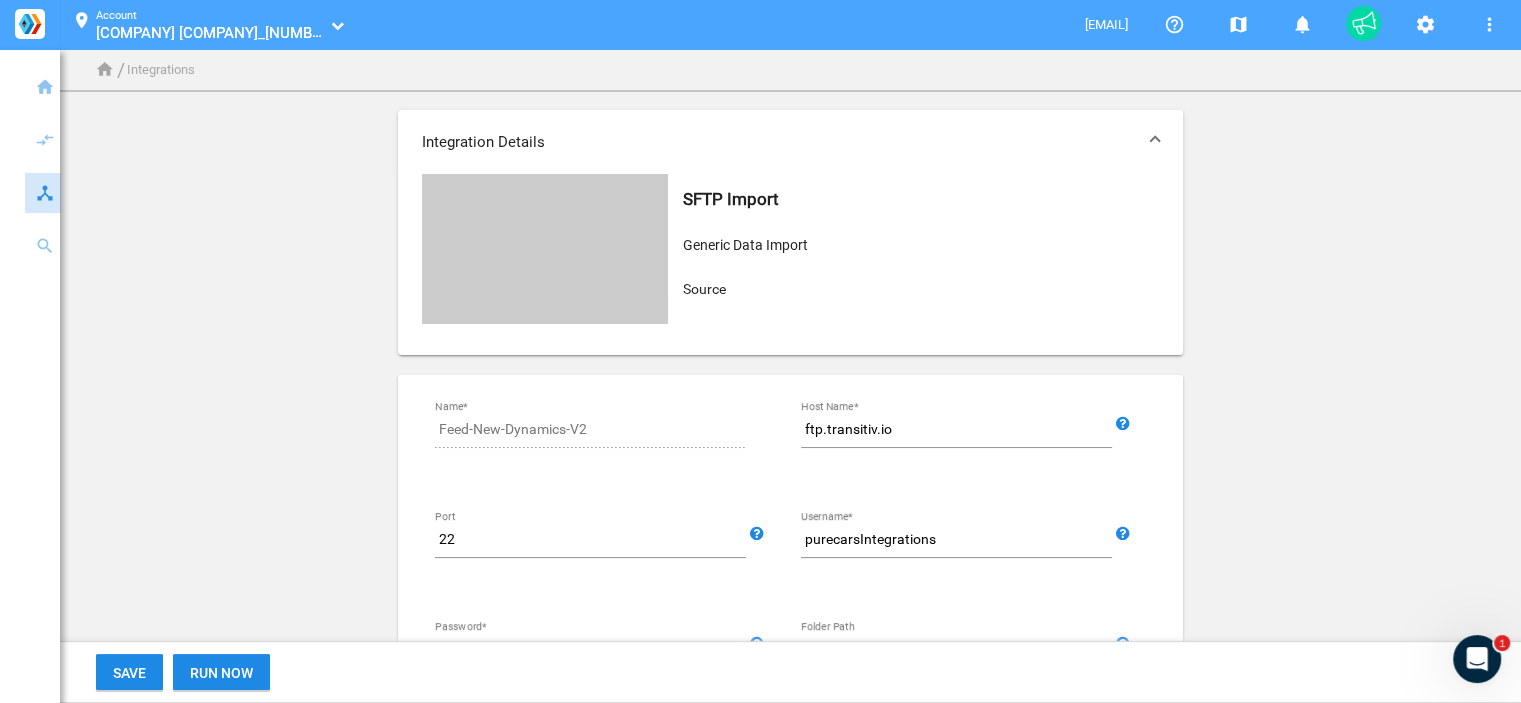 click on "Integration Details" at bounding box center (790, 142) 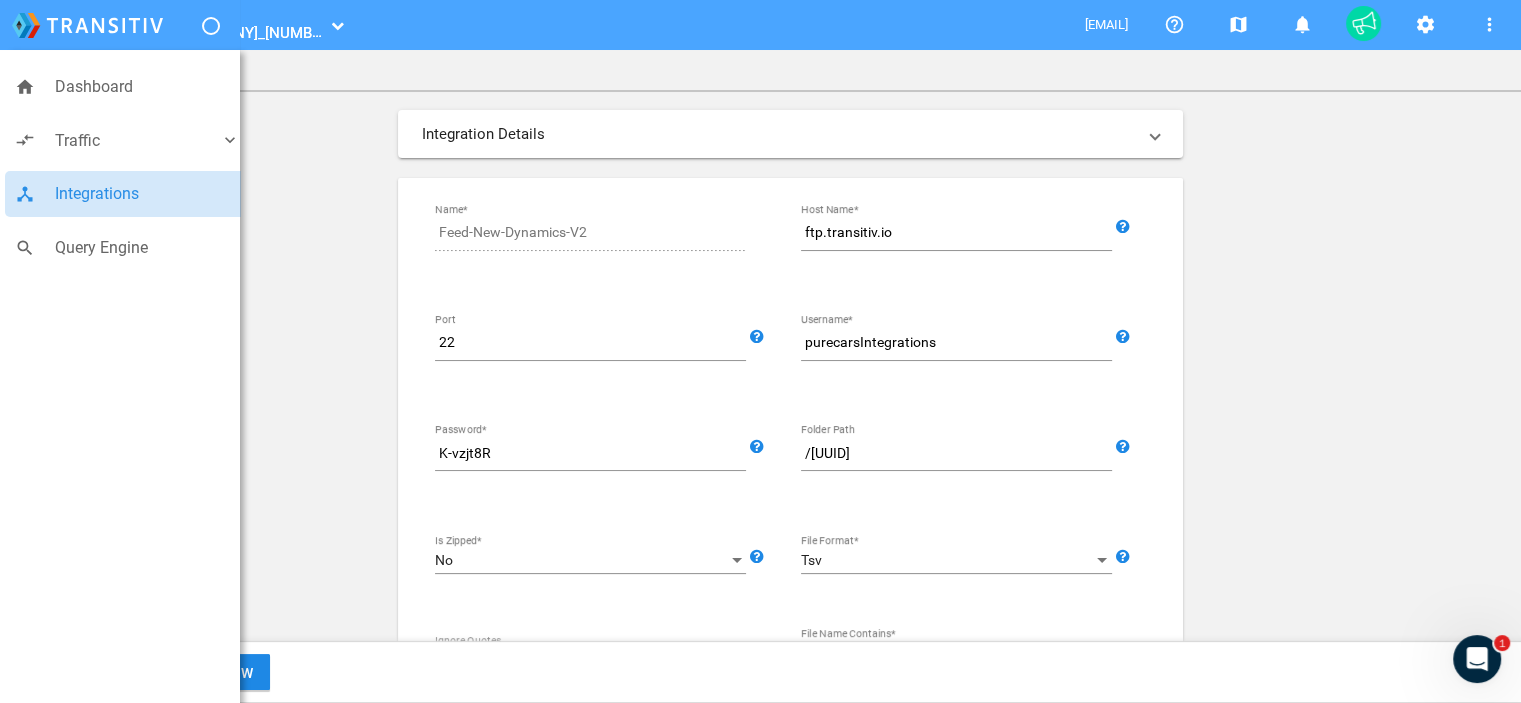 click on "Integrations" at bounding box center [147, 194] 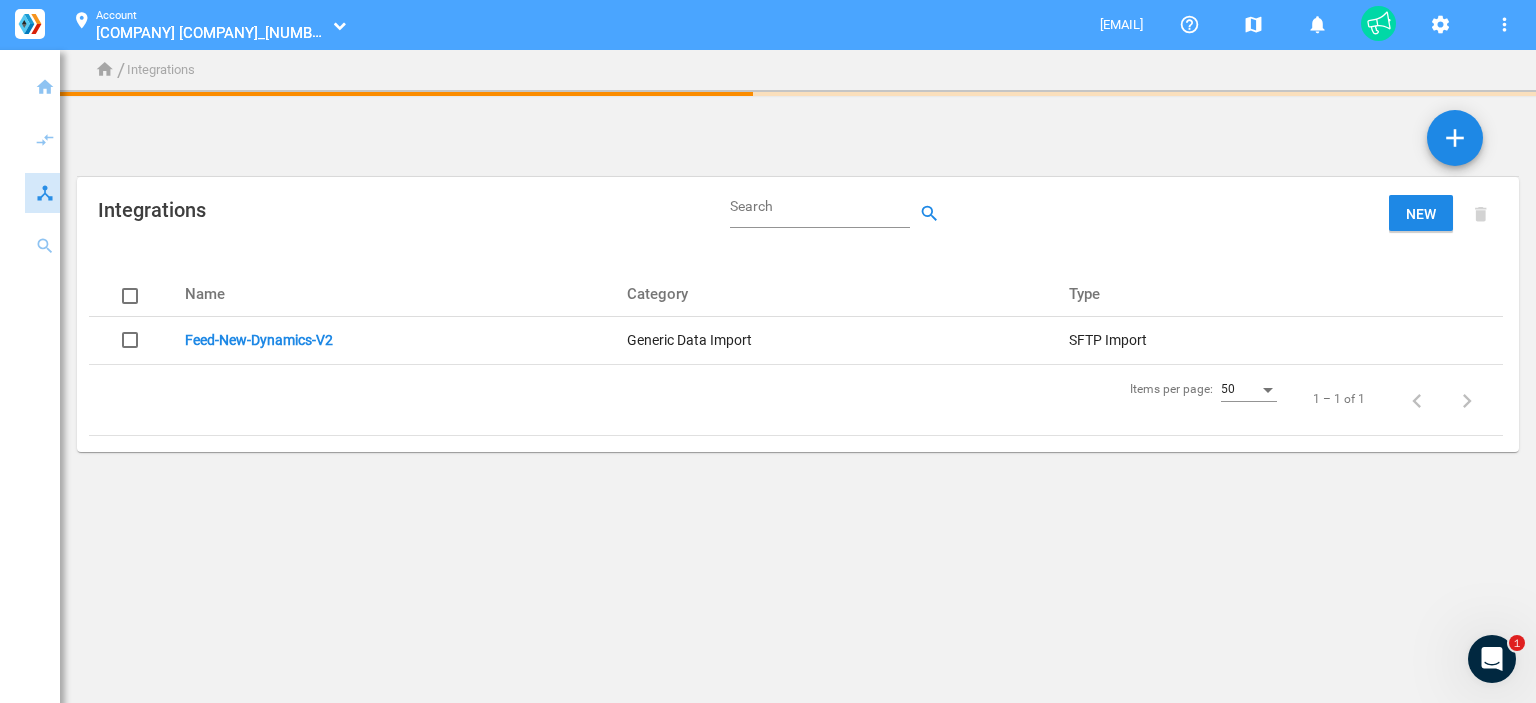 click 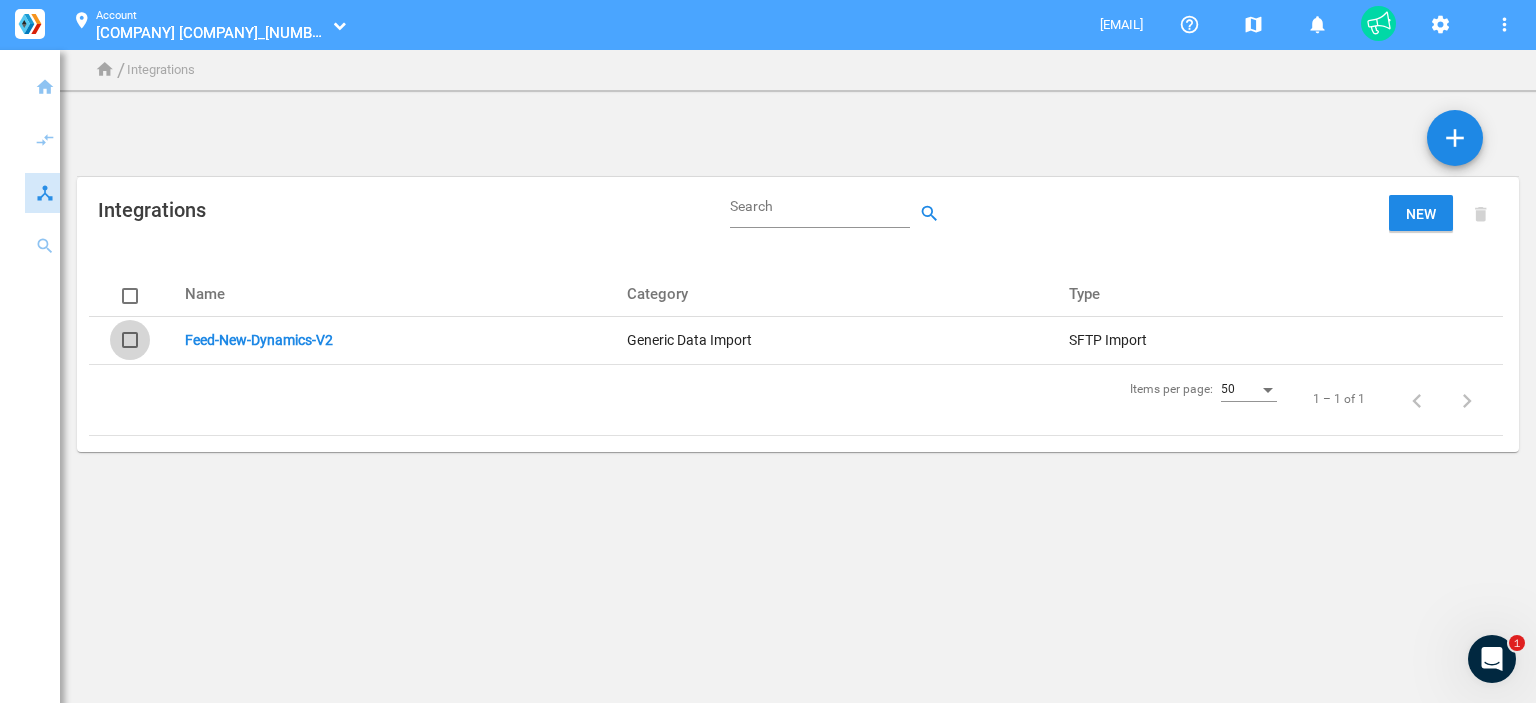 click at bounding box center (130, 340) 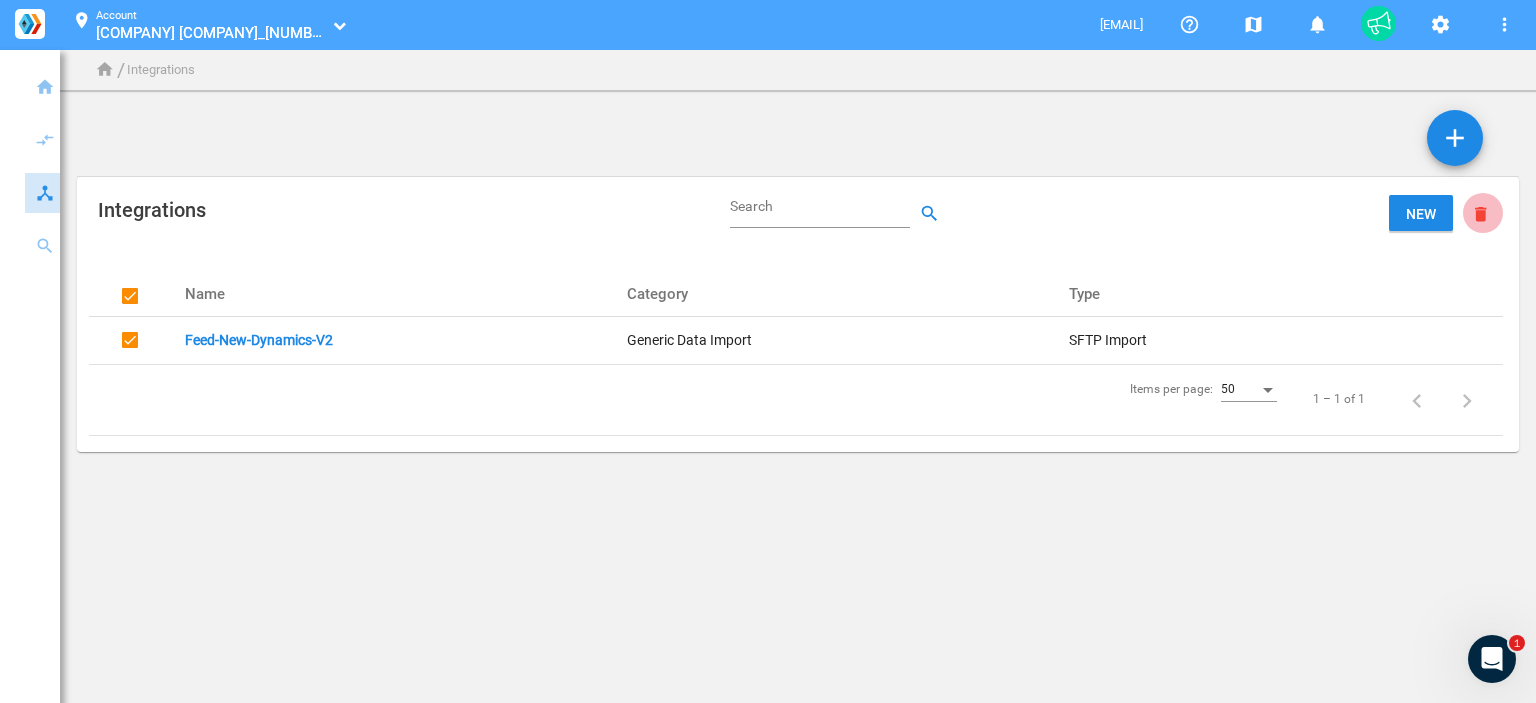 click on "delete_main" 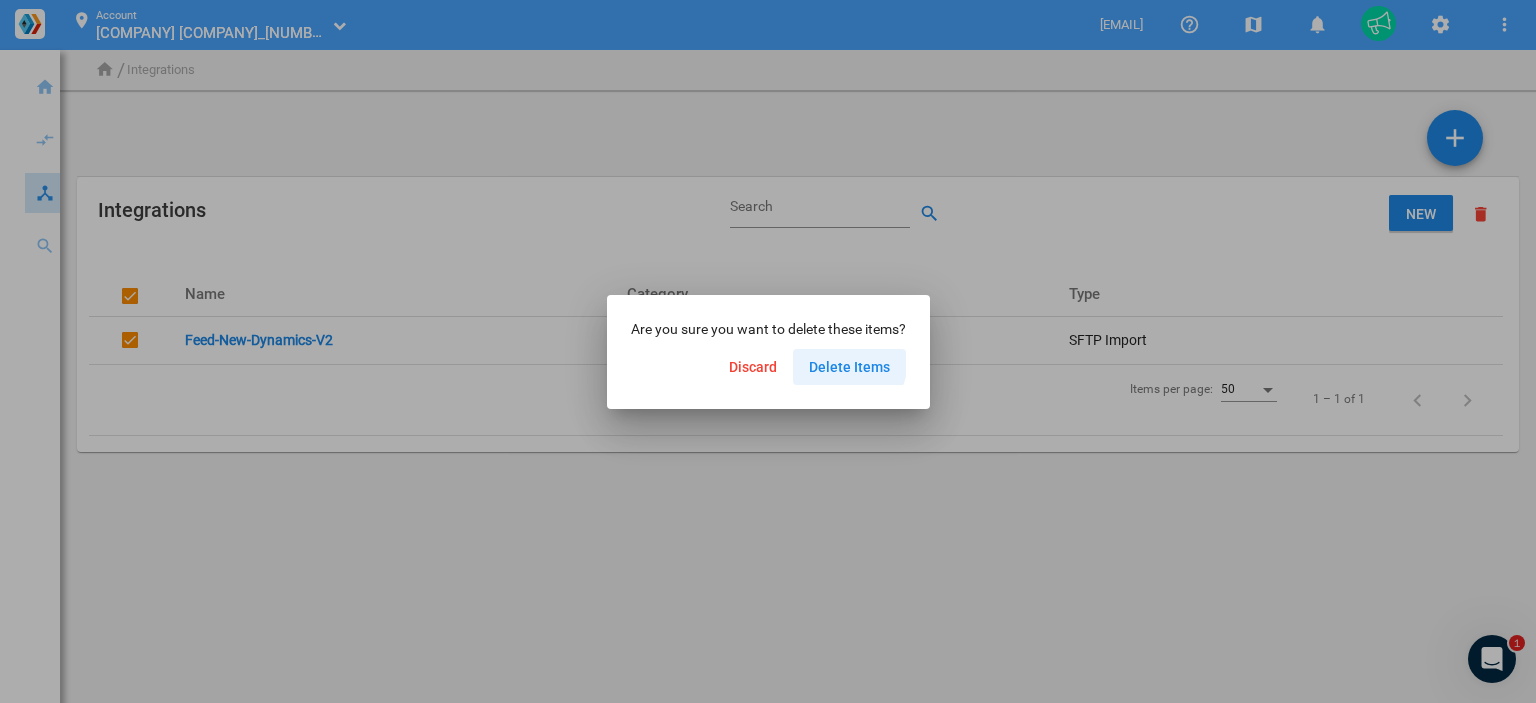 click on "Delete Items" at bounding box center [849, 367] 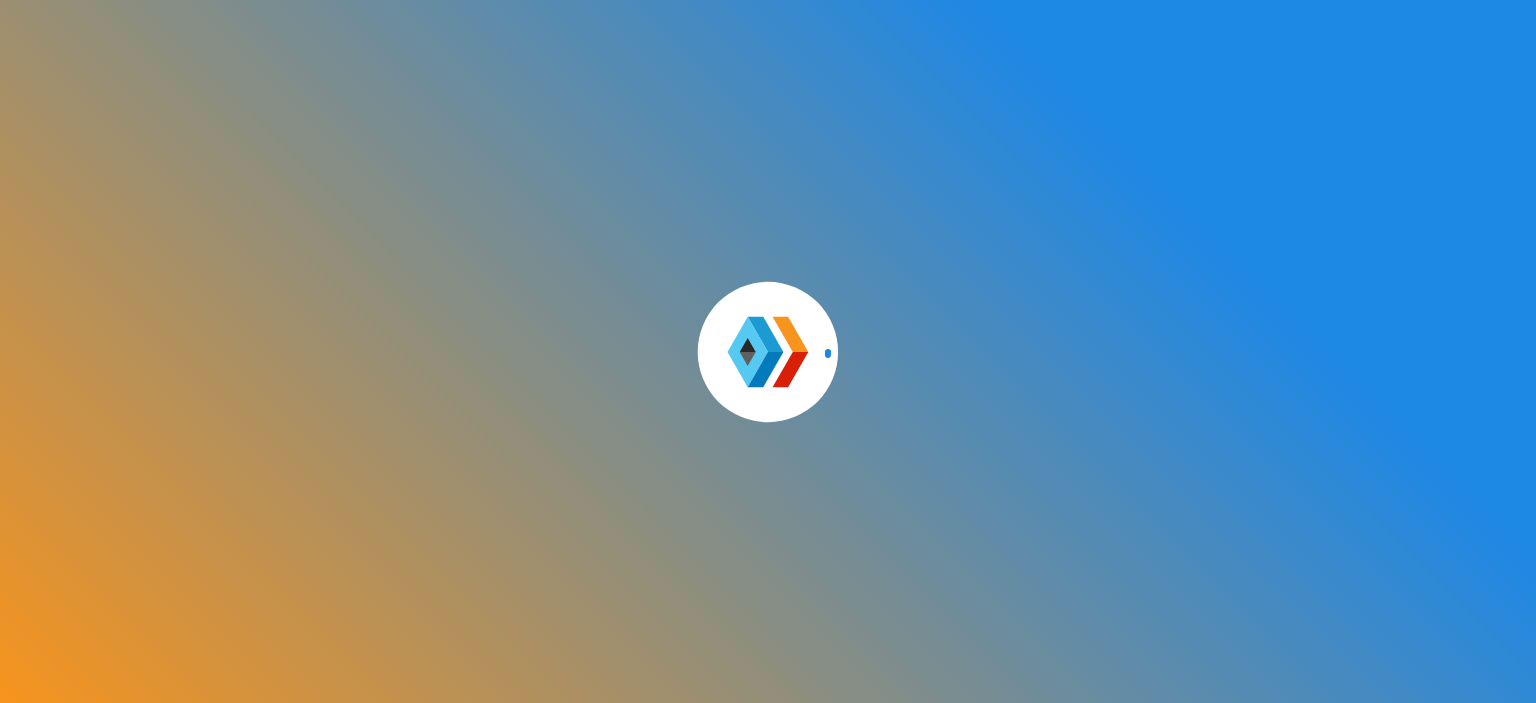 scroll, scrollTop: 0, scrollLeft: 0, axis: both 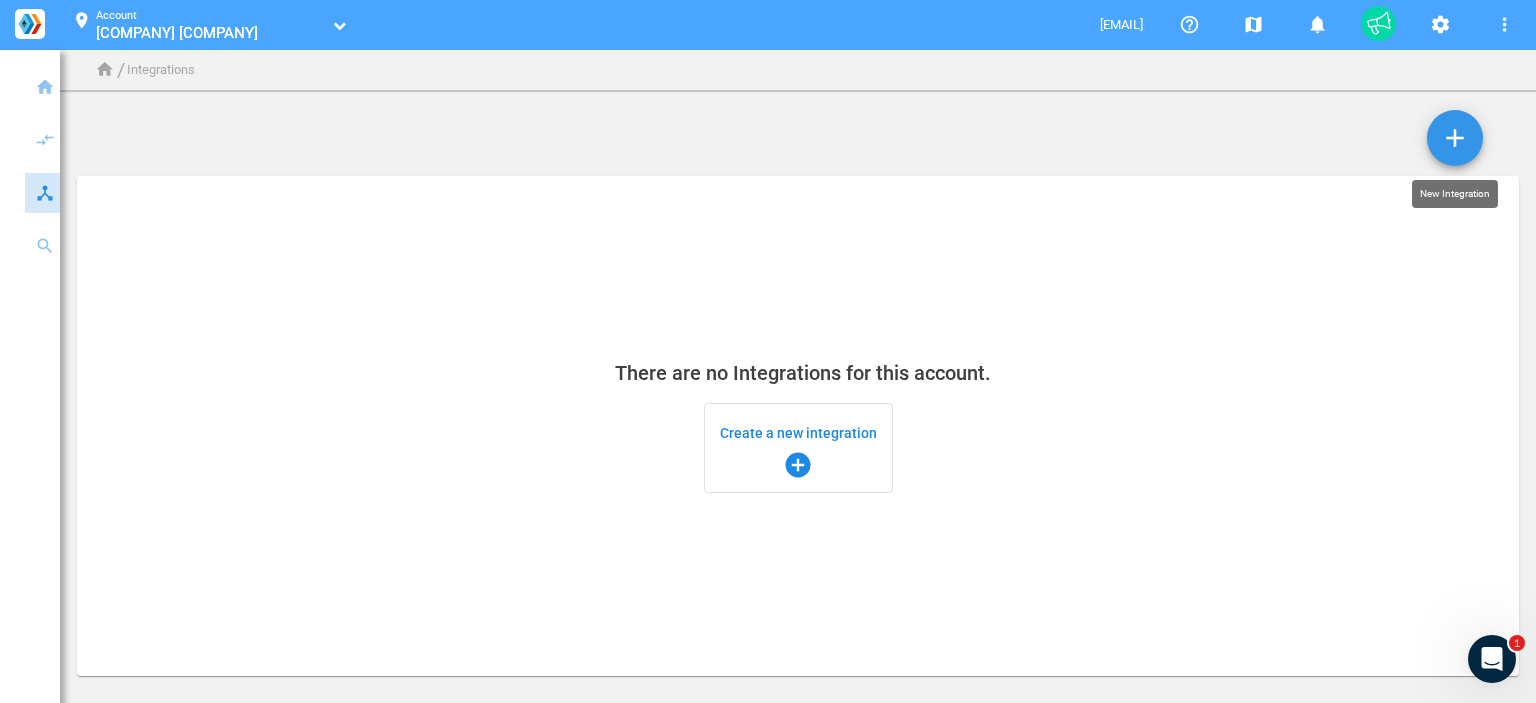 click on "add" 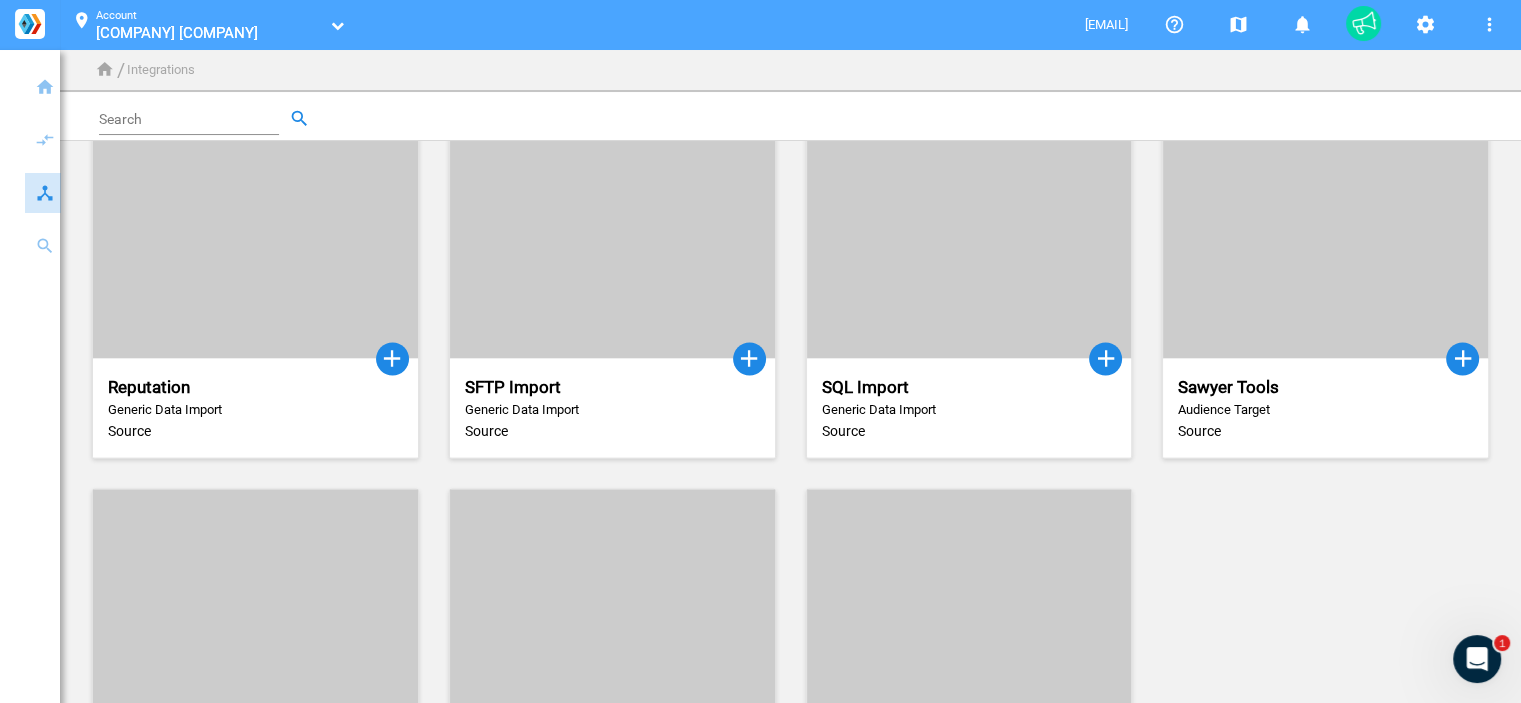 scroll, scrollTop: 3690, scrollLeft: 0, axis: vertical 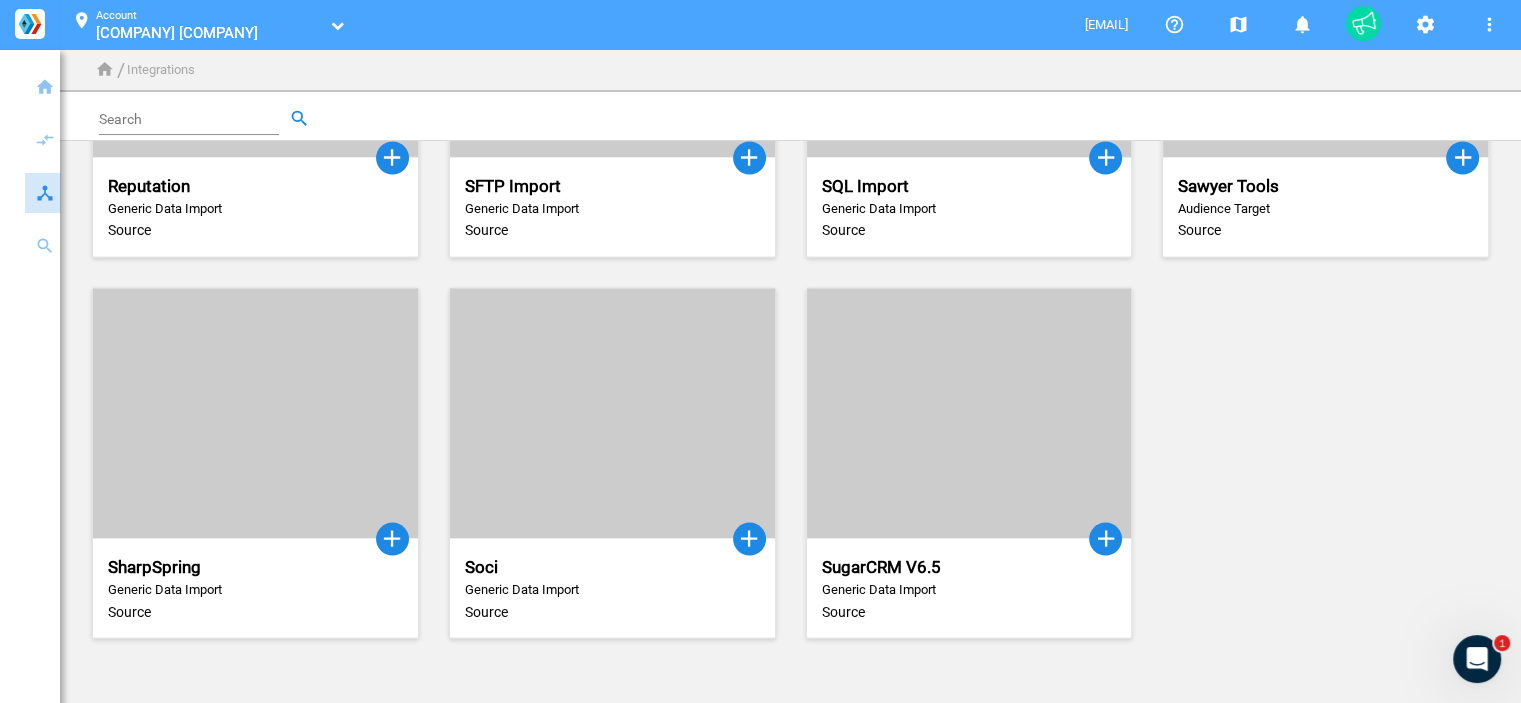 click 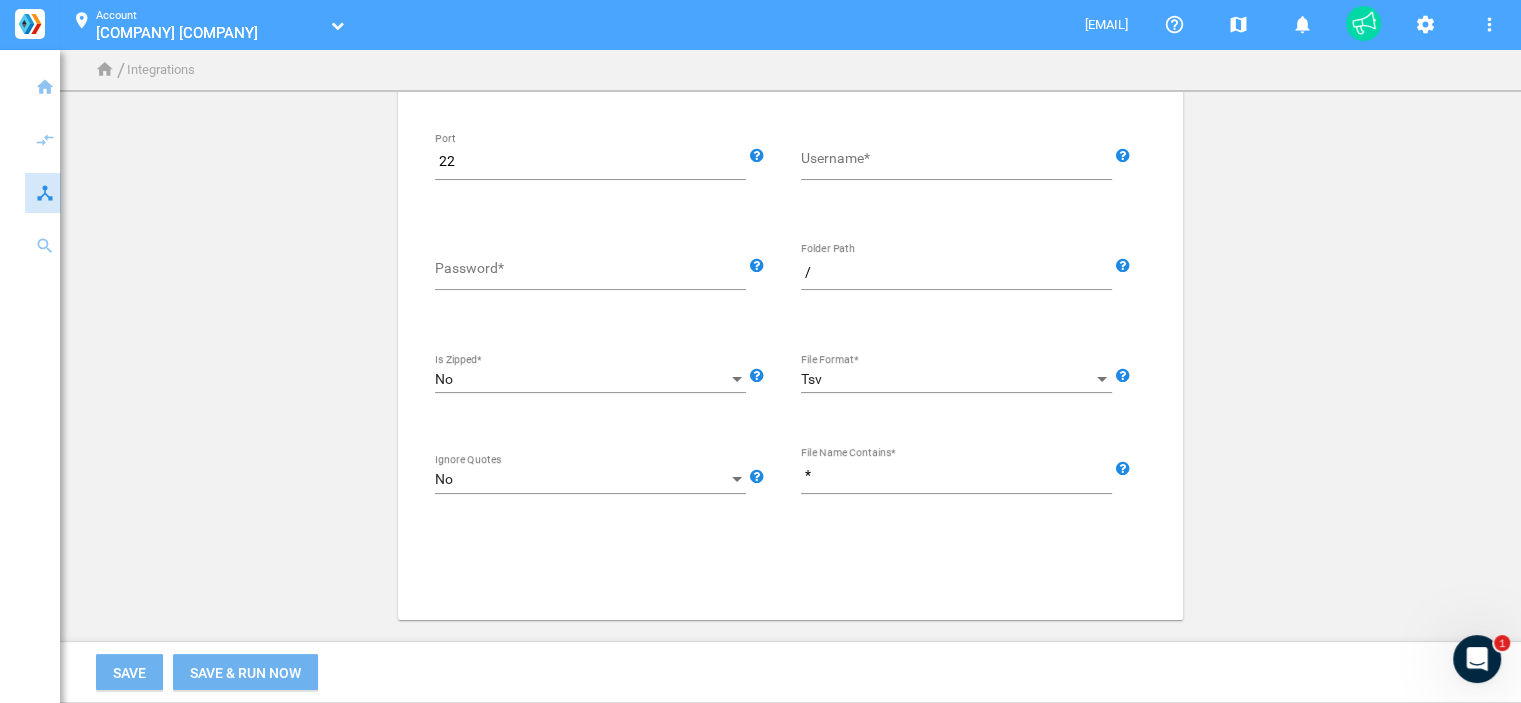 scroll, scrollTop: 0, scrollLeft: 0, axis: both 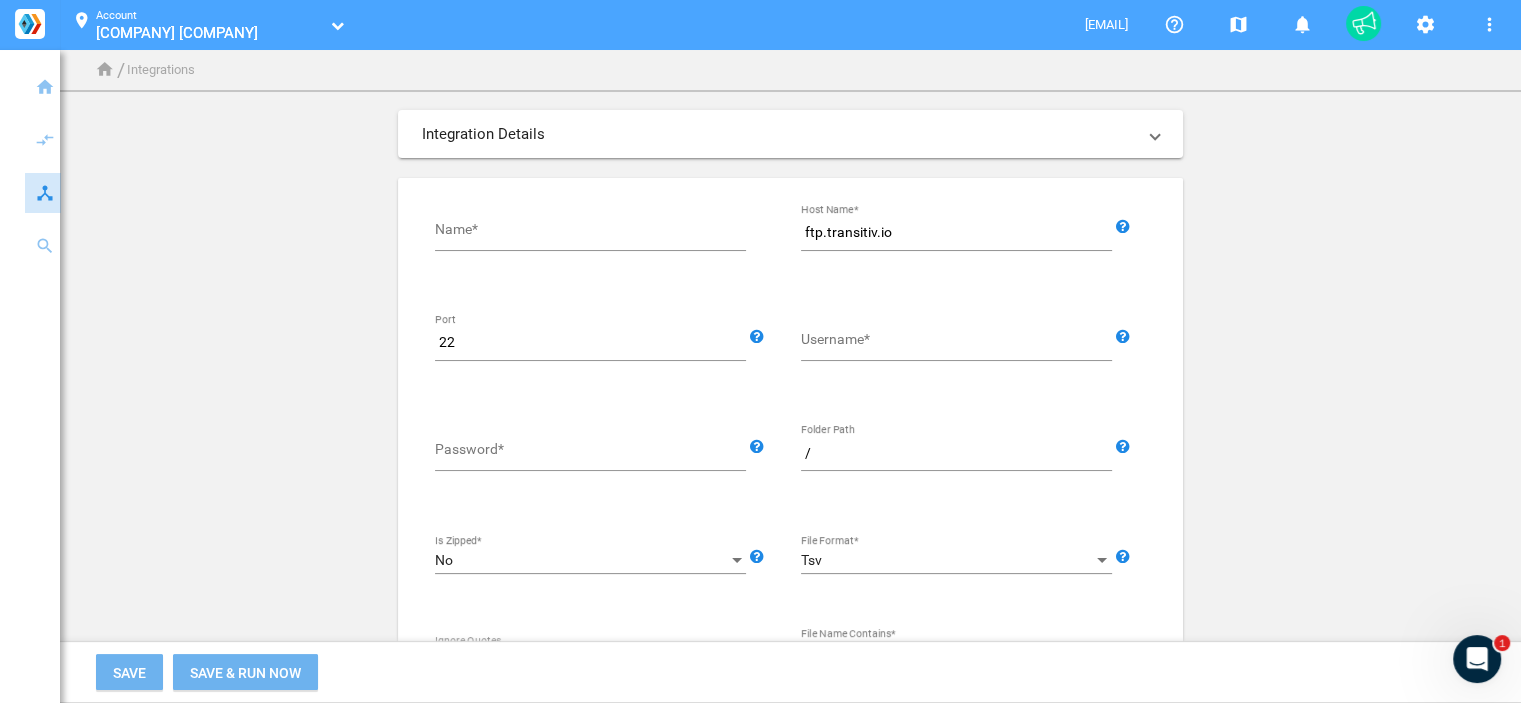 click on "Name*" at bounding box center (594, 233) 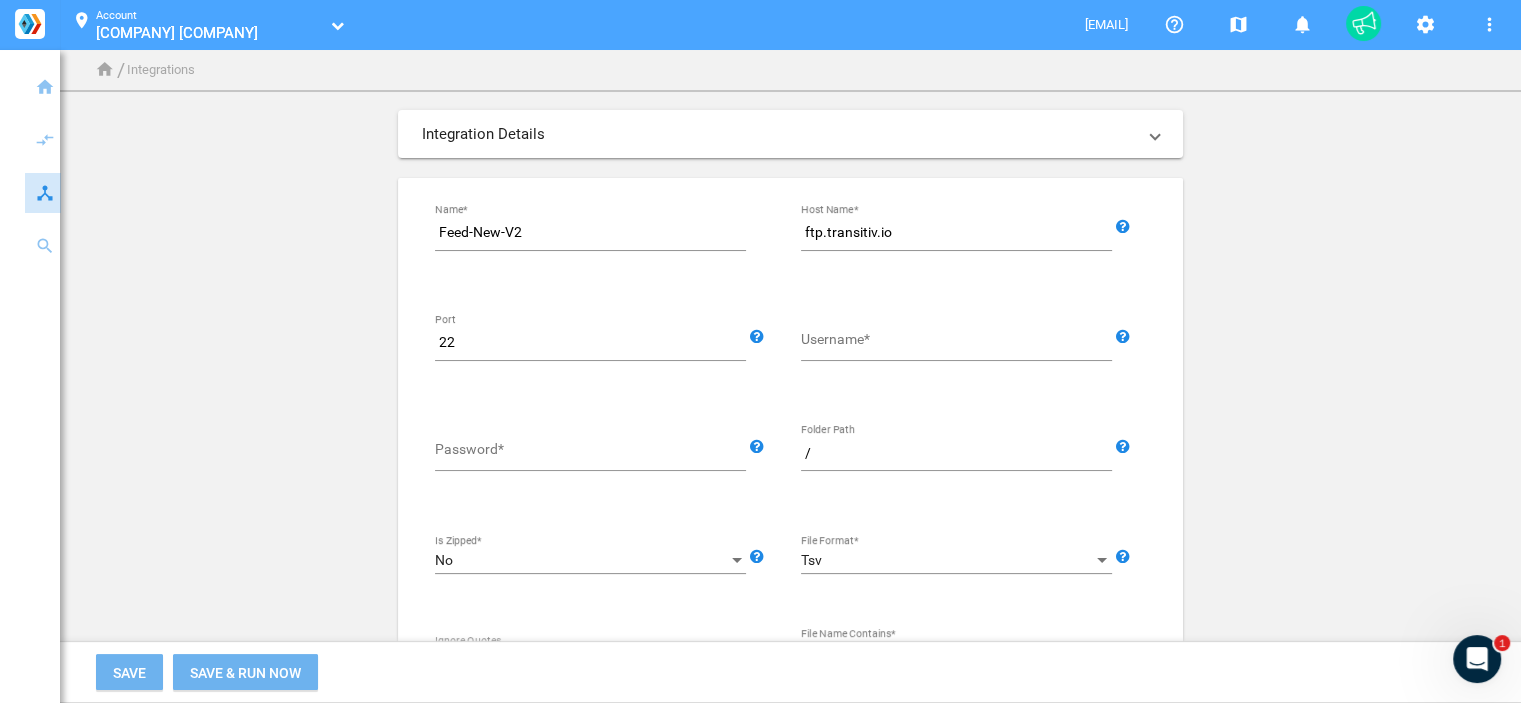 click on "Username*" at bounding box center [960, 343] 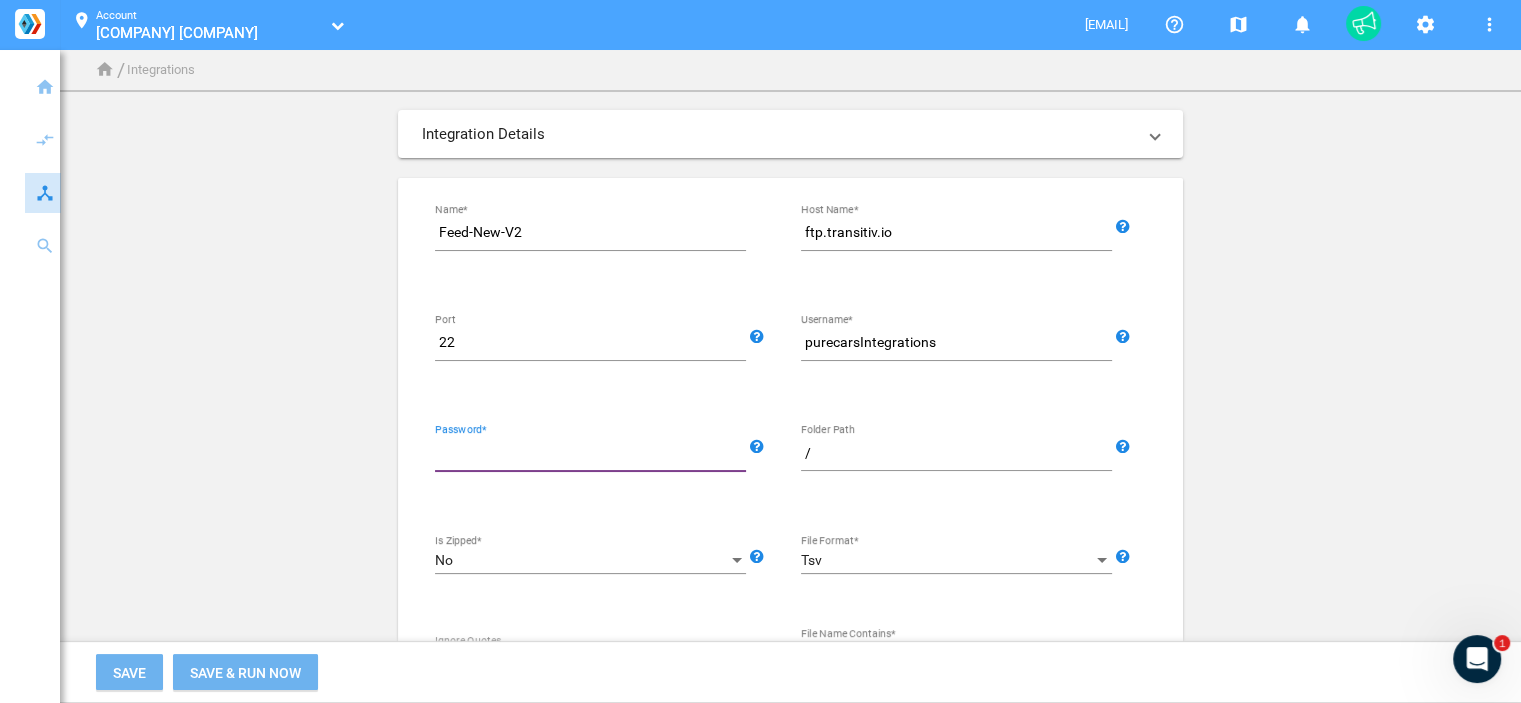 click on "Password*" at bounding box center [594, 454] 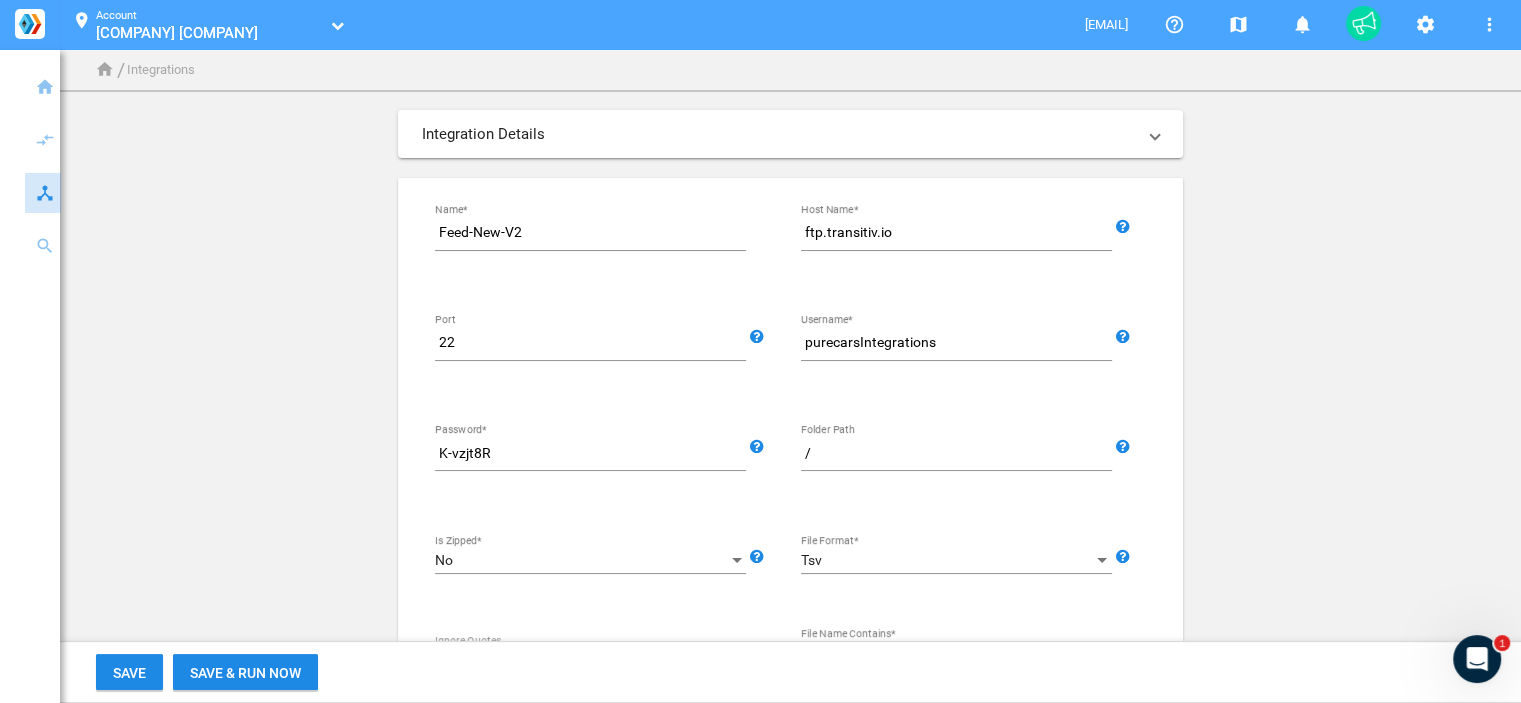 click on "/" at bounding box center [960, 454] 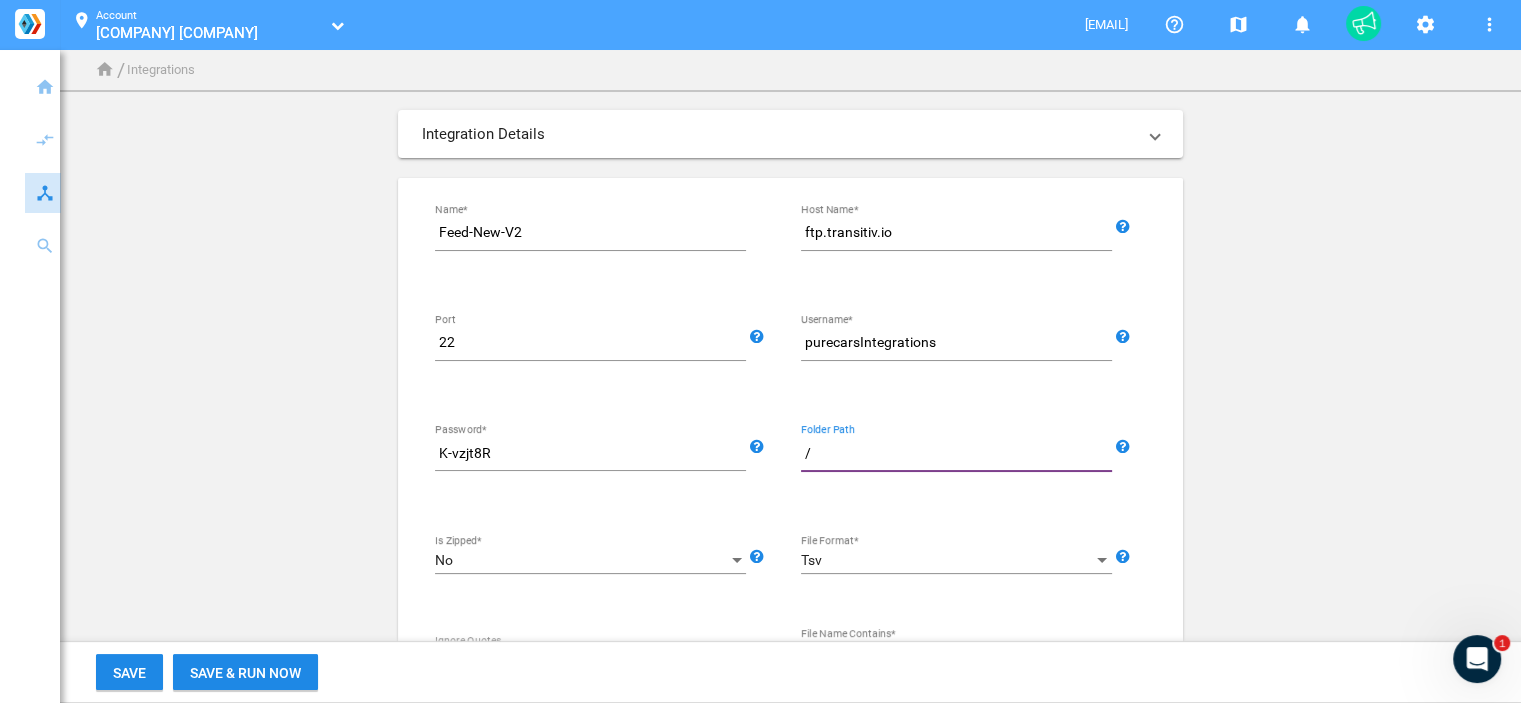 paste on "7dec9a074e544dd5b6df60edb875c7e7" 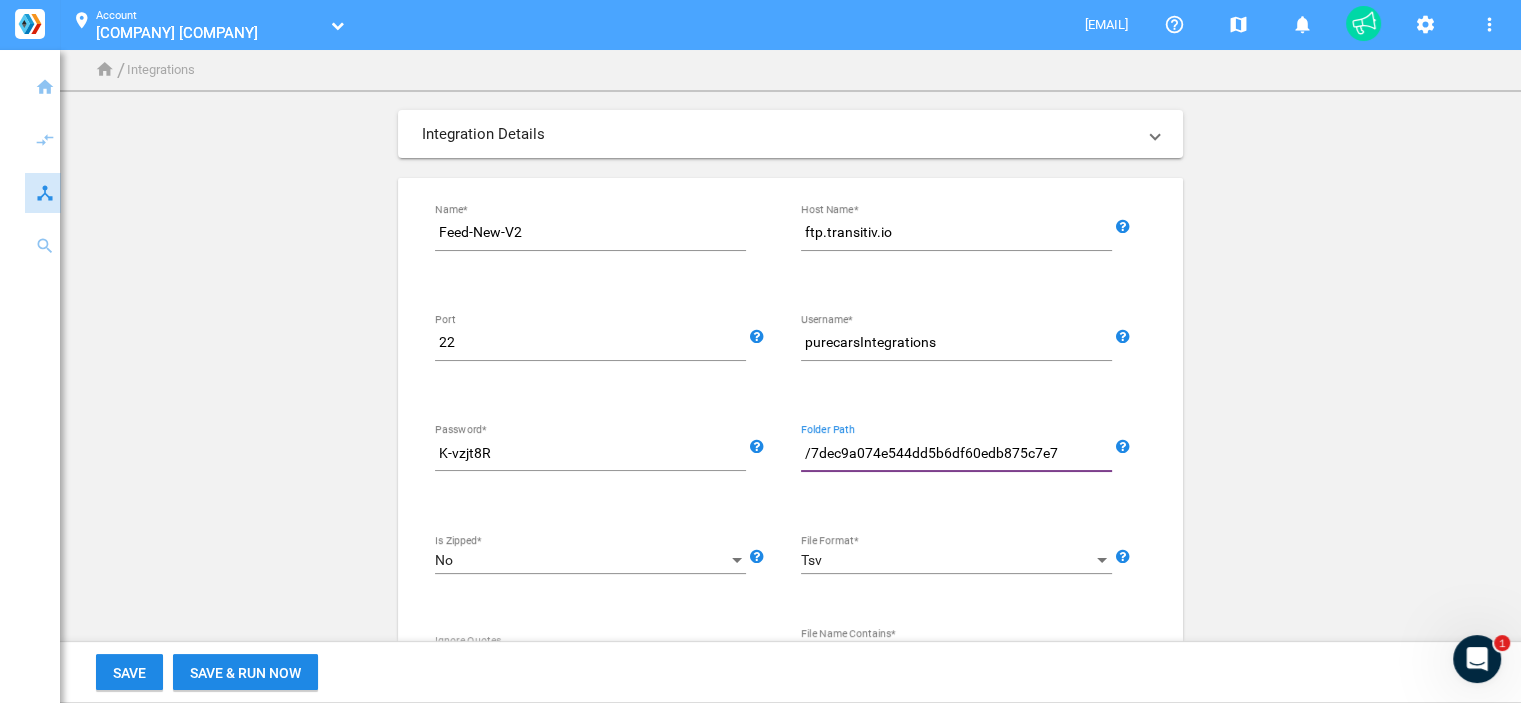 click on "Integration Details  SFTP Import Generic Data Import Source Feed-New-V2 Name* ftp.transitiv.io Host Name*  The host name of the target FTP server.  22 Port  FTP connections are executed through TCP ports. Check with your FTP administrator to see if there is a required port to connect to your FTP server.  purecarsIntegrations Username*  The username used to access the FTP server.  K-vzjt8R Password*  The password used to access the FTP server.  /7dec9a074e544dd5b6df60edb875c7e7 Folder Path  The folder path of the target file.  No Is Zipped*  Determine if the target file is a .zip.  Tsv File Format*  Determine the file format of the target file.  No Ignore Quotes  Determine whether quotes should be ignored in the file or not.  * File Name Contains*  Provide the name of the target file. This field supports wild card characters (*).  Save Save & Run Now" 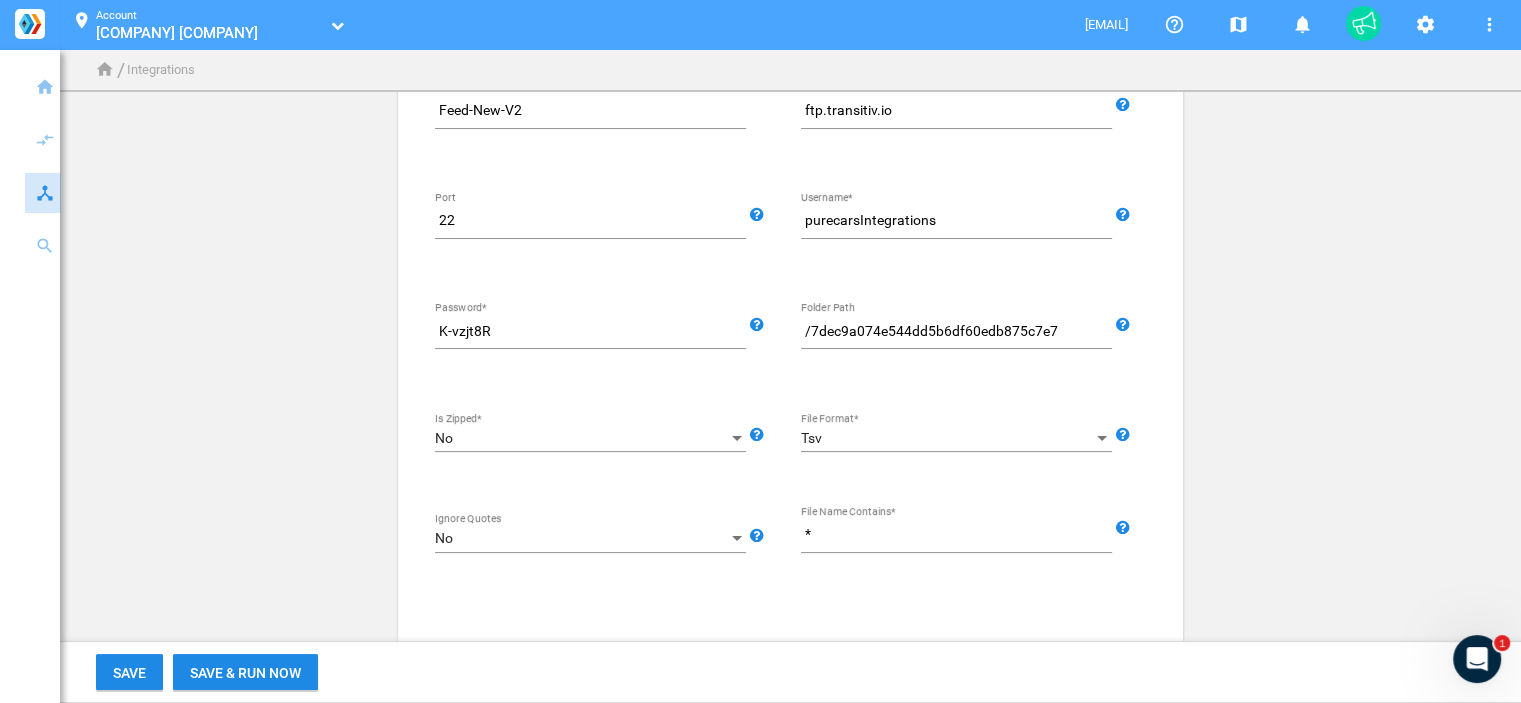 scroll, scrollTop: 181, scrollLeft: 0, axis: vertical 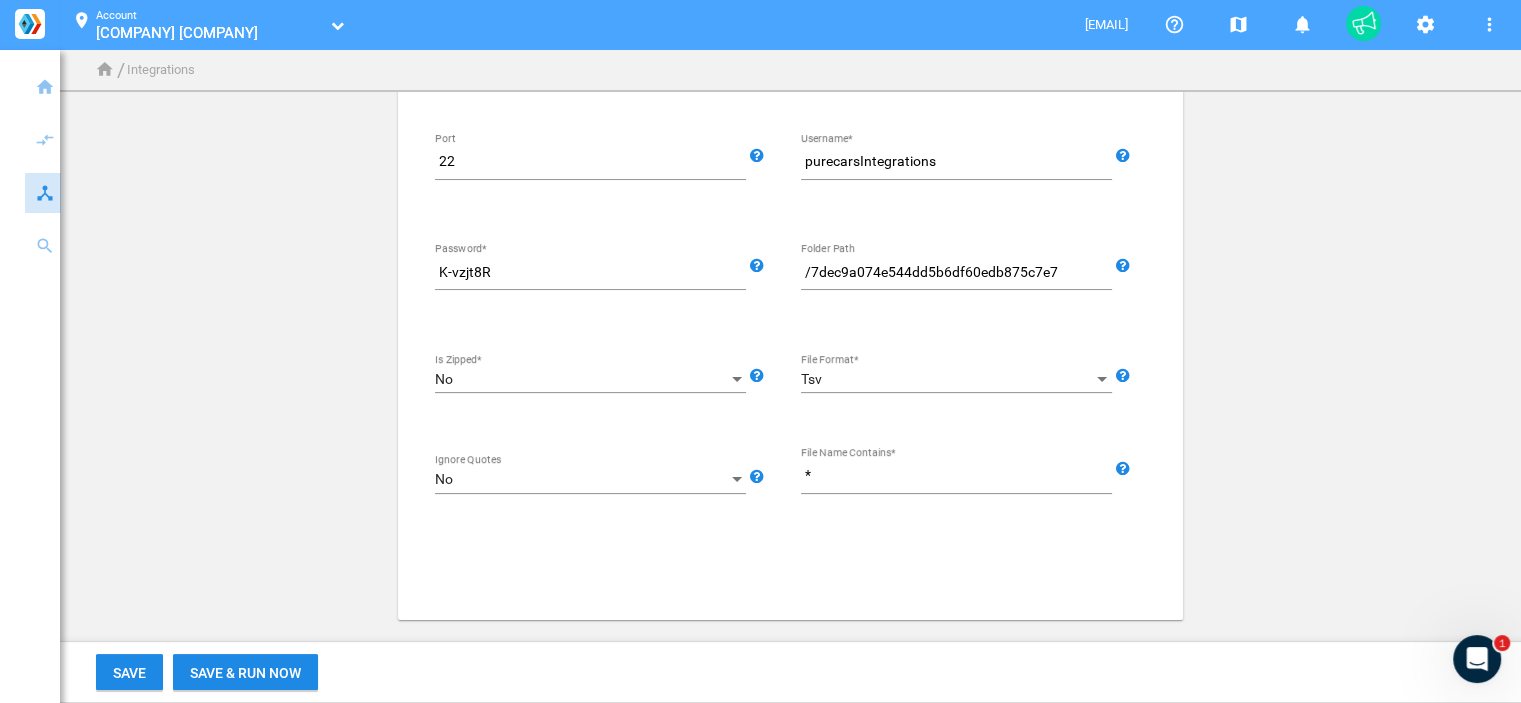 click on "*" at bounding box center (960, 476) 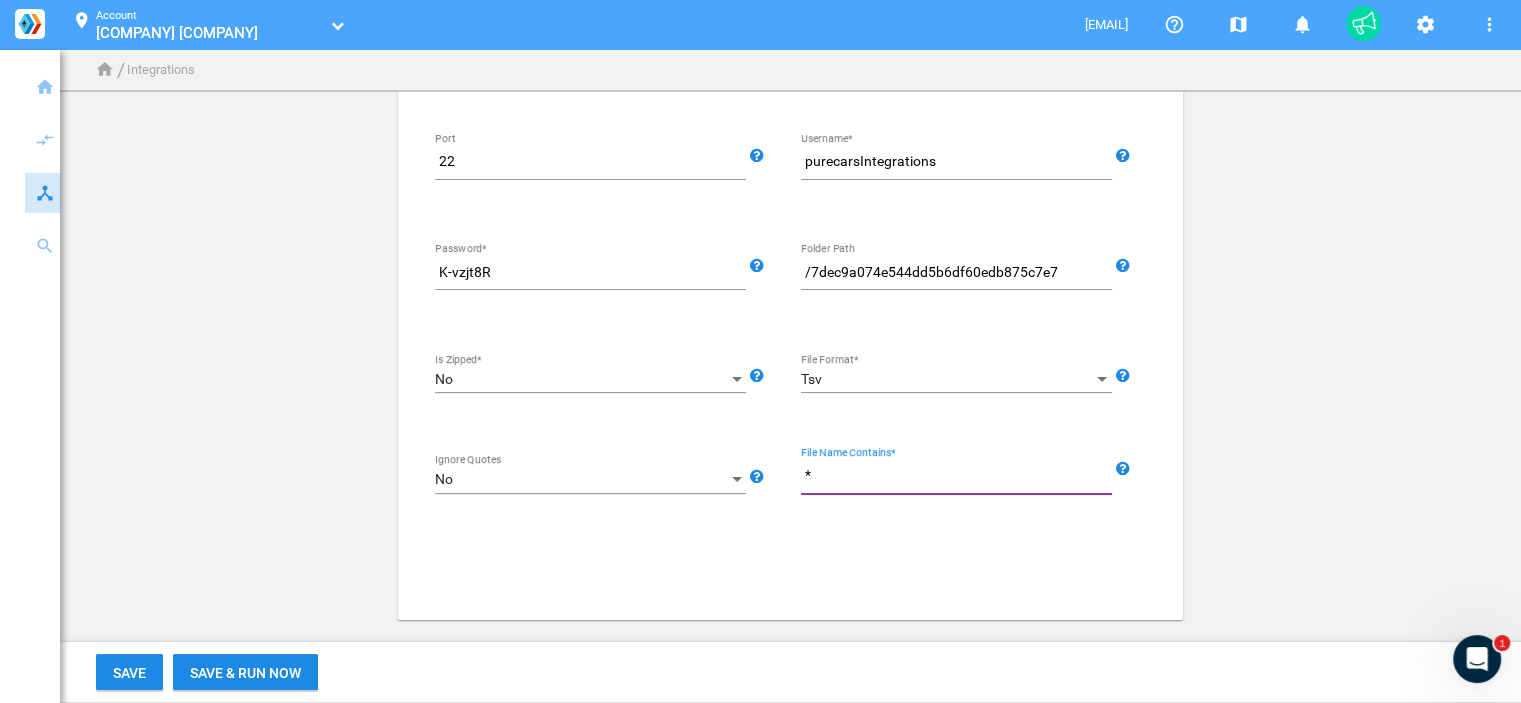 click on "*" at bounding box center [960, 476] 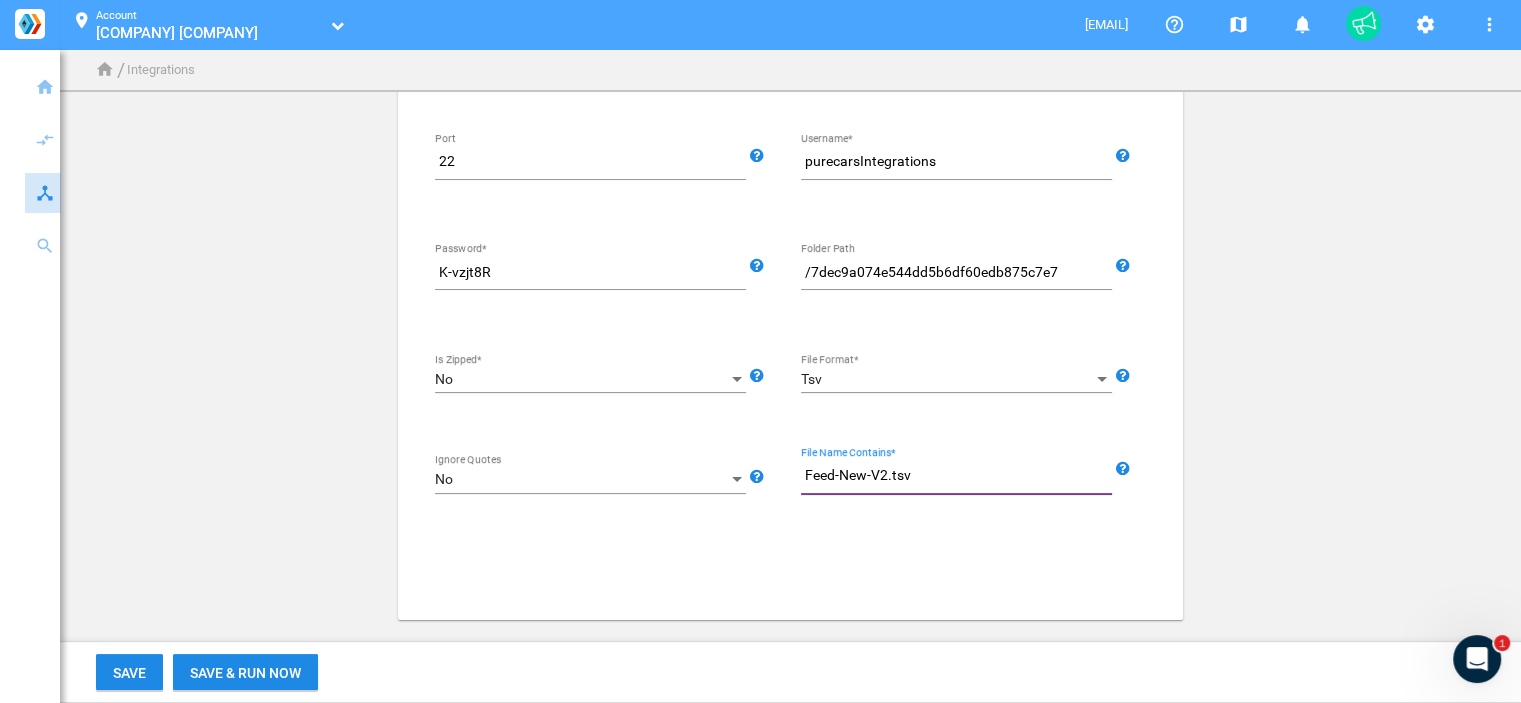 click on "Feed-New-V2 Name* ftp.transitiv.io Host Name*  The host name of the target FTP server.  22 Port  FTP connections are executed through TCP ports. Check with your FTP administrator to see if there is a required port to connect to your FTP server.  purecarsIntegrations Username*  The username used to access the FTP server.  K-vzjt8R Password*  The password used to access the FTP server.  /7dec9a074e544dd5b6df60edb875c7e7 Folder Path  The folder path of the target file.  No Is Zipped*  Determine if the target file is a .zip.  Tsv File Format*  Determine the file format of the target file.  No Ignore Quotes  Determine whether quotes should be ignored in the file or not.  Feed-New-V2.tsv File Name Contains*  Provide the name of the target file. This field supports wild card characters (*).  Save Save & Run Now" 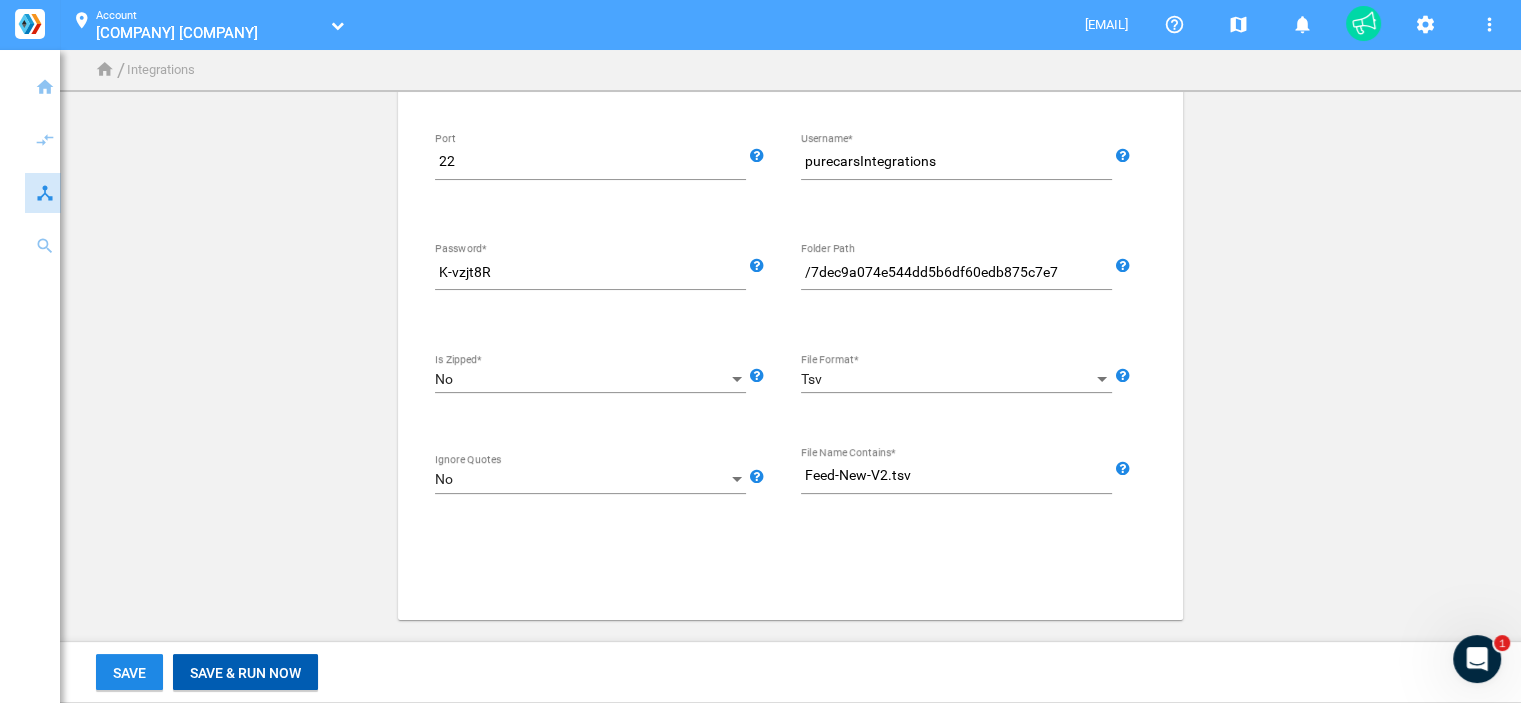 click on "Save & Run Now" at bounding box center (245, 673) 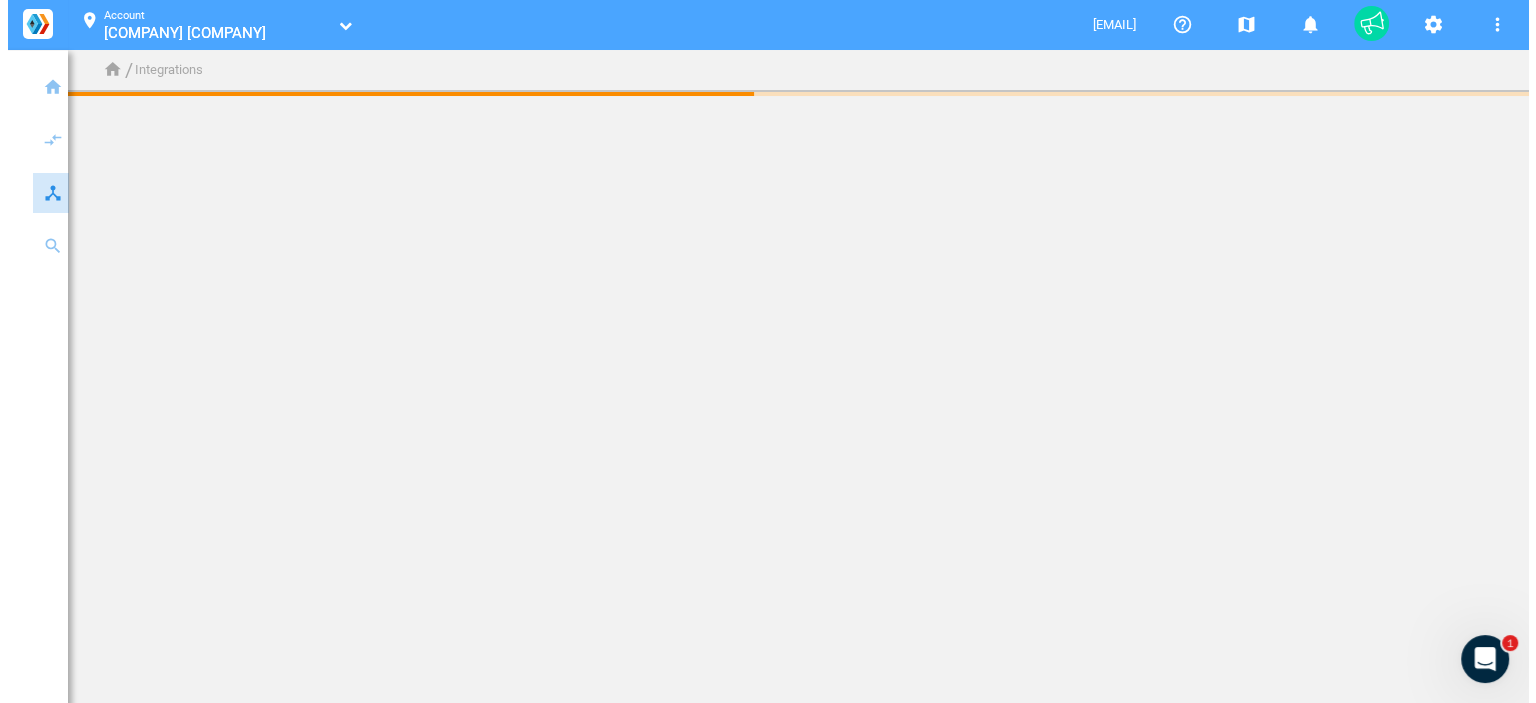 scroll, scrollTop: 0, scrollLeft: 0, axis: both 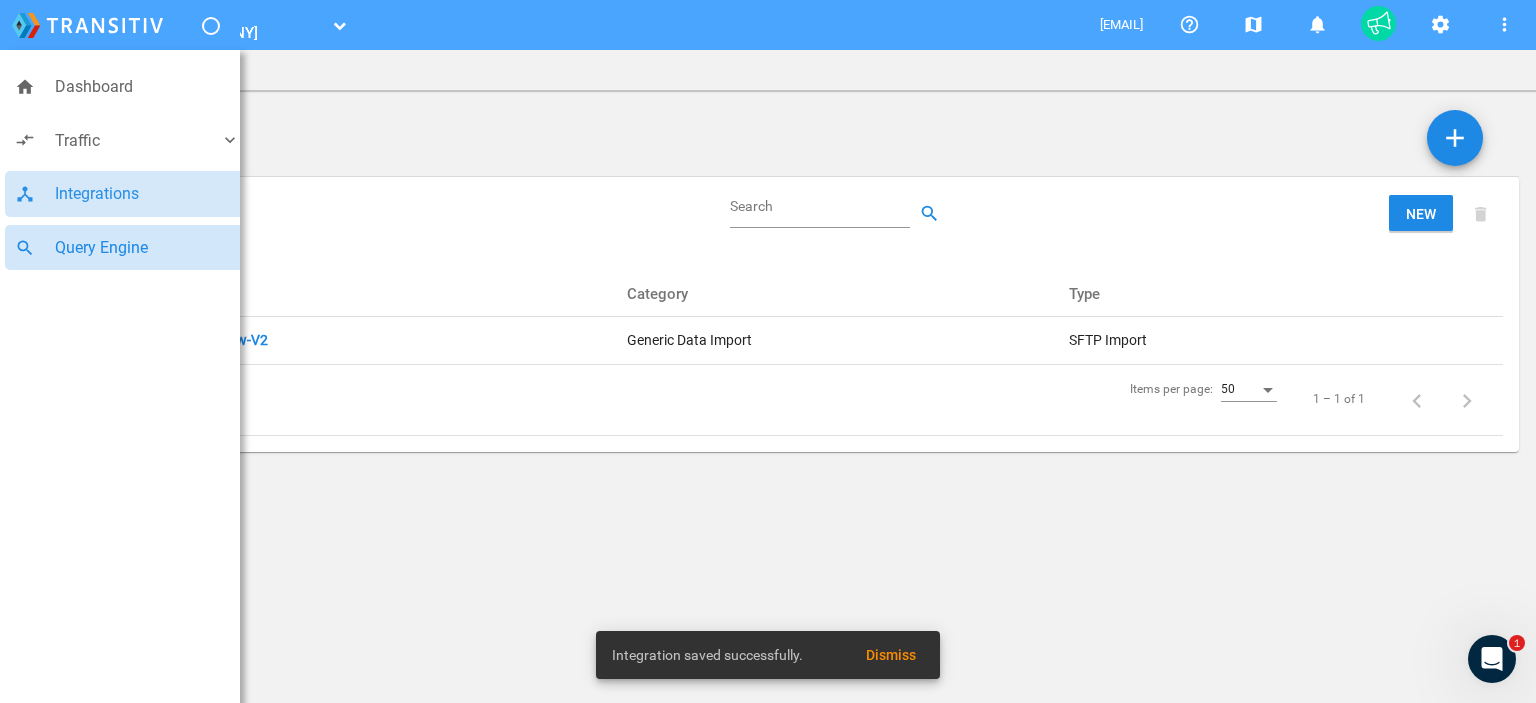 click on "Query Engine" at bounding box center (147, 248) 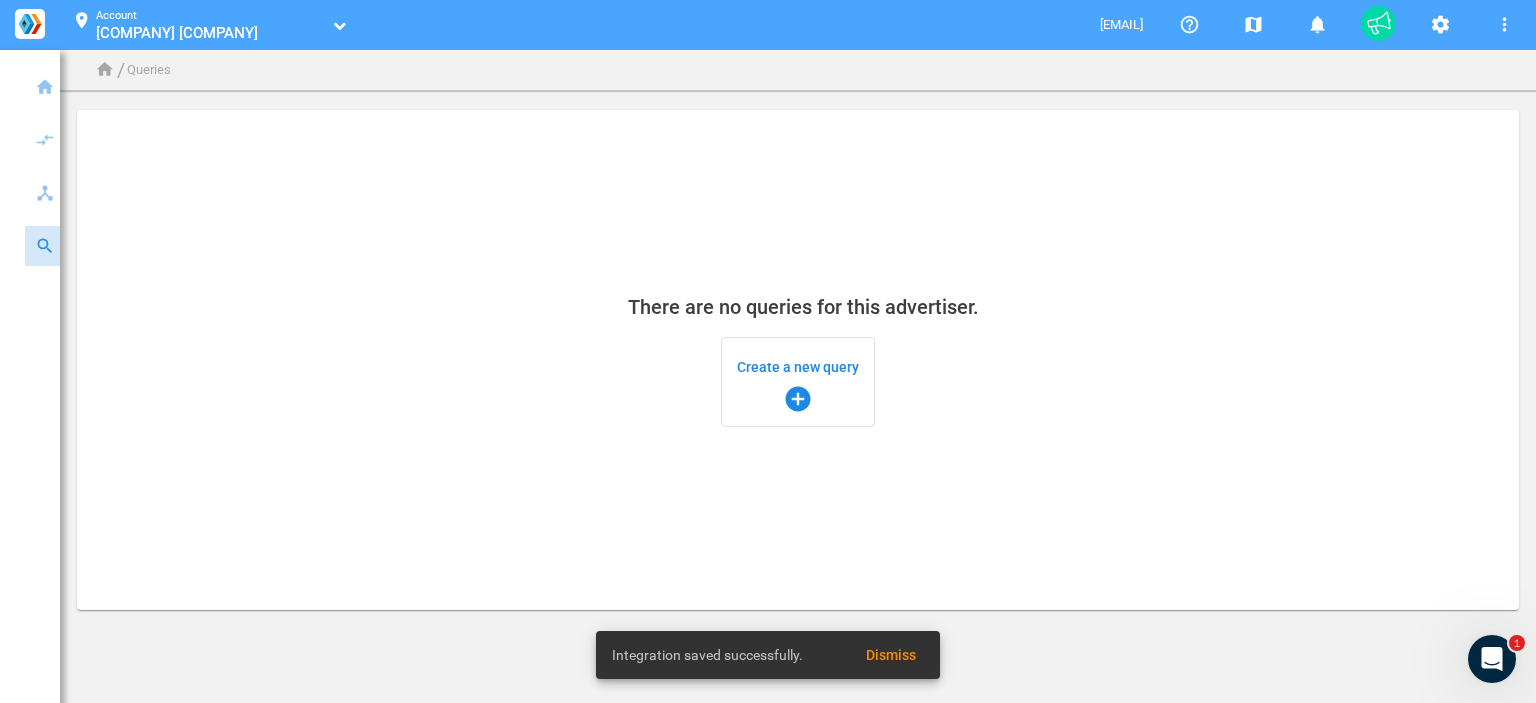 click on "add_circle" at bounding box center [798, 399] 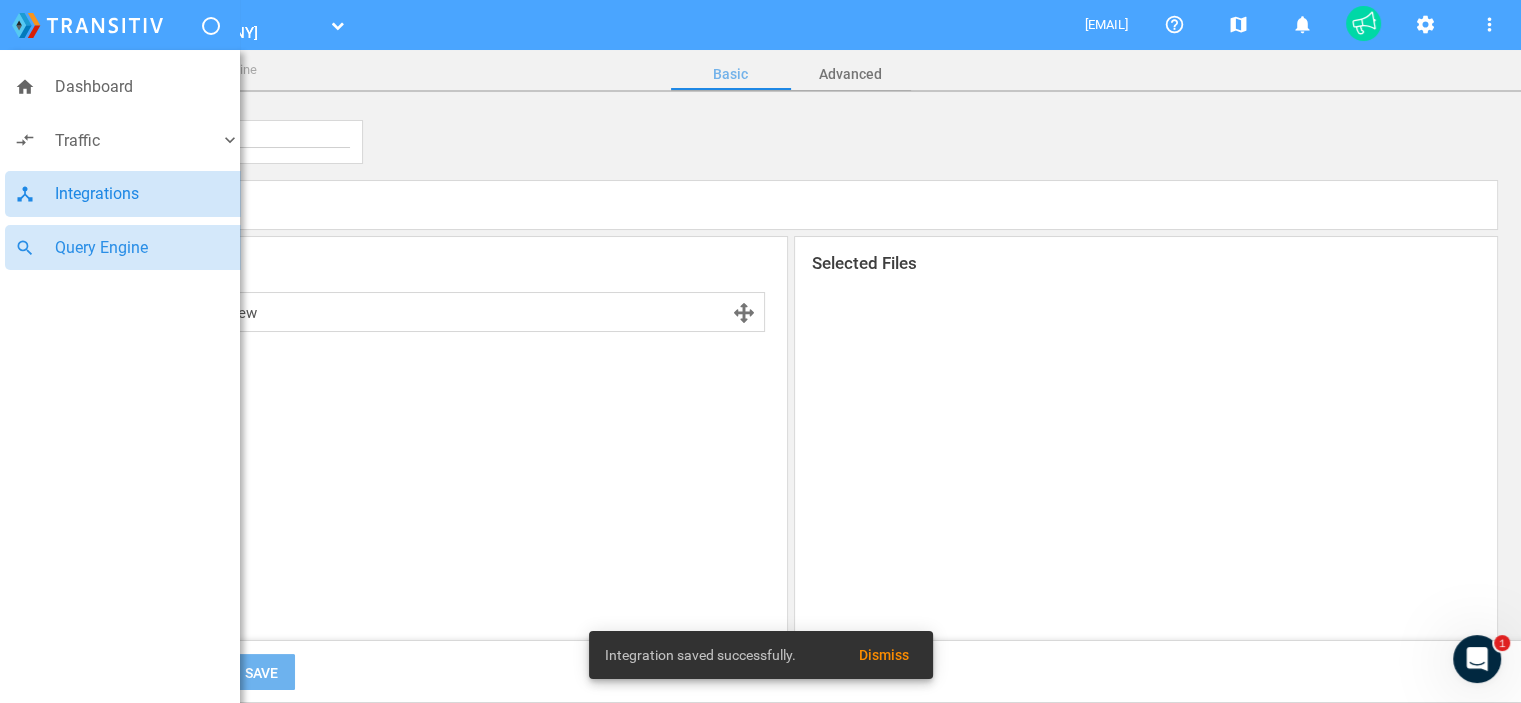 click on "device_hub Integrations" at bounding box center [127, 194] 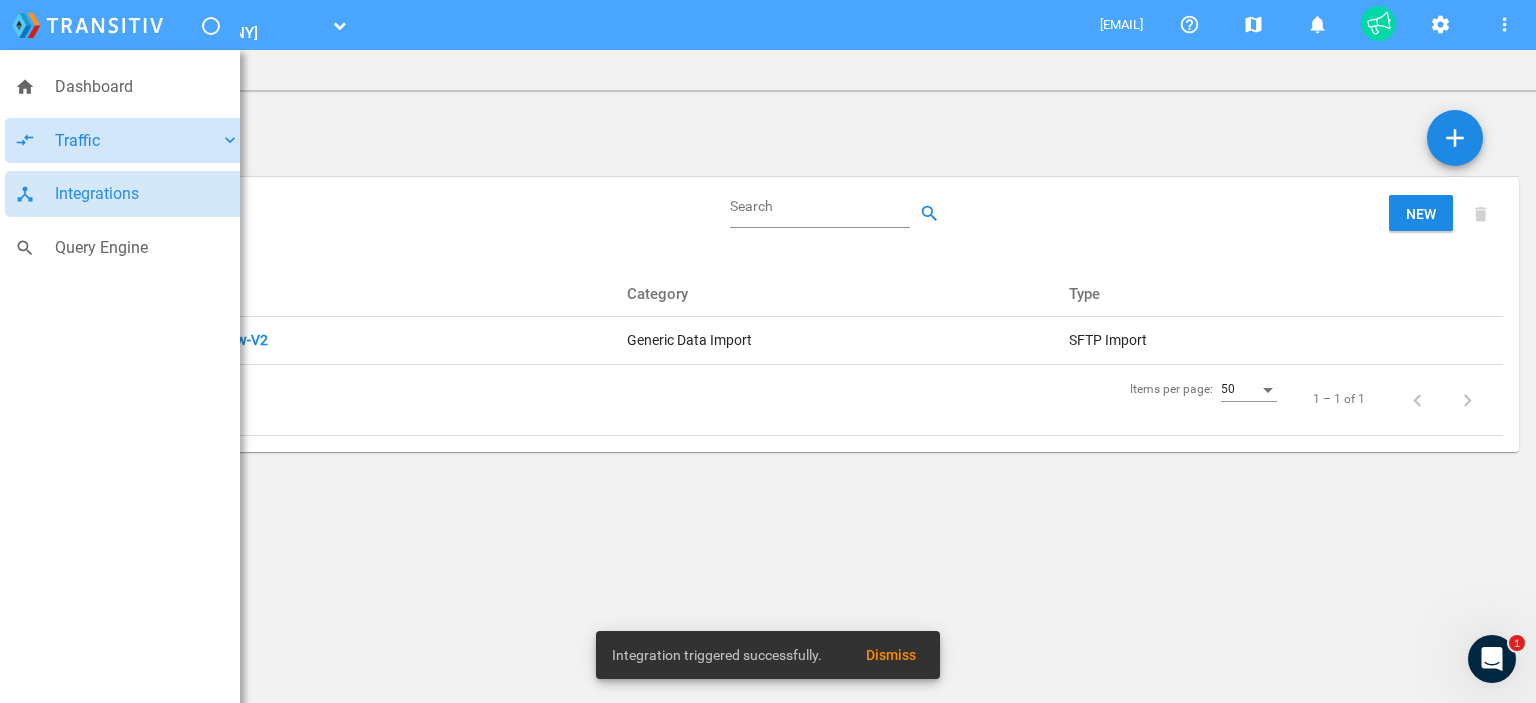 click on "Traffic" at bounding box center [137, 141] 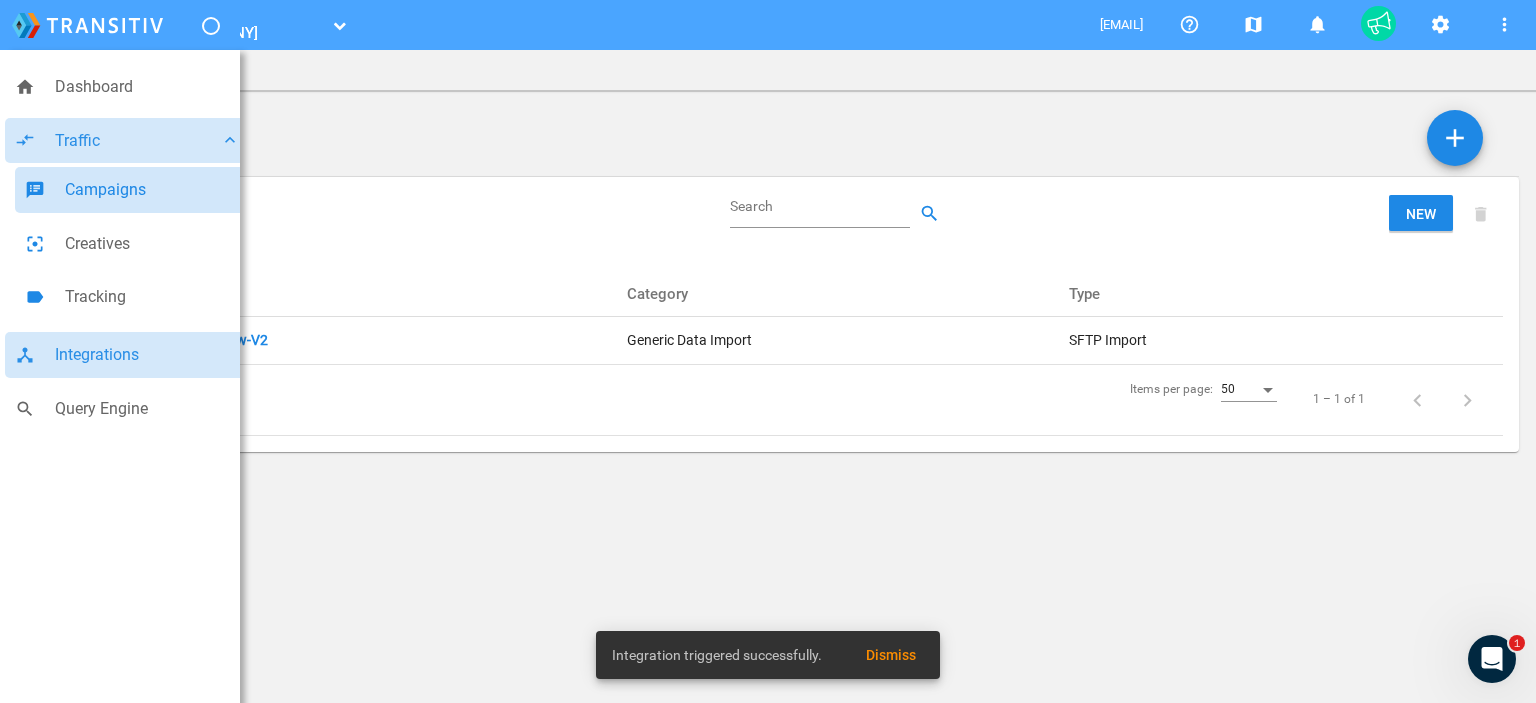 click on "Campaigns" at bounding box center (152, 190) 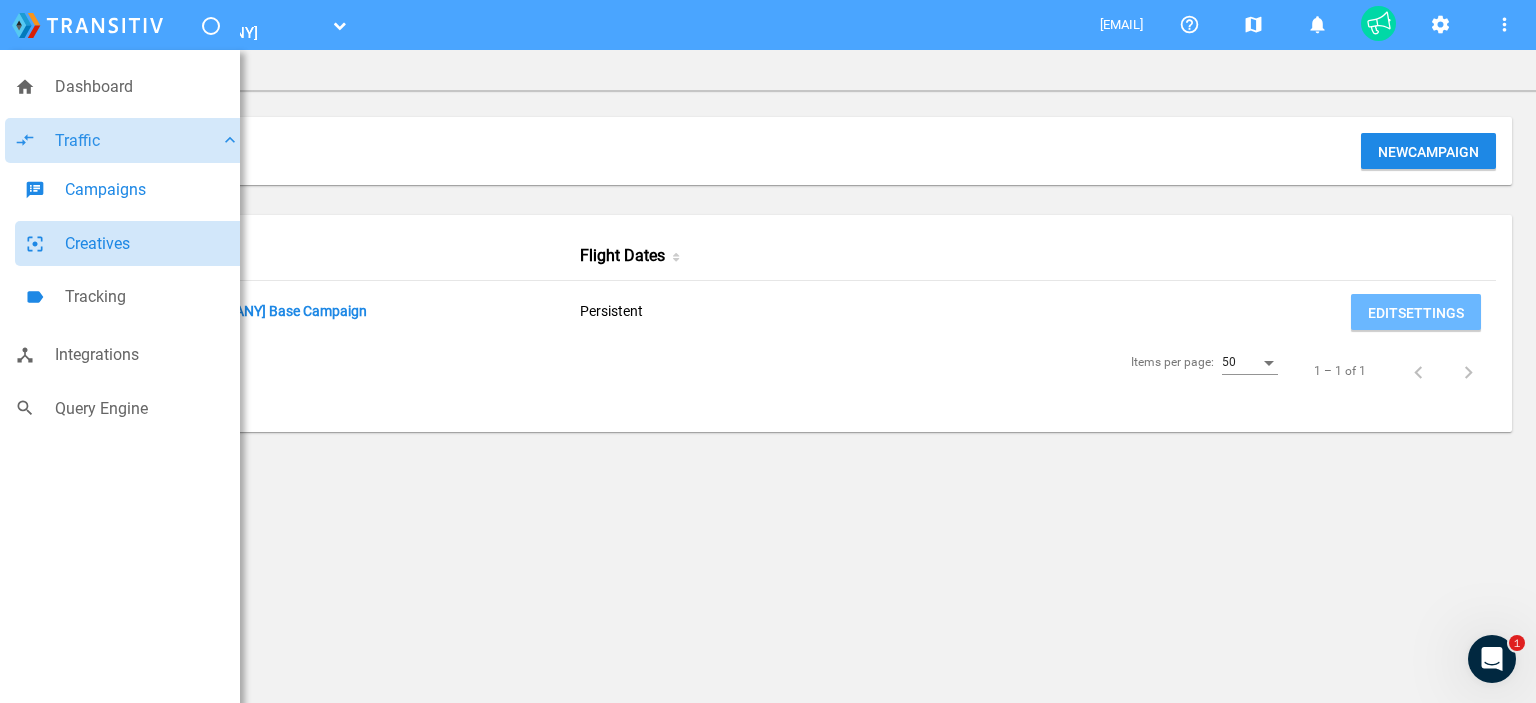 click on "Creatives" at bounding box center [152, 244] 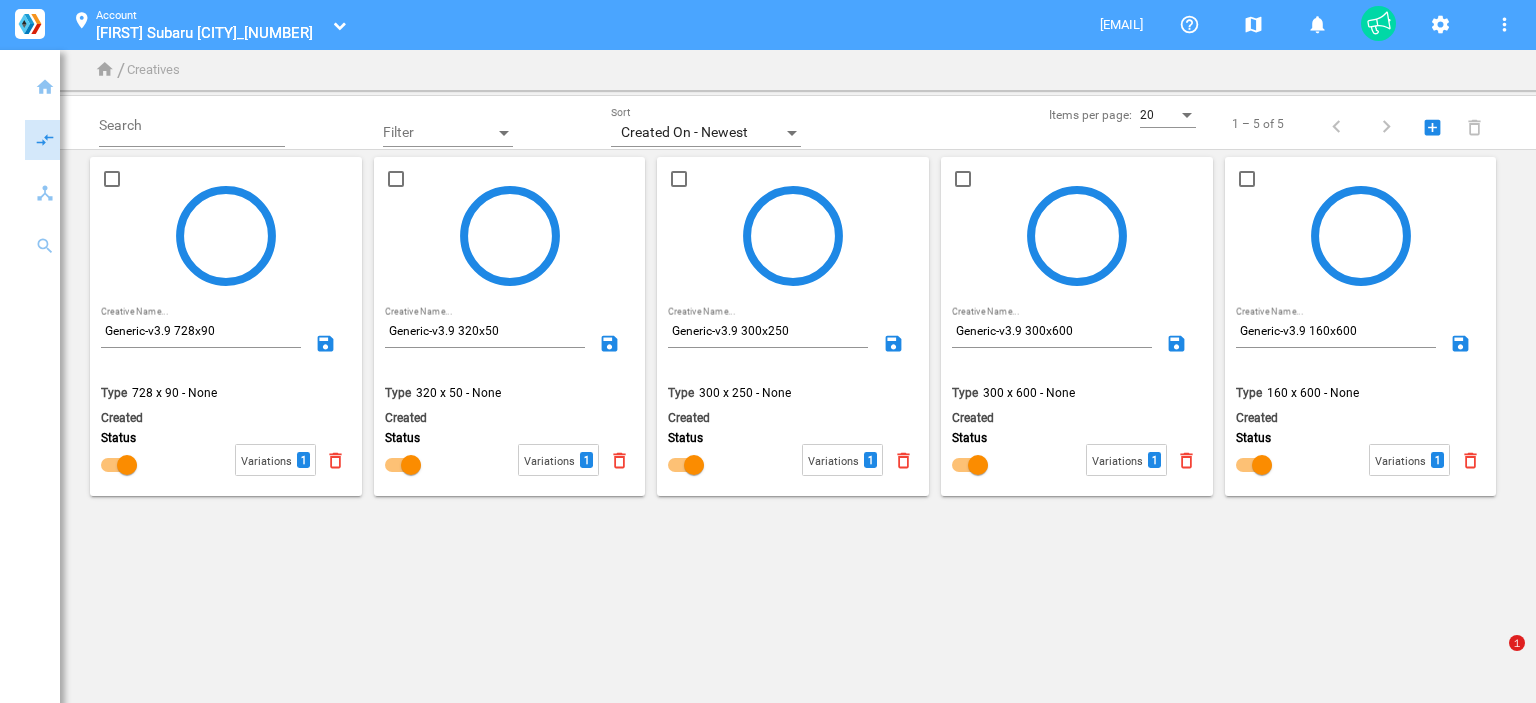 scroll, scrollTop: 0, scrollLeft: 0, axis: both 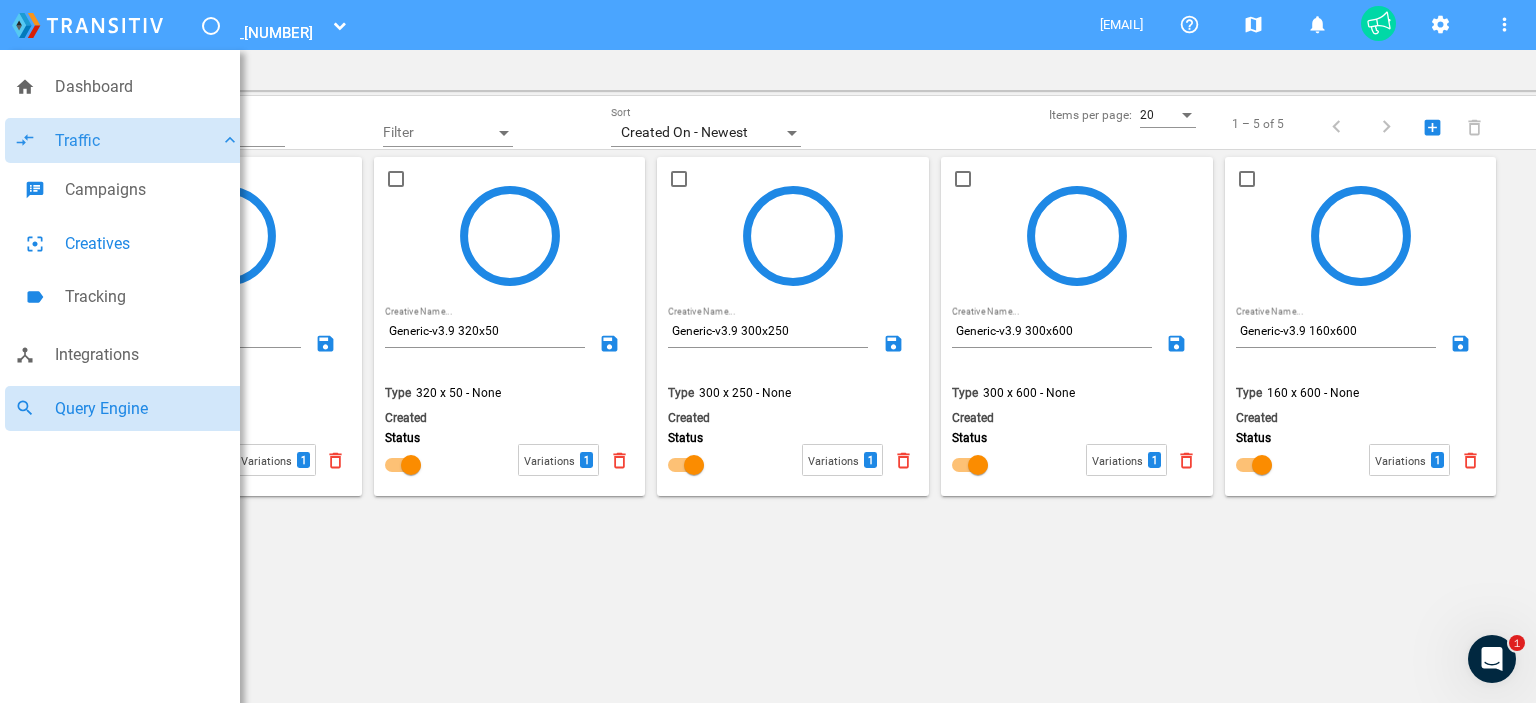 click on "Query Engine" at bounding box center (147, 409) 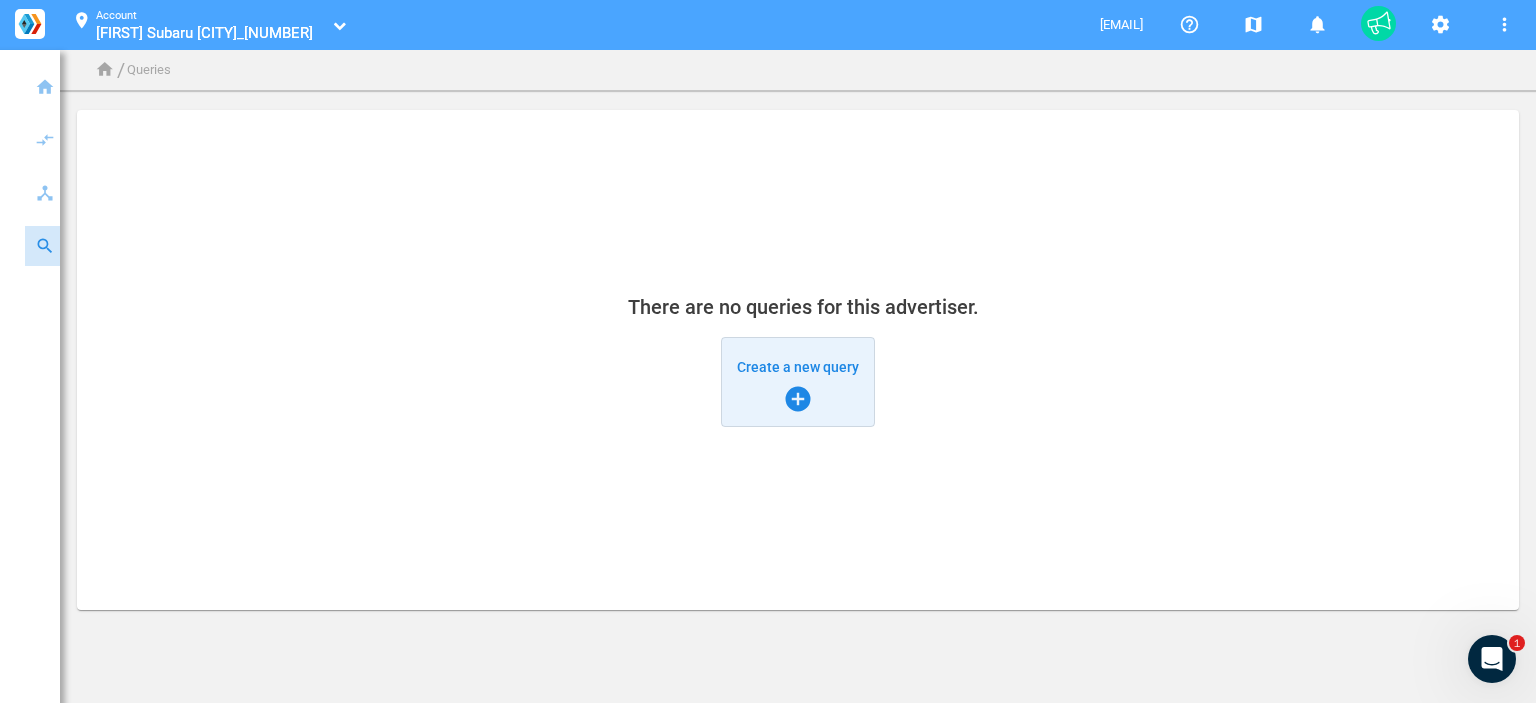 click on "Create a new query  add_circle" at bounding box center [798, 382] 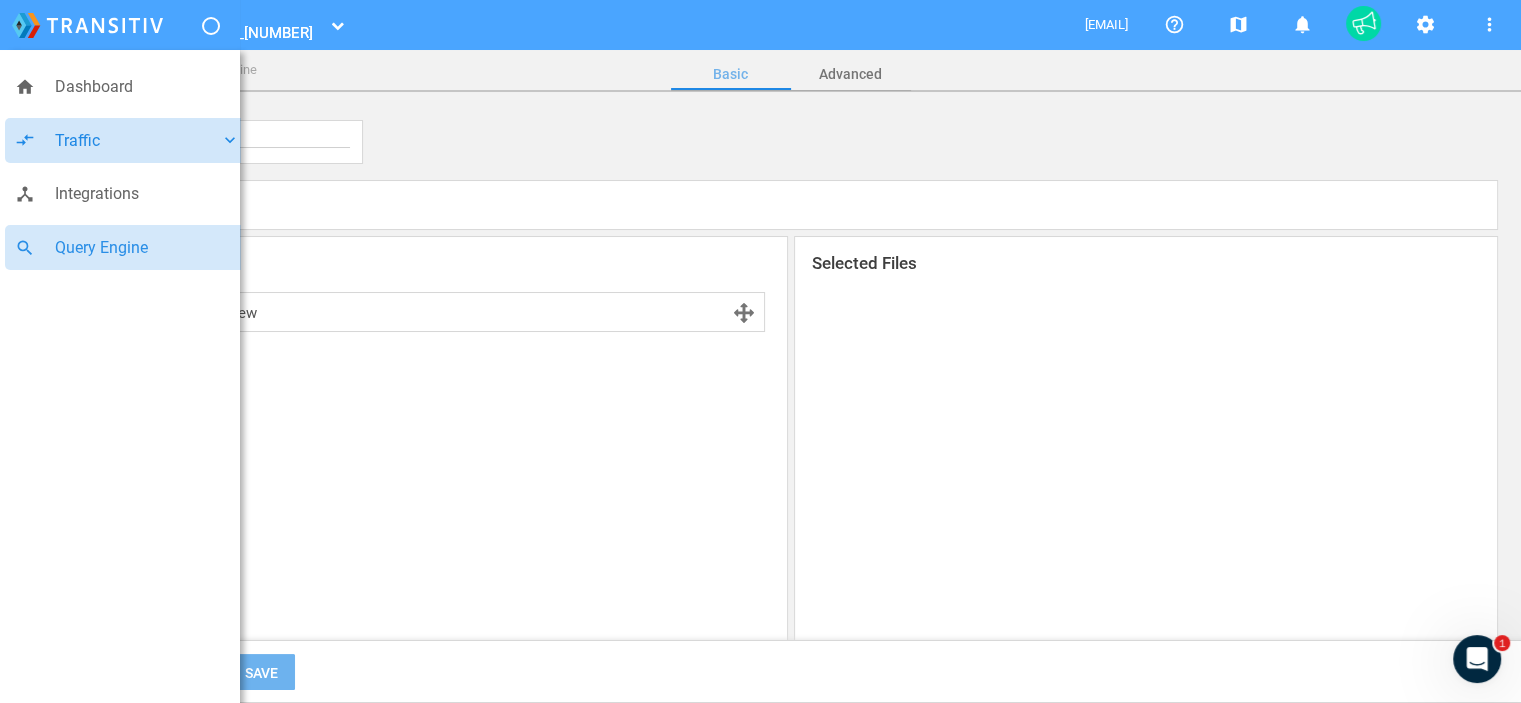 click on "Traffic" at bounding box center [137, 141] 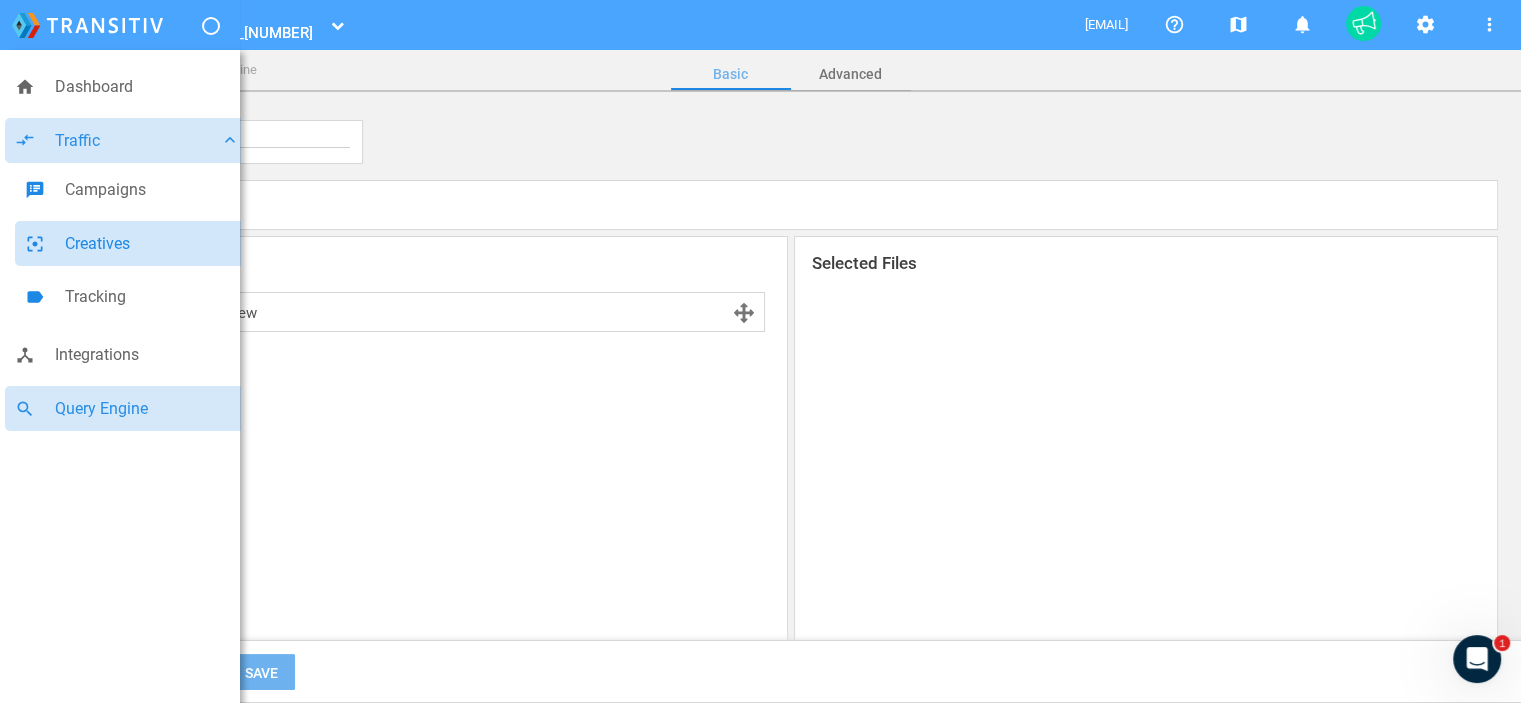 click on "Creatives" at bounding box center (152, 244) 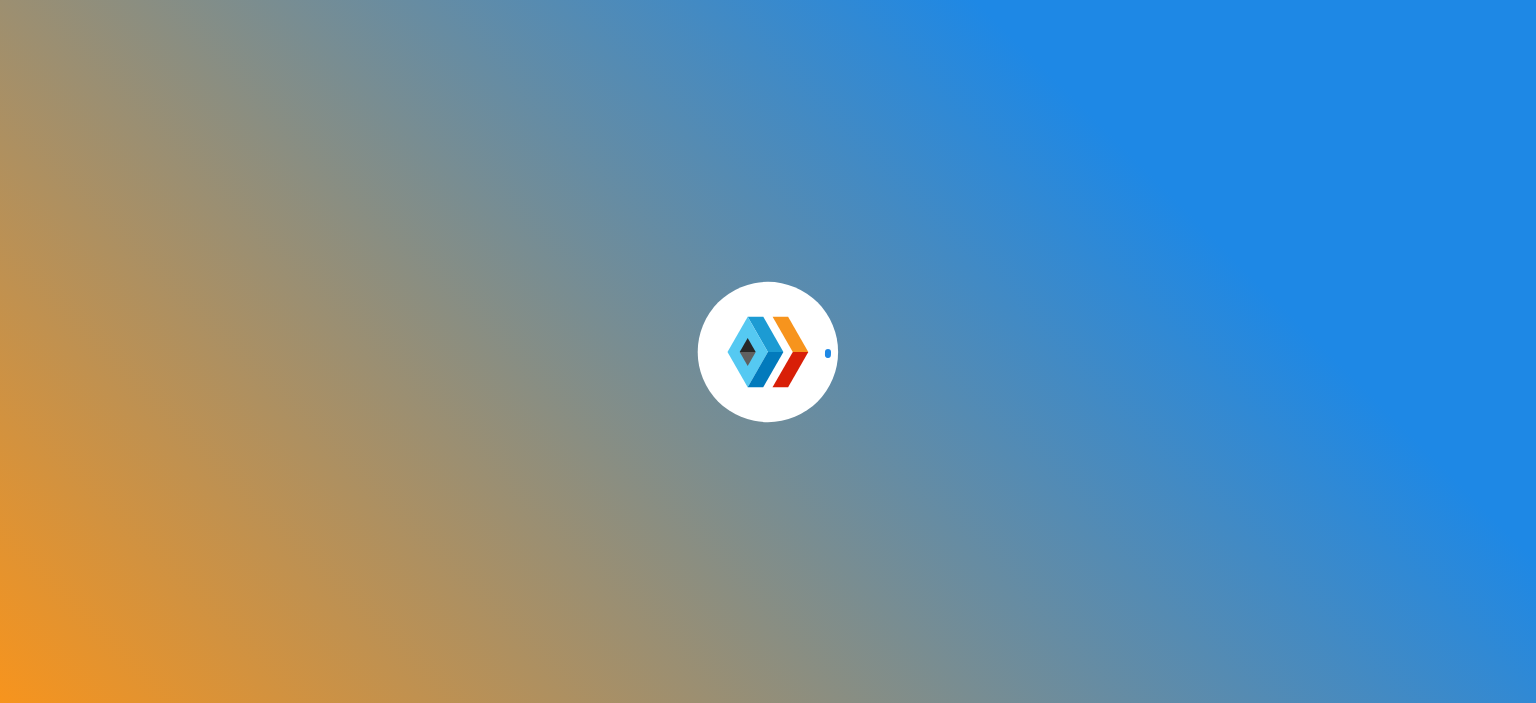 scroll, scrollTop: 0, scrollLeft: 0, axis: both 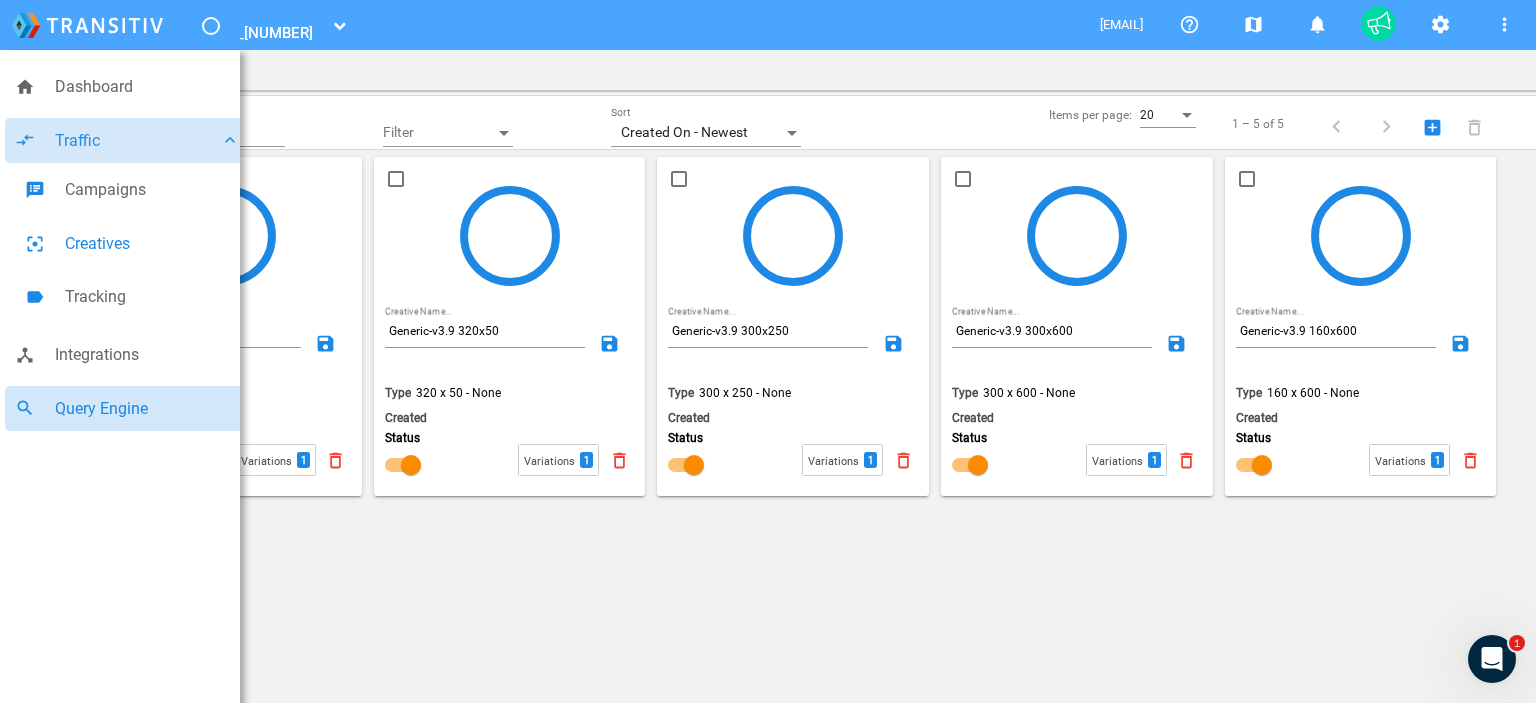 click on "Query Engine" at bounding box center (147, 409) 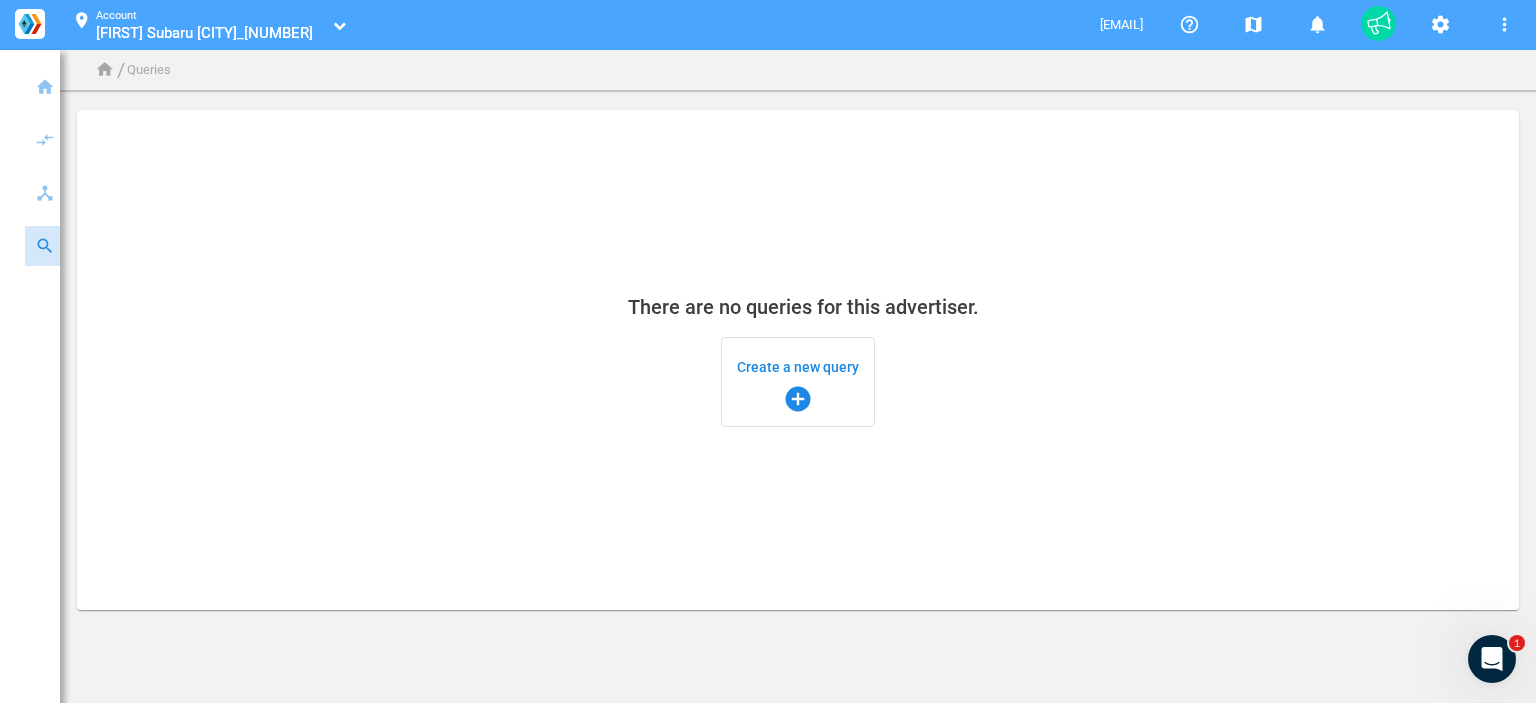 click on "Create a new query  add_circle" at bounding box center (798, 382) 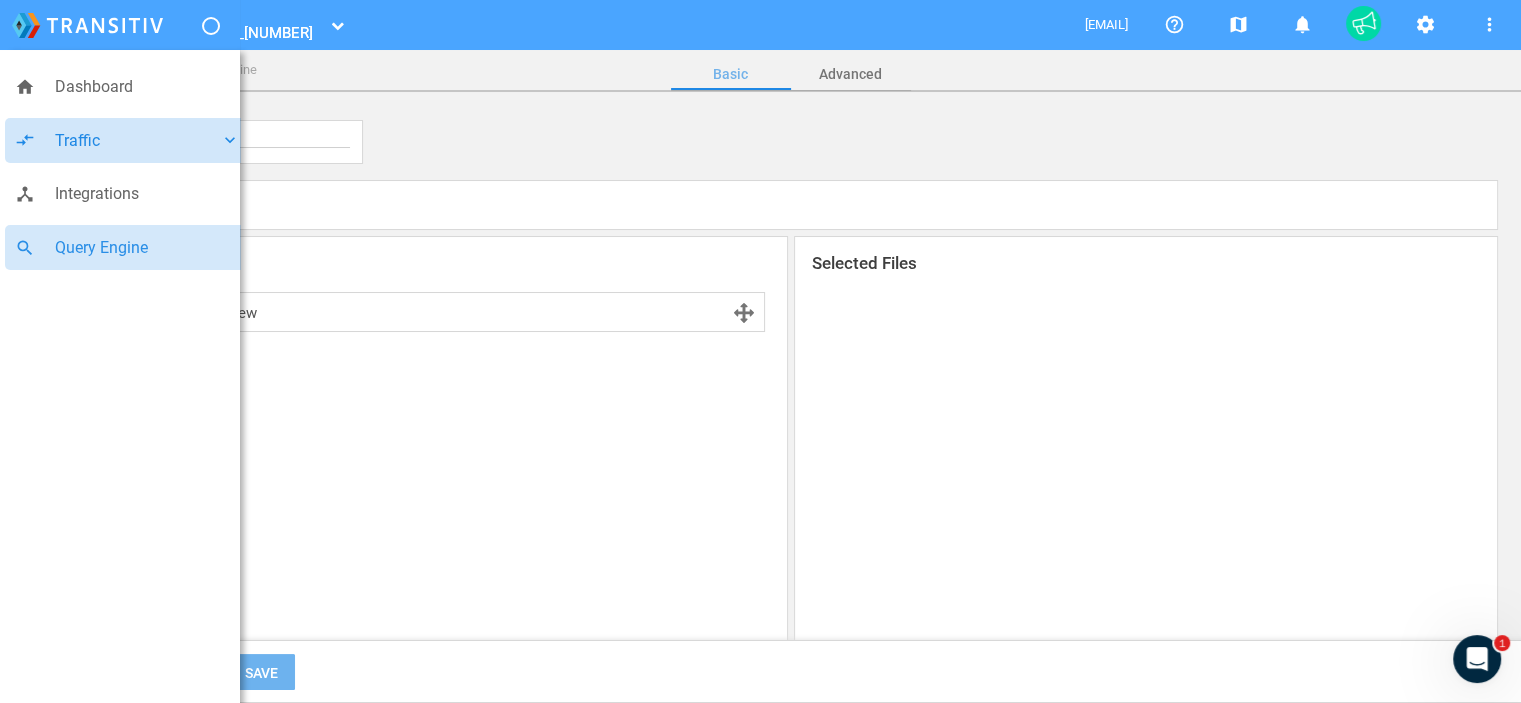 click on "Traffic" at bounding box center (137, 141) 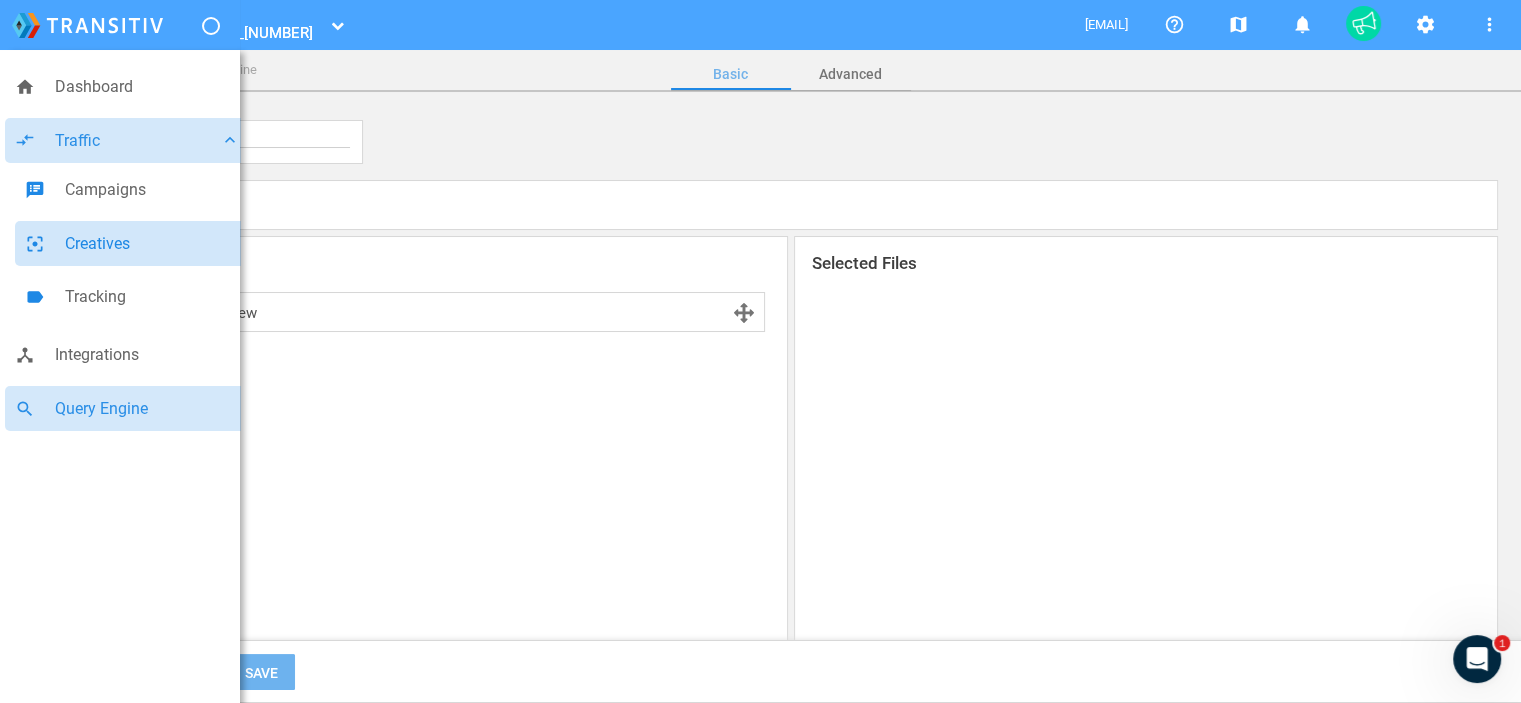 click on "Creatives" at bounding box center [152, 244] 